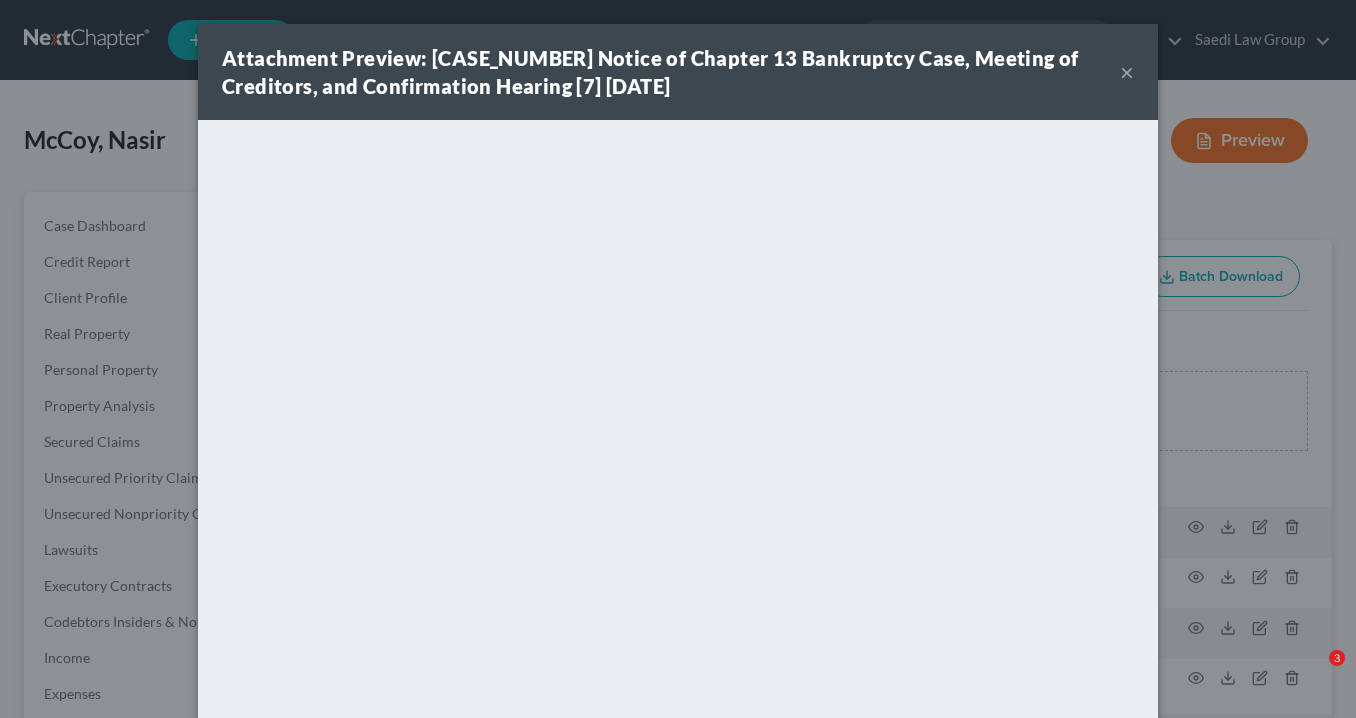 scroll, scrollTop: 1440, scrollLeft: 0, axis: vertical 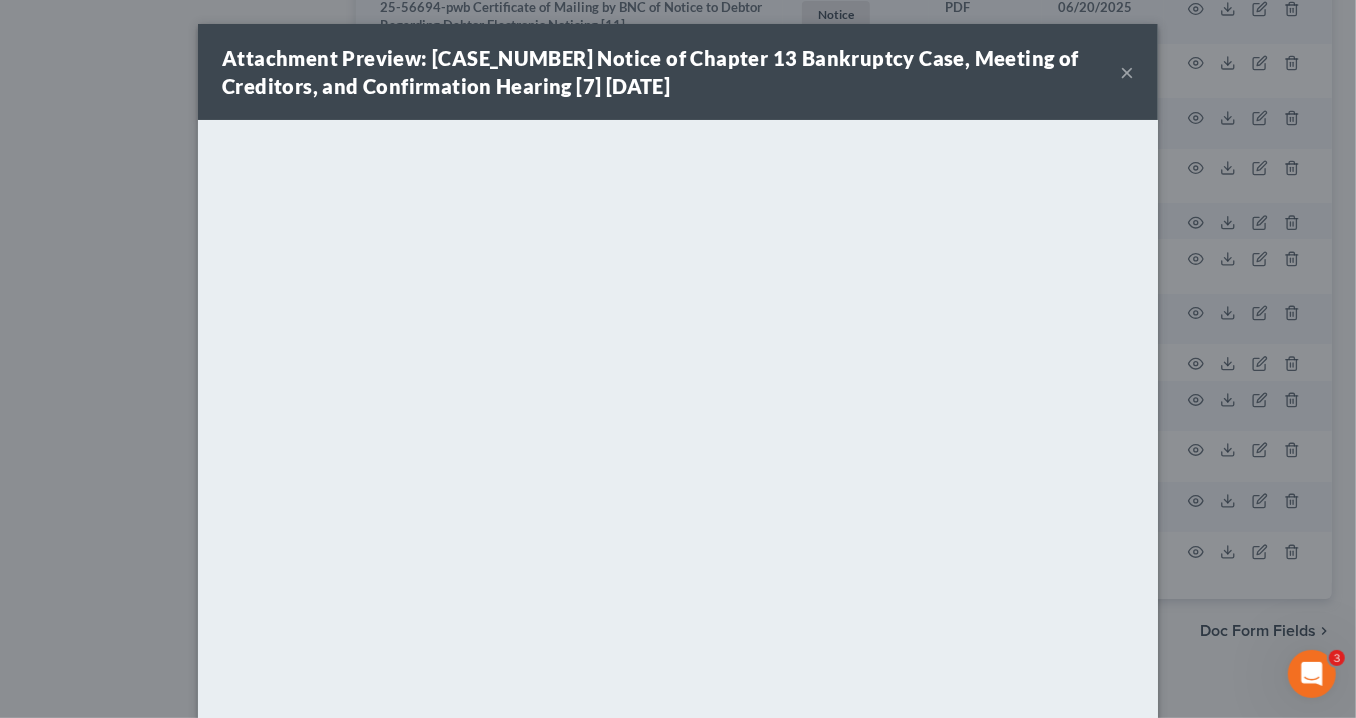 click on "×" at bounding box center [1127, 72] 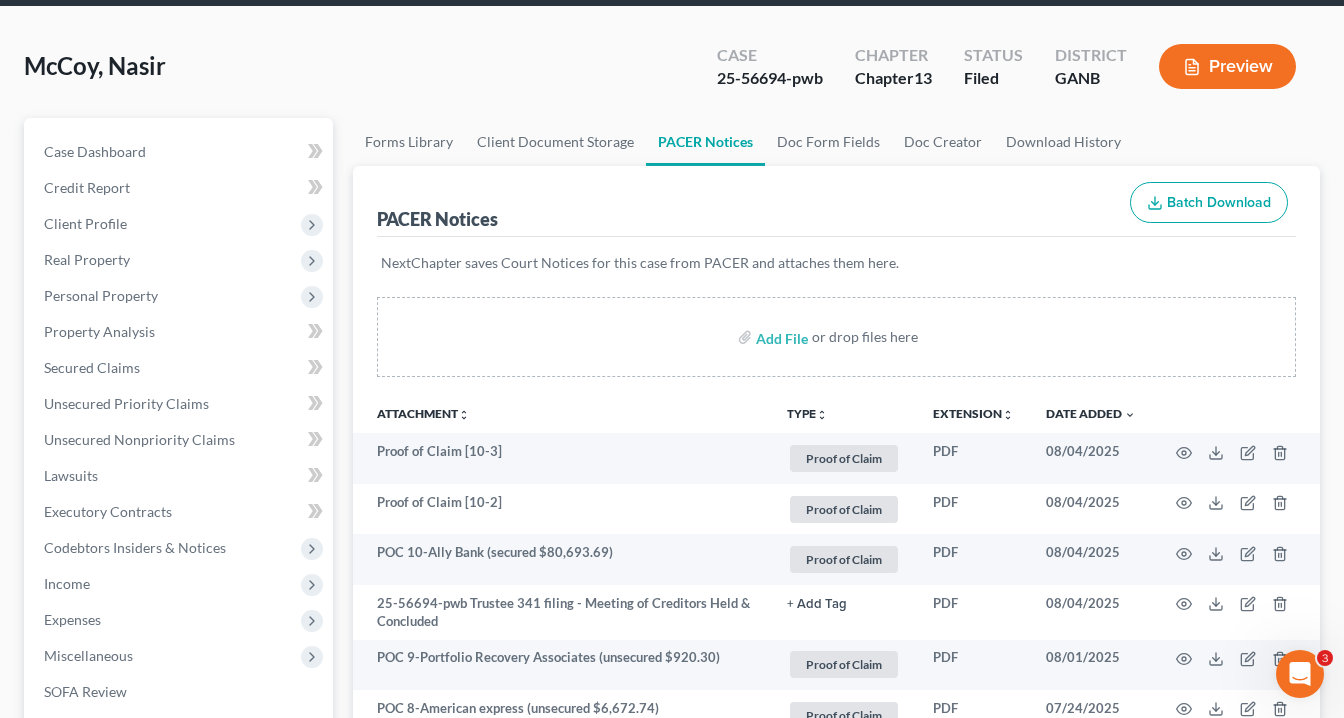 scroll, scrollTop: 0, scrollLeft: 0, axis: both 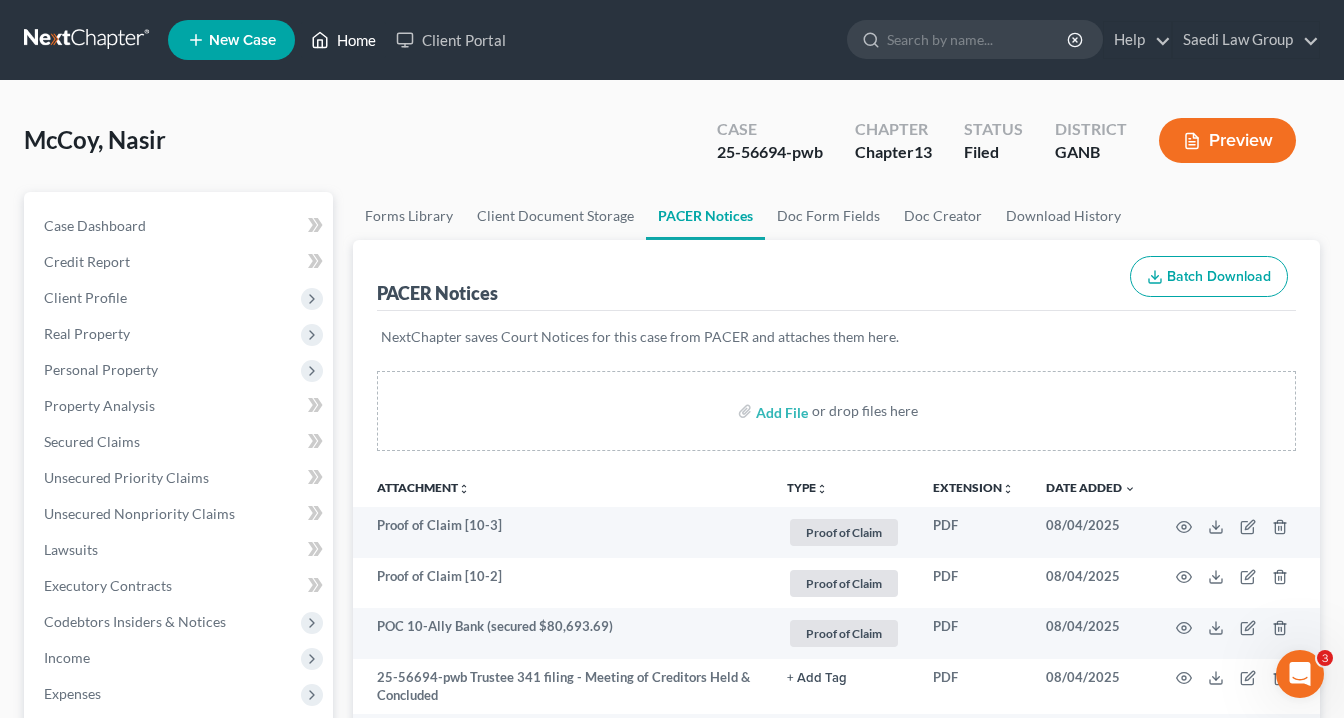 click on "Home" at bounding box center [343, 40] 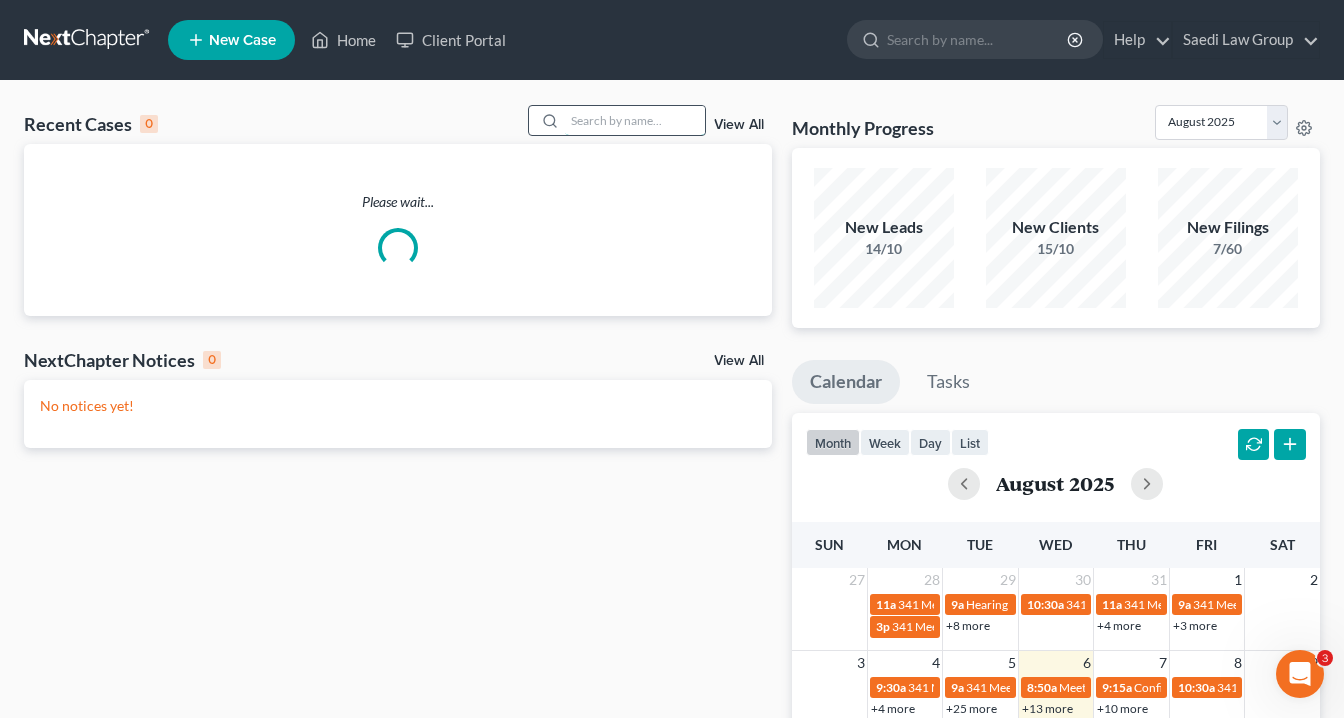 click at bounding box center (635, 120) 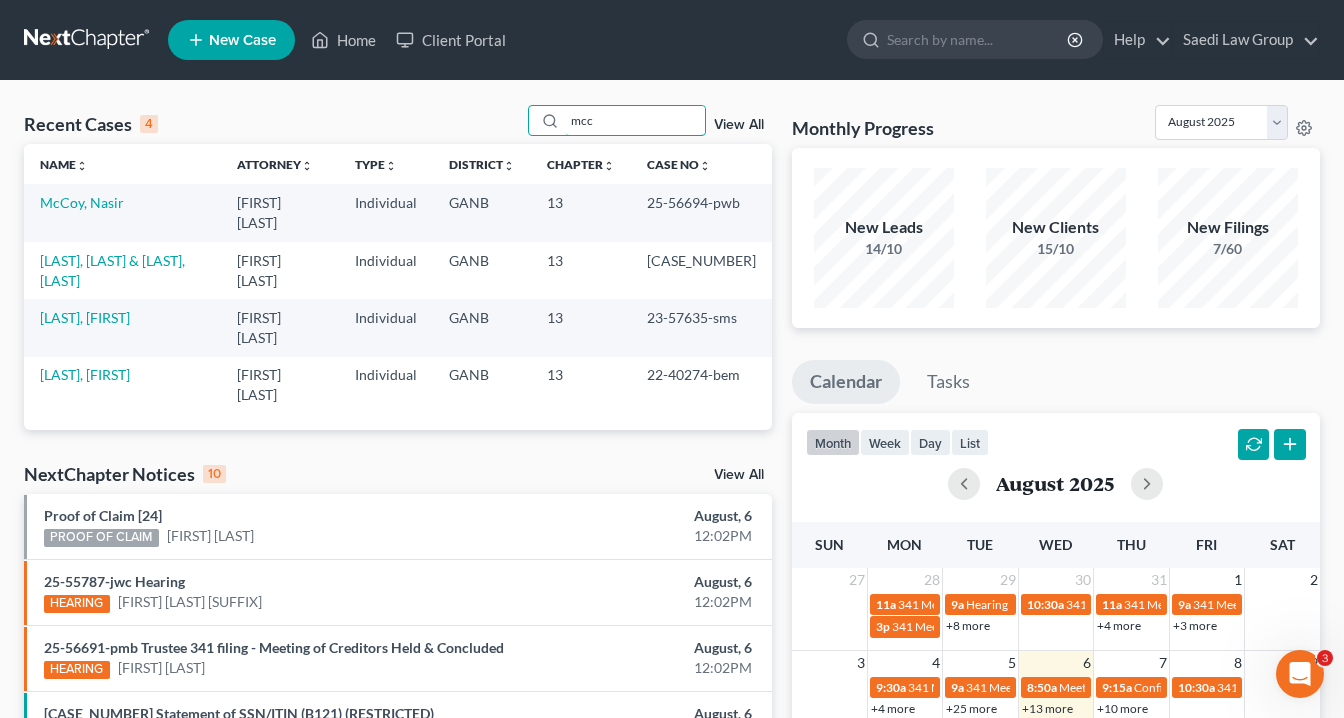 type on "mcc" 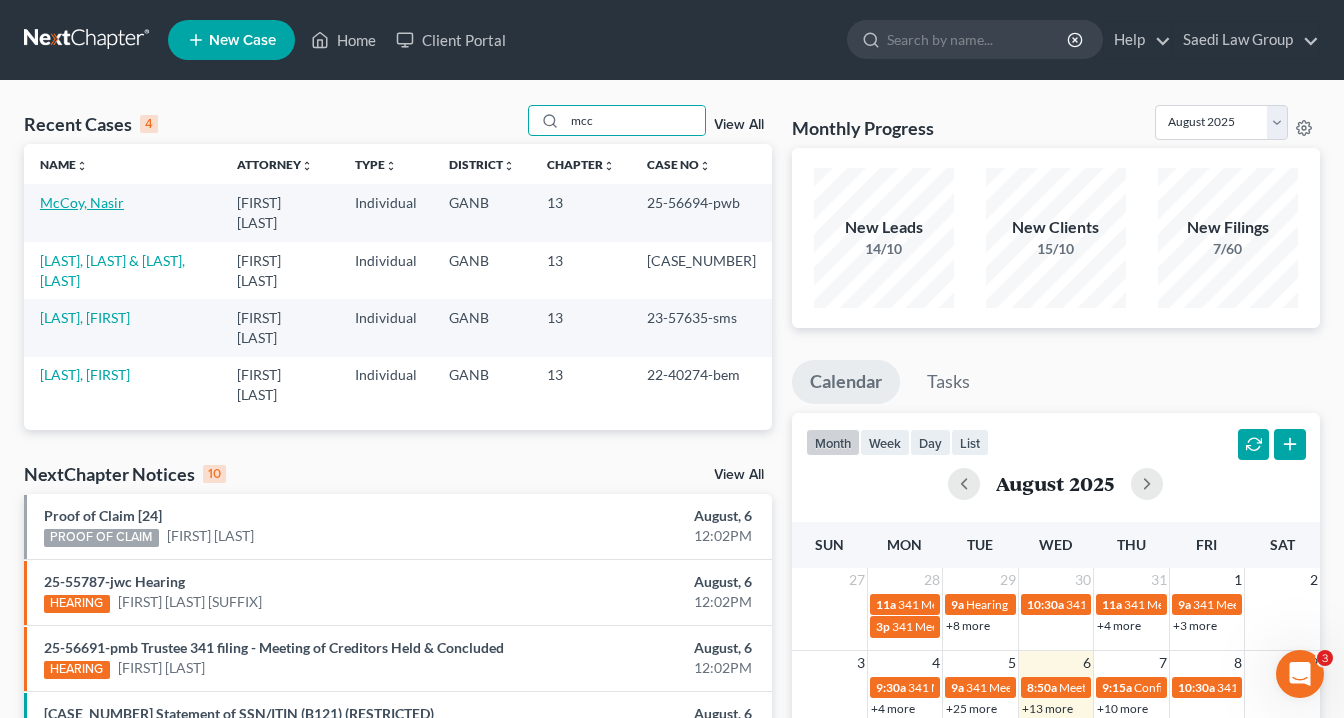click on "McCoy, Nasir" at bounding box center (82, 202) 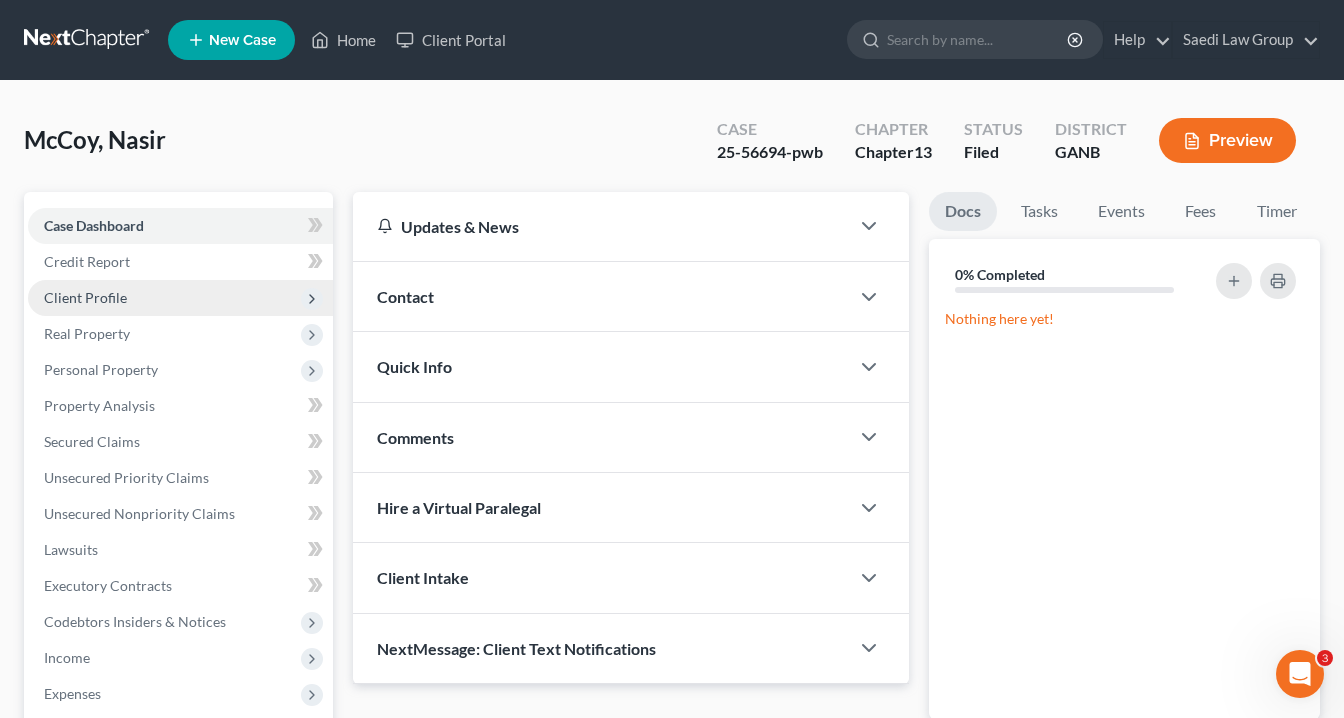click on "Client Profile" at bounding box center (180, 298) 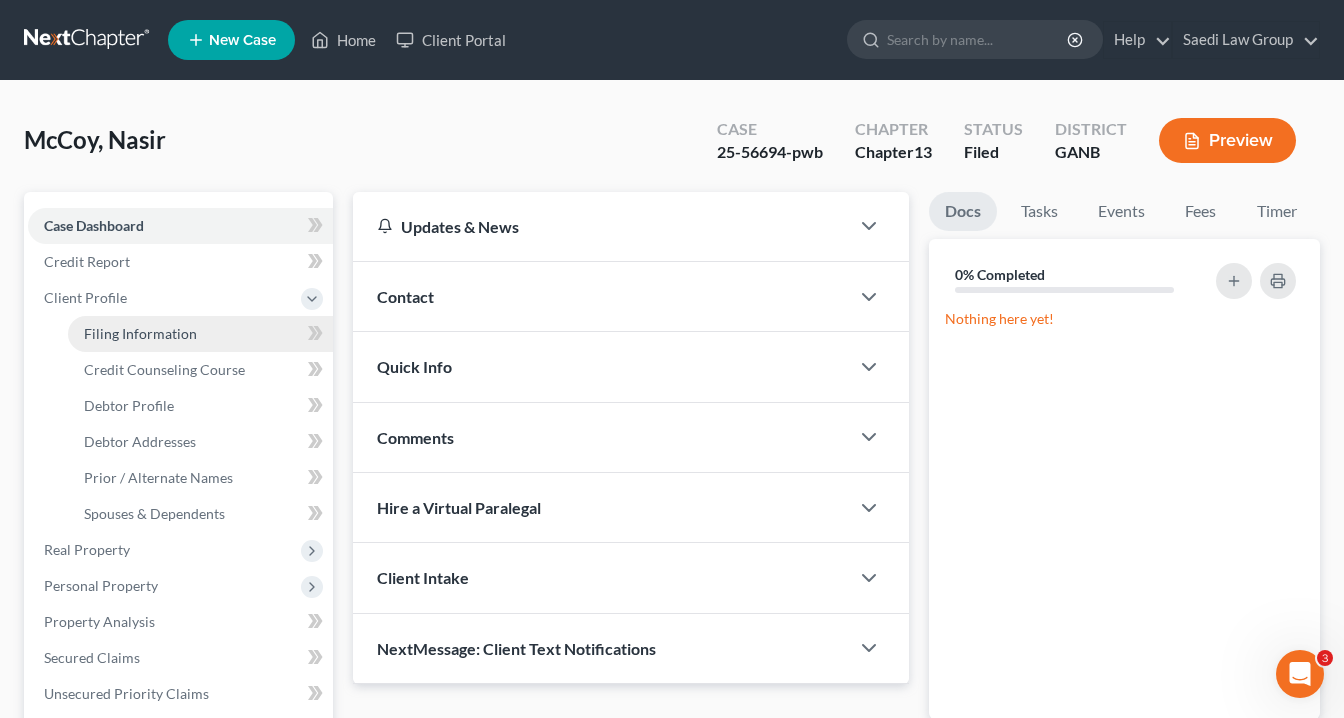 click on "Filing Information" at bounding box center [140, 333] 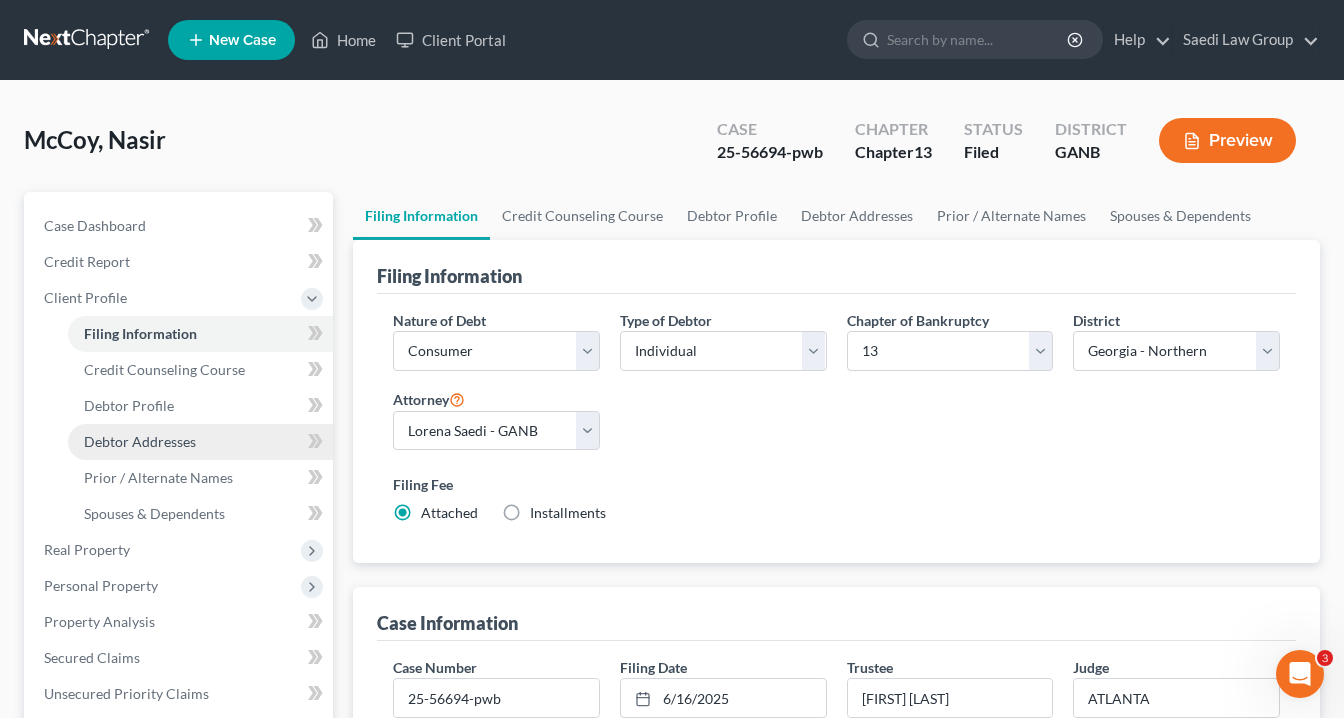 click on "Debtor Addresses" at bounding box center (140, 441) 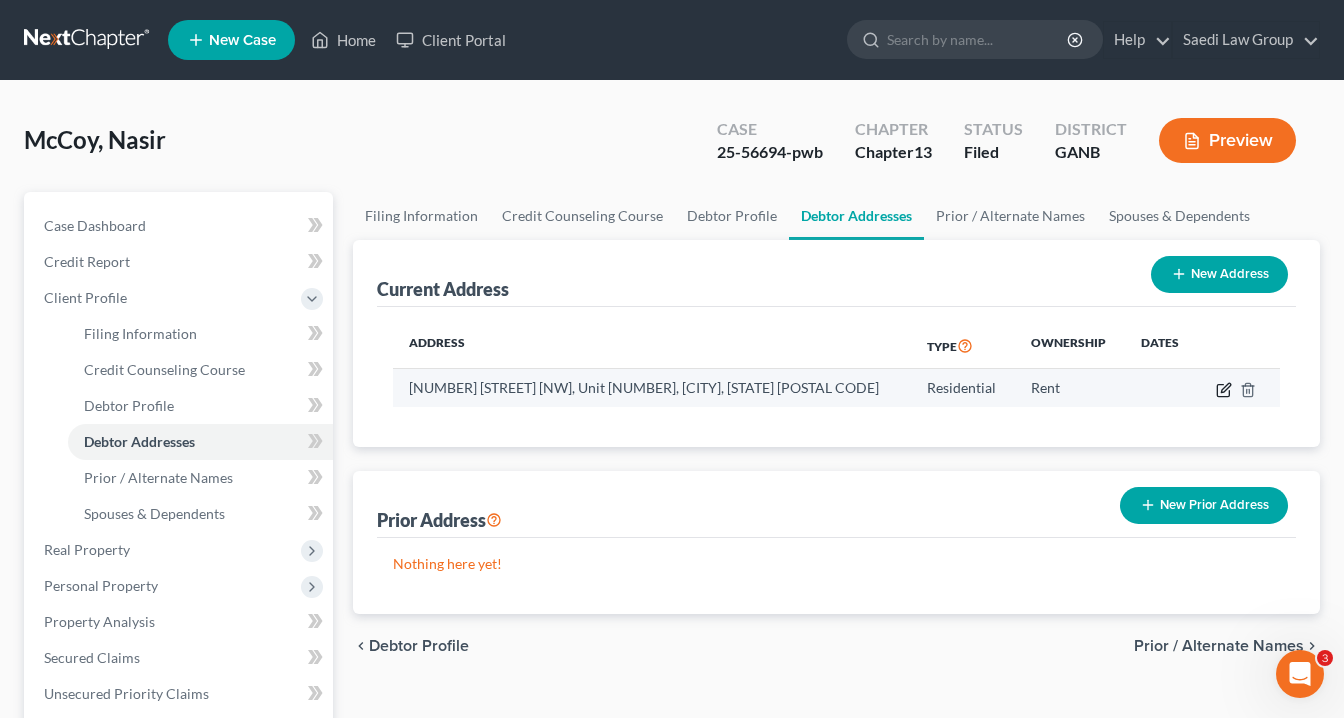 click 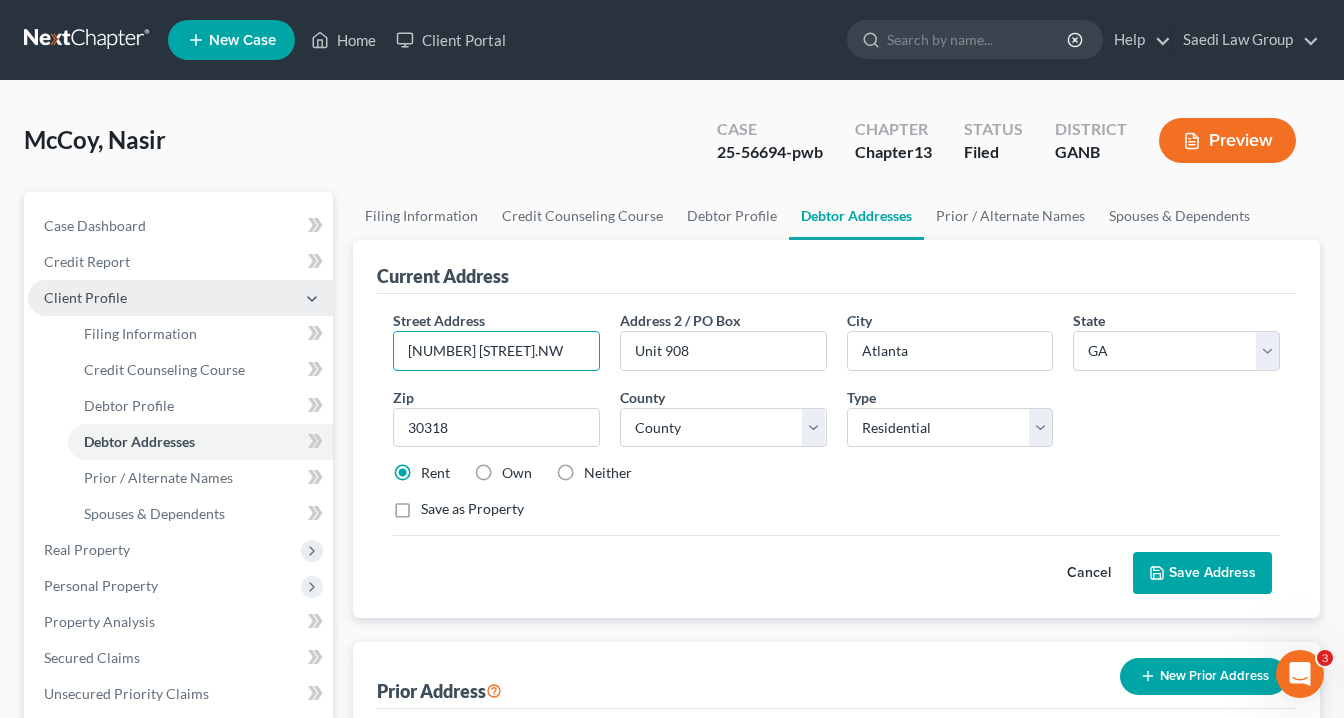drag, startPoint x: 578, startPoint y: 354, endPoint x: 74, endPoint y: 291, distance: 507.92224 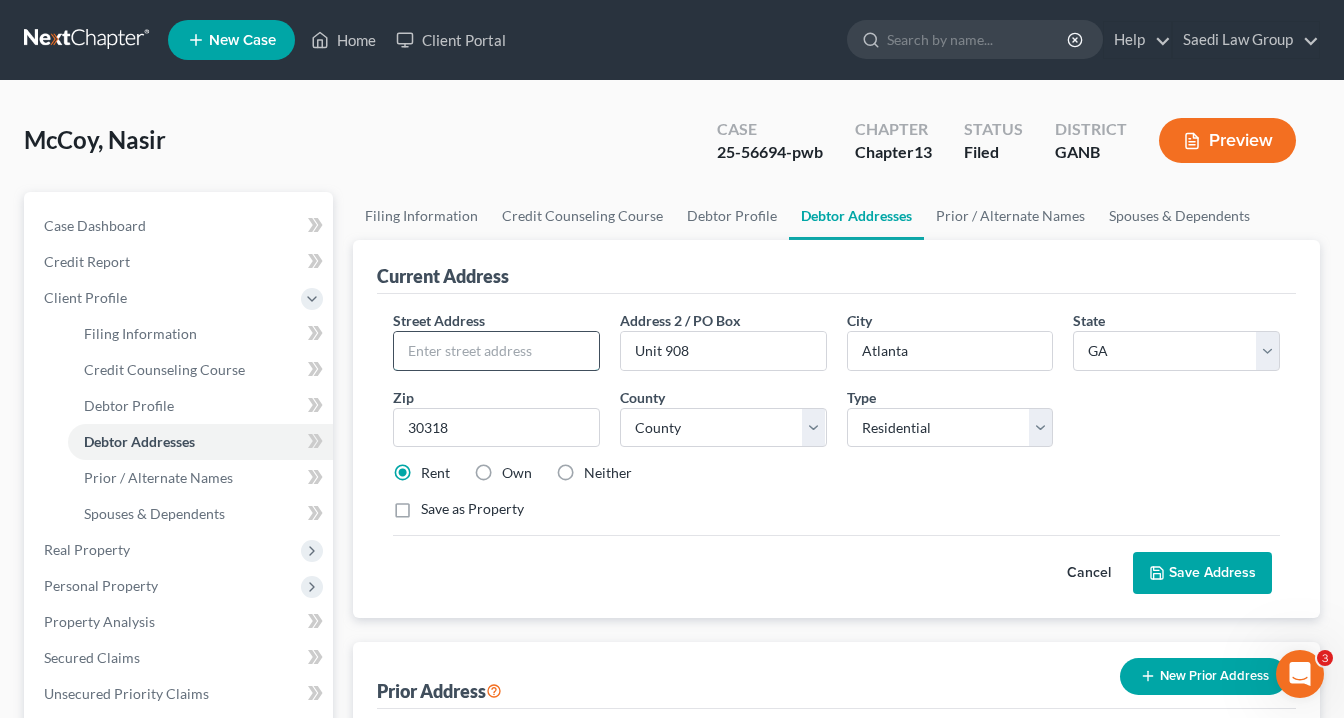 click at bounding box center [496, 351] 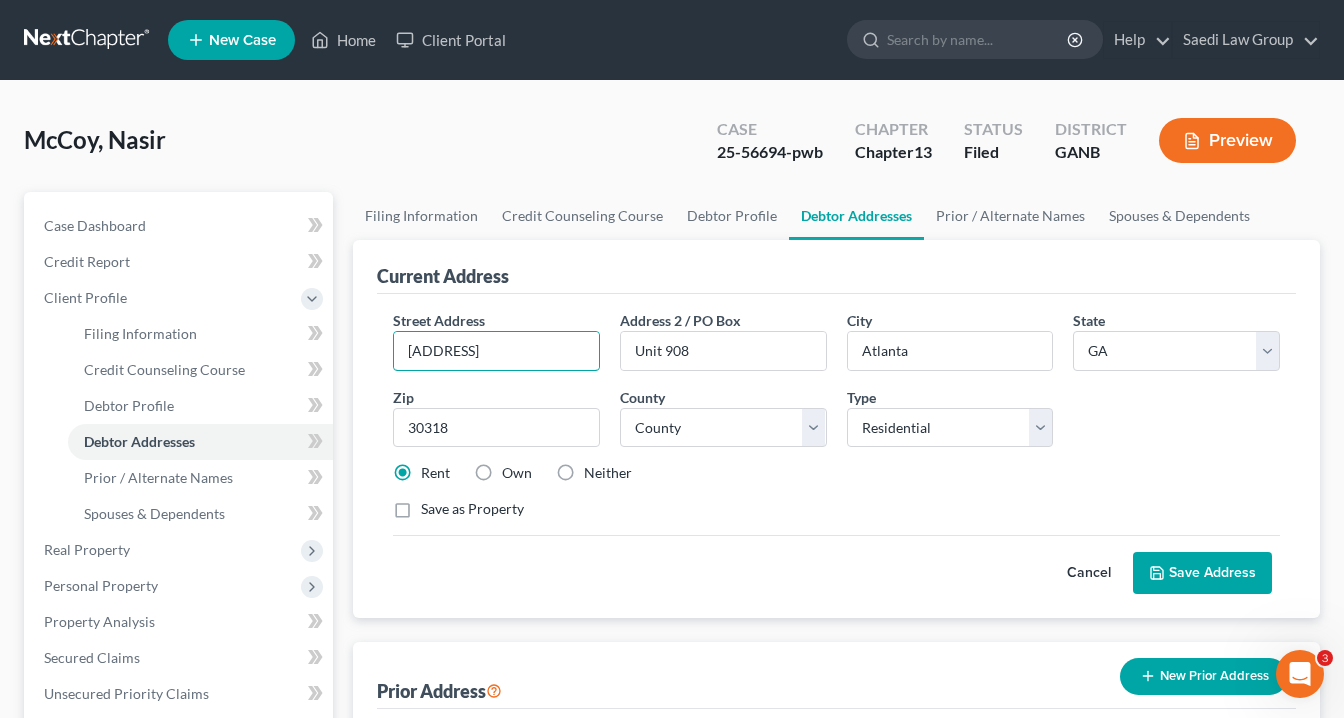 type on "75 Contour Drive" 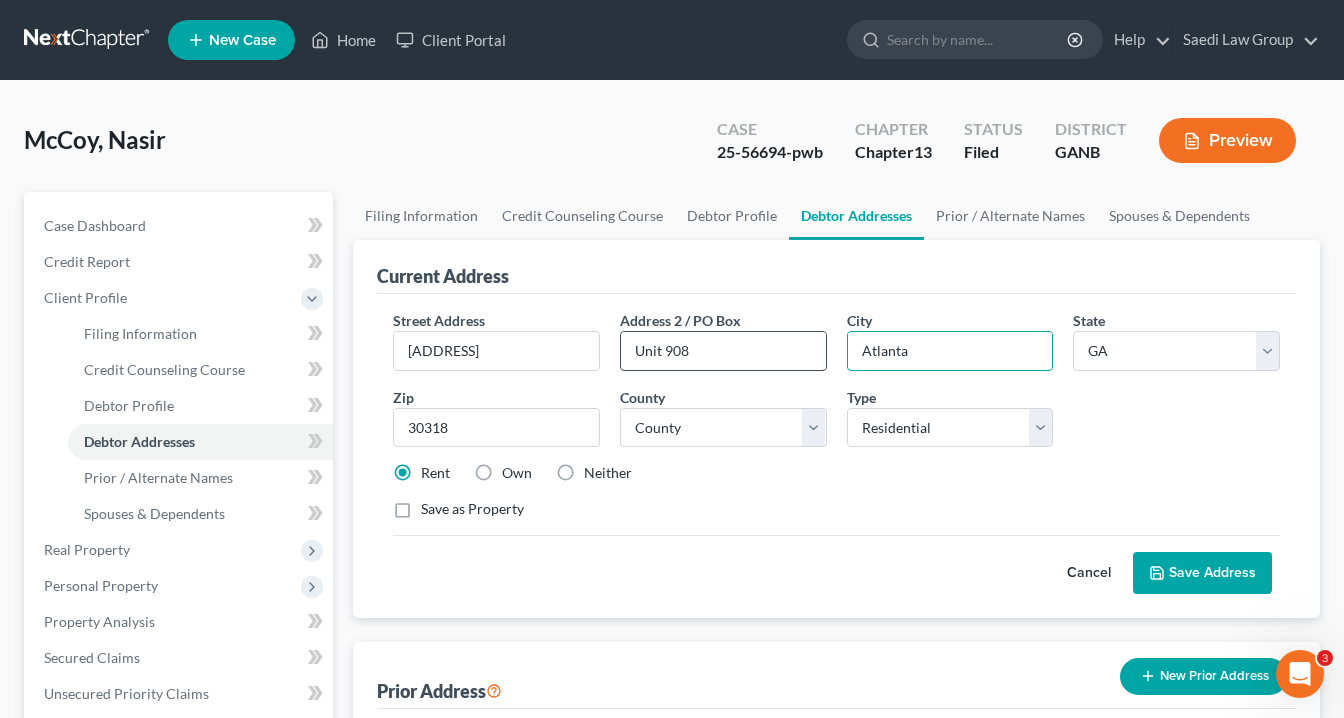 drag, startPoint x: 966, startPoint y: 355, endPoint x: 799, endPoint y: 349, distance: 167.10774 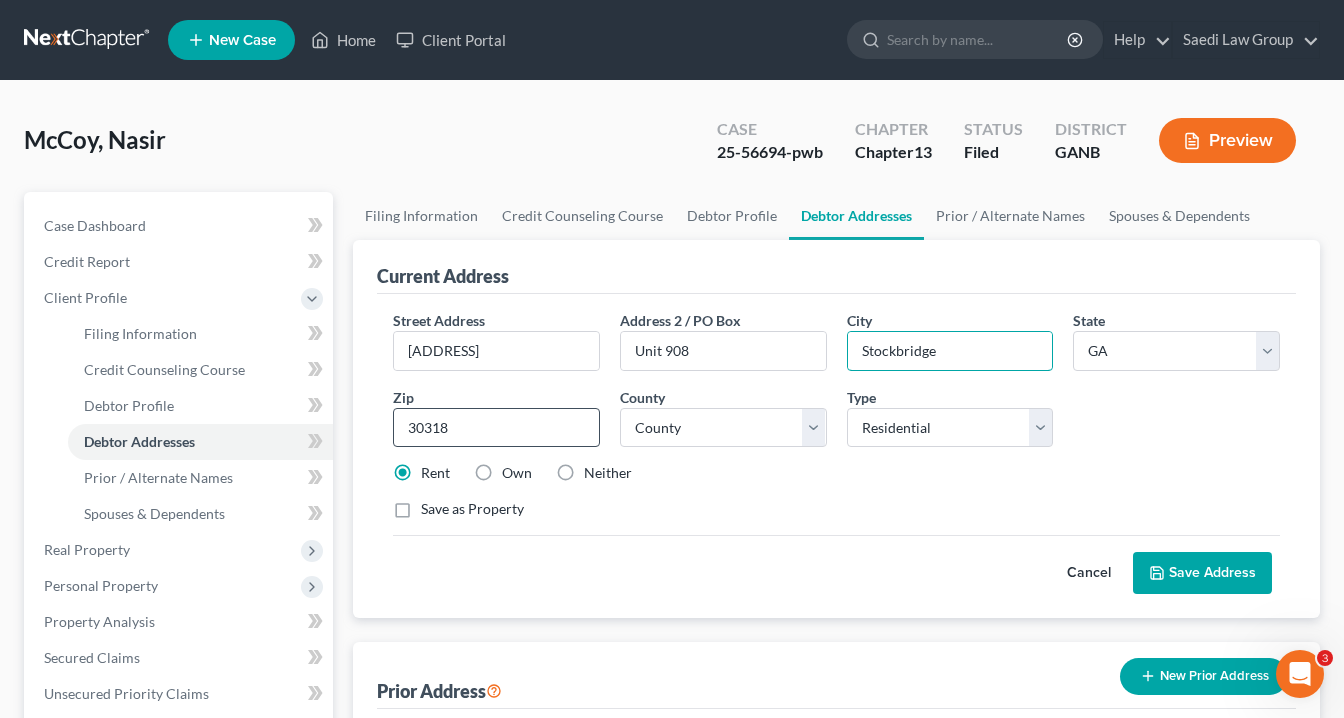 type on "Stockbridge" 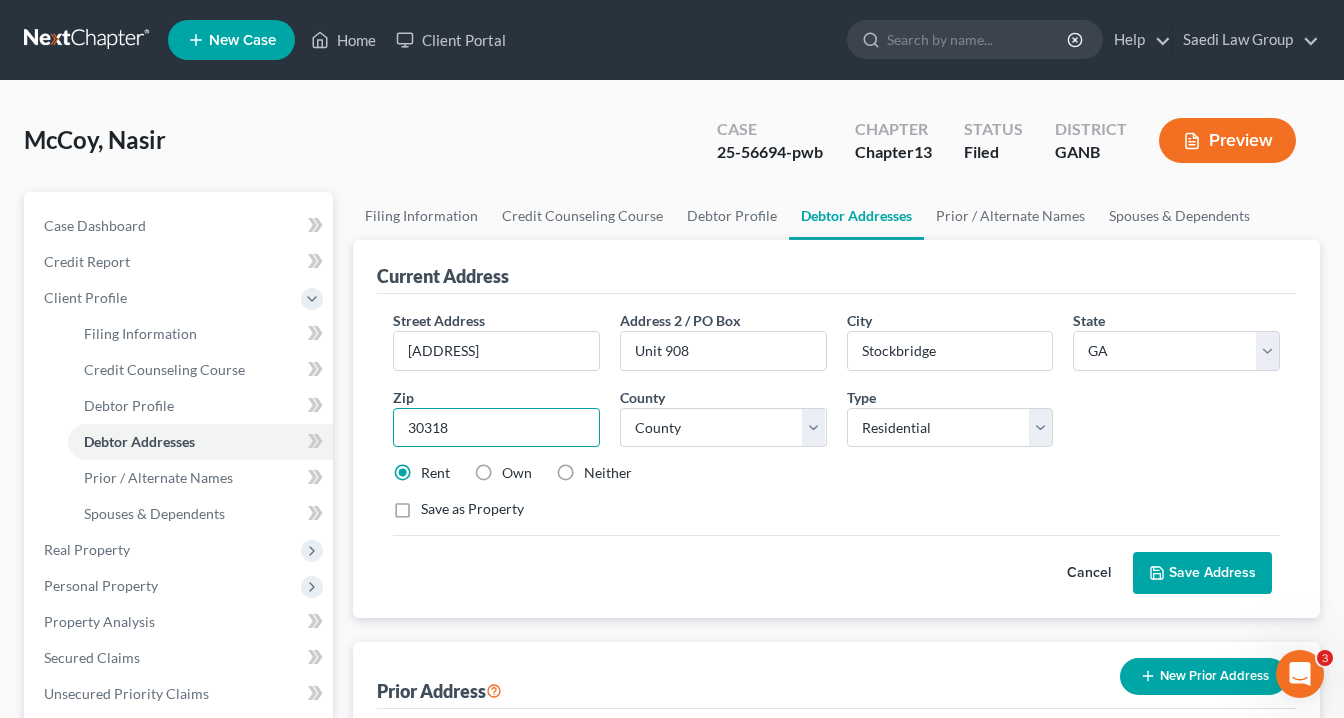 drag, startPoint x: 436, startPoint y: 433, endPoint x: 6, endPoint y: 378, distance: 433.50317 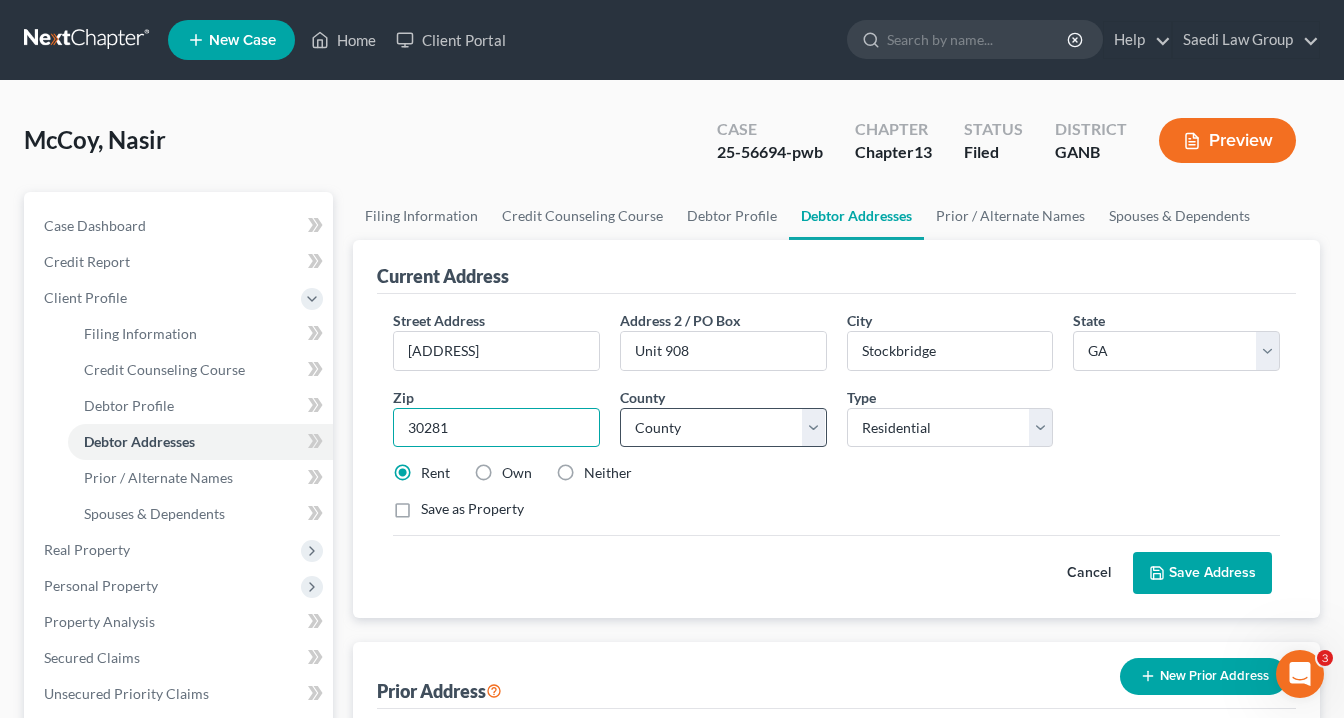 type on "30281" 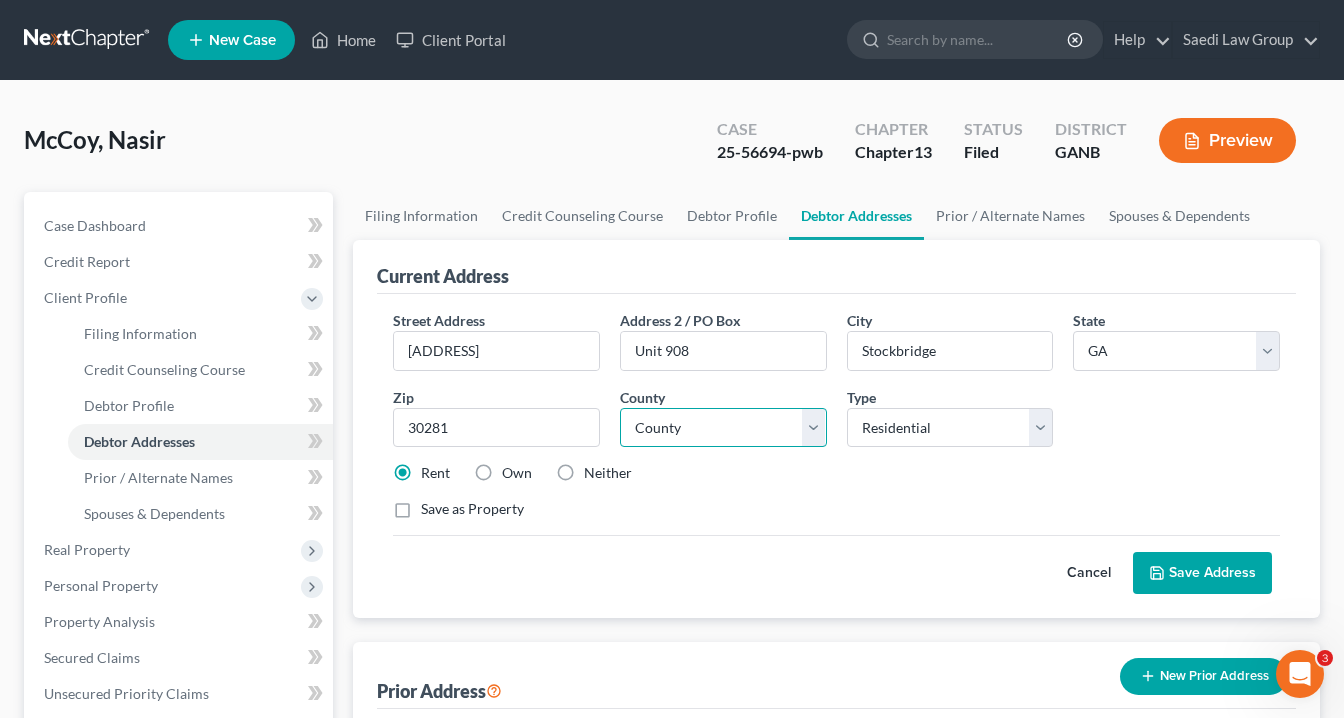 click on "County Appling County Atkinson County Bacon County Baker County Baldwin County Banks County Barrow County Bartow County Ben Hill County Berrien County Bibb County Bleckley County Brantley County Brooks County Bryan County Bulloch County Burke County Butts County Calhoun County Camden County Candler County Carroll County Catoosa County Charlton County Chatham County Chattahoochee County Chattooga County Cherokee County Clarke County Clay County Clayton County Clinch County Cobb County Coffee County Colquitt County Columbia County Cook County Coweta County Crawford County Crisp County Dade County Dawson County DeKalb County Decatur County Dodge County Dooly County Dougherty County Douglas County Early County Echols County Effingham County Elbert County Emanuel County Evans County Fannin County Fayette County Floyd County Forsyth County Franklin County Fulton County Gilmer County Glascock County Glynn County Gordon County Grady County Greene County Gwinnett County Habersham County Hall County Hancock County" at bounding box center [723, 428] 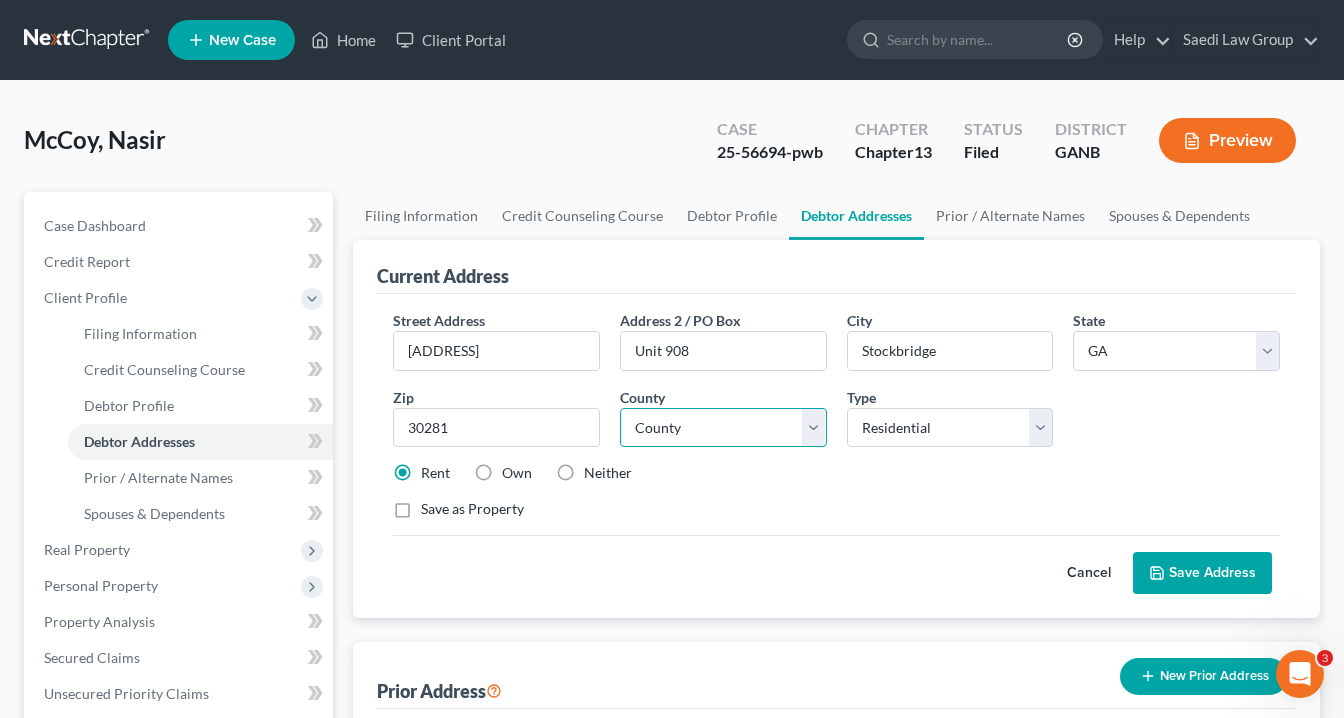 select on "74" 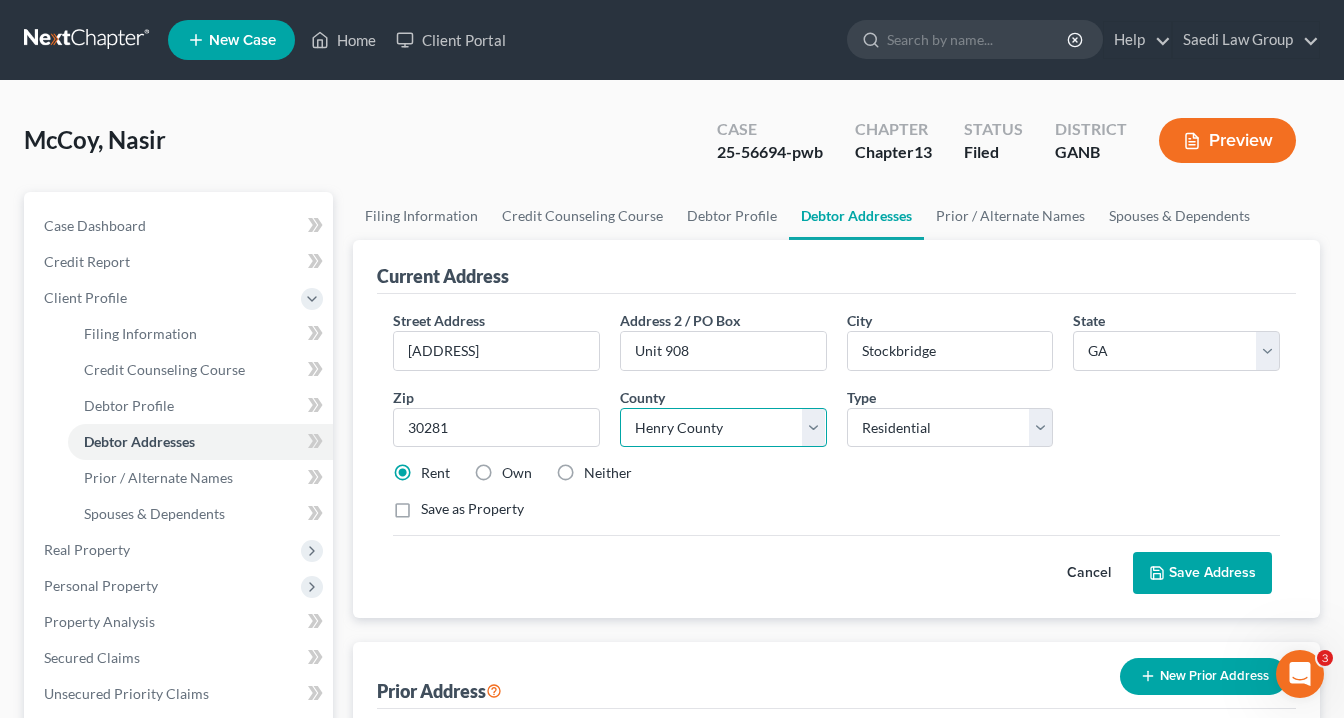 click on "County Appling County Atkinson County Bacon County Baker County Baldwin County Banks County Barrow County Bartow County Ben Hill County Berrien County Bibb County Bleckley County Brantley County Brooks County Bryan County Bulloch County Burke County Butts County Calhoun County Camden County Candler County Carroll County Catoosa County Charlton County Chatham County Chattahoochee County Chattooga County Cherokee County Clarke County Clay County Clayton County Clinch County Cobb County Coffee County Colquitt County Columbia County Cook County Coweta County Crawford County Crisp County Dade County Dawson County DeKalb County Decatur County Dodge County Dooly County Dougherty County Douglas County Early County Echols County Effingham County Elbert County Emanuel County Evans County Fannin County Fayette County Floyd County Forsyth County Franklin County Fulton County Gilmer County Glascock County Glynn County Gordon County Grady County Greene County Gwinnett County Habersham County Hall County Hancock County" at bounding box center [723, 428] 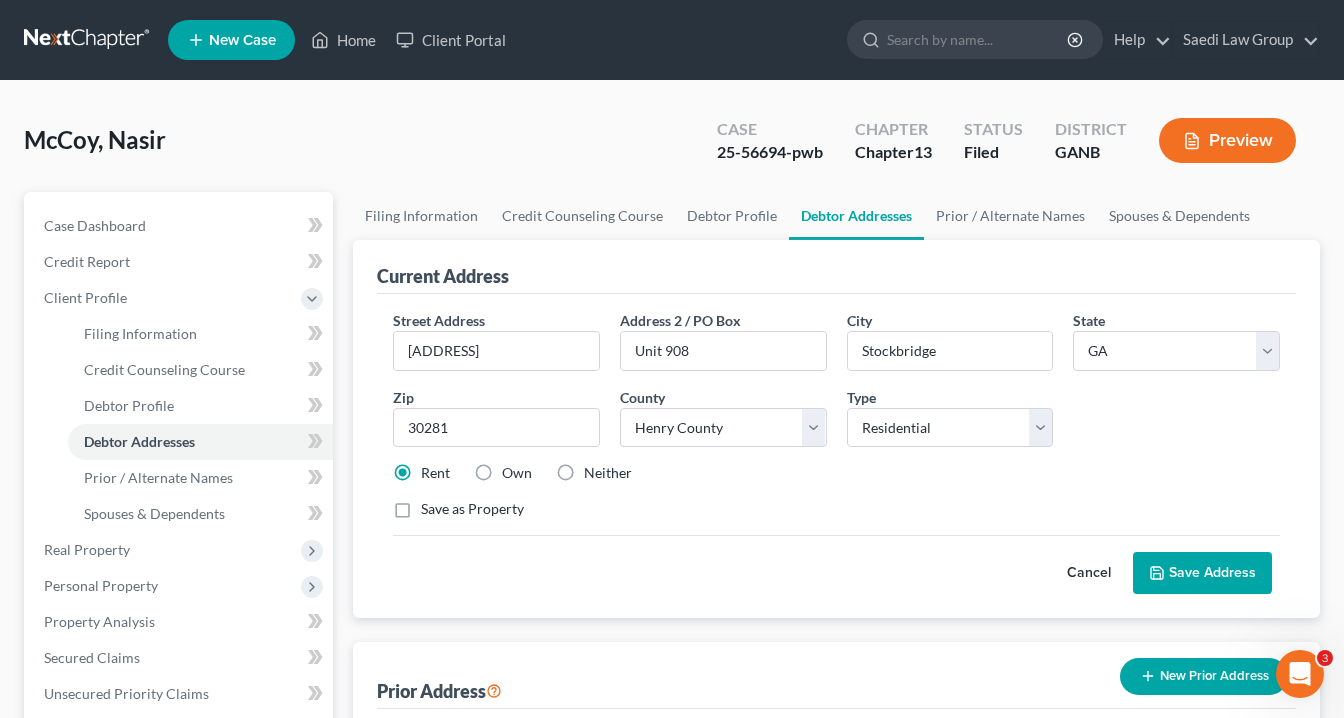 click on "Save Address" at bounding box center [1202, 573] 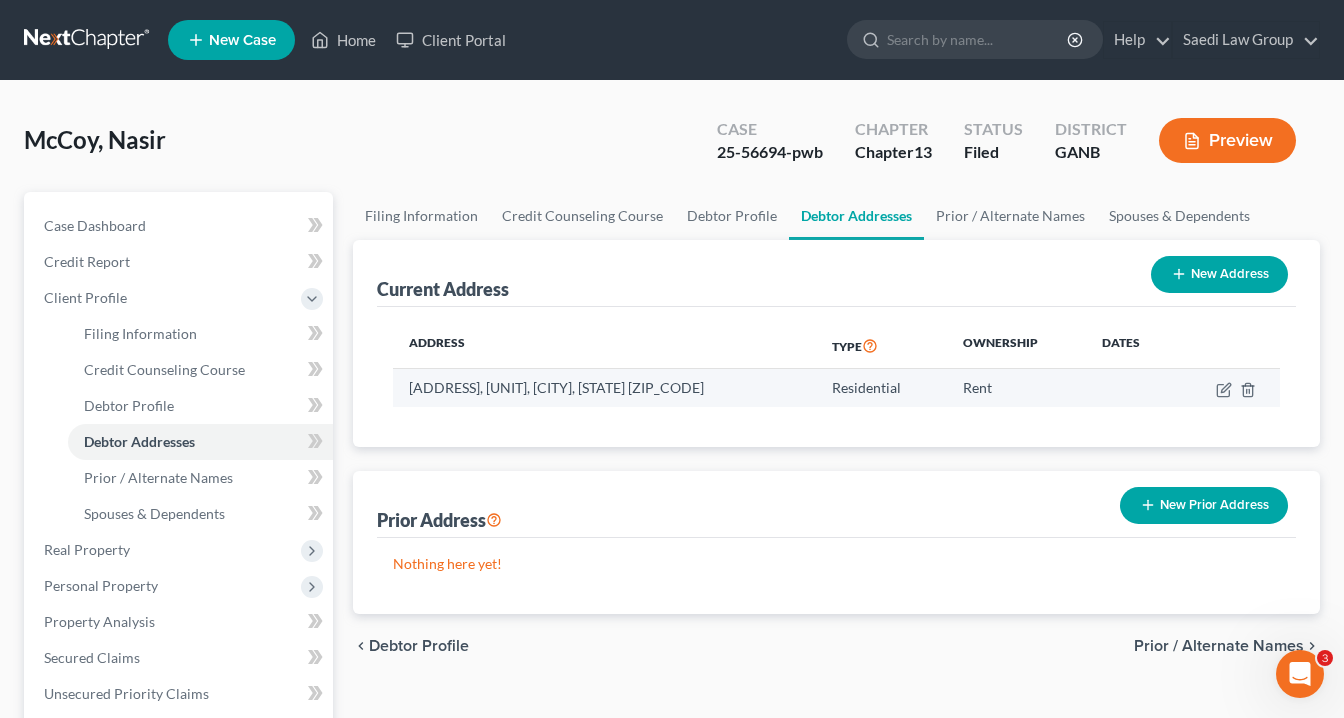drag, startPoint x: 741, startPoint y: 385, endPoint x: 409, endPoint y: 388, distance: 332.01355 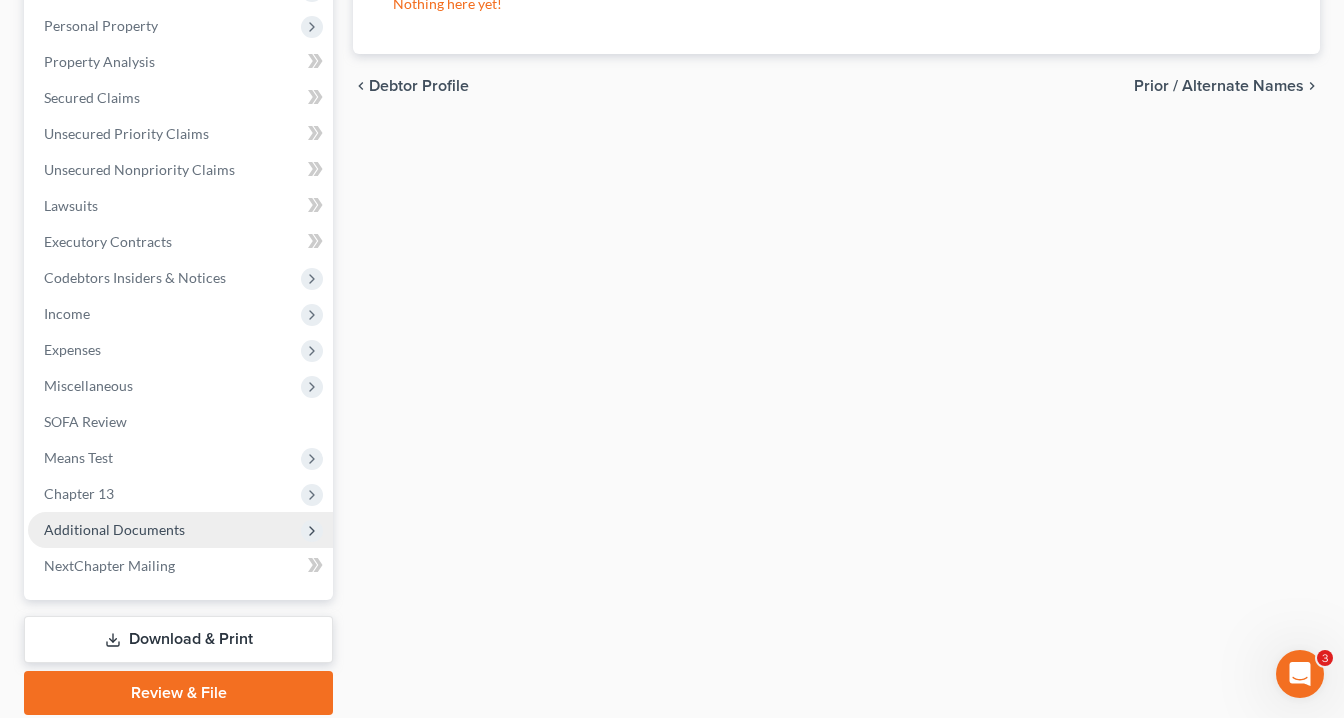 click on "Additional Documents" at bounding box center [180, 530] 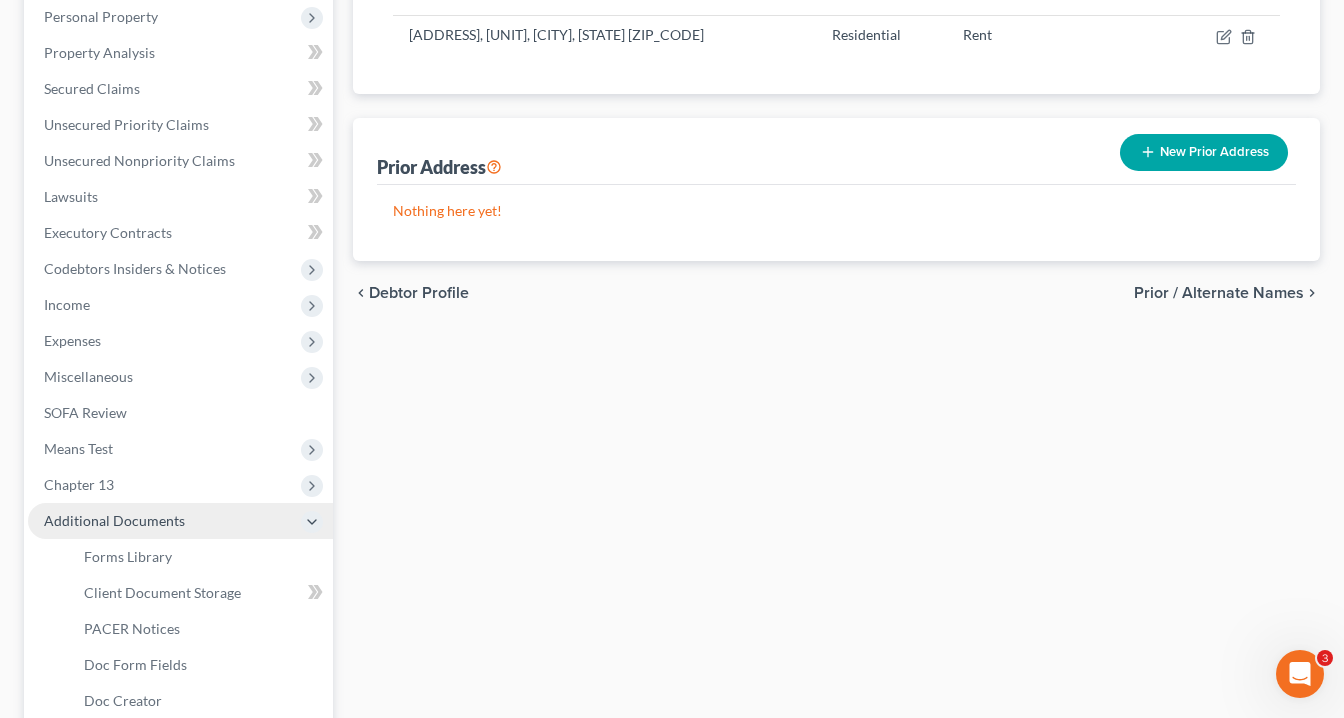 scroll, scrollTop: 344, scrollLeft: 0, axis: vertical 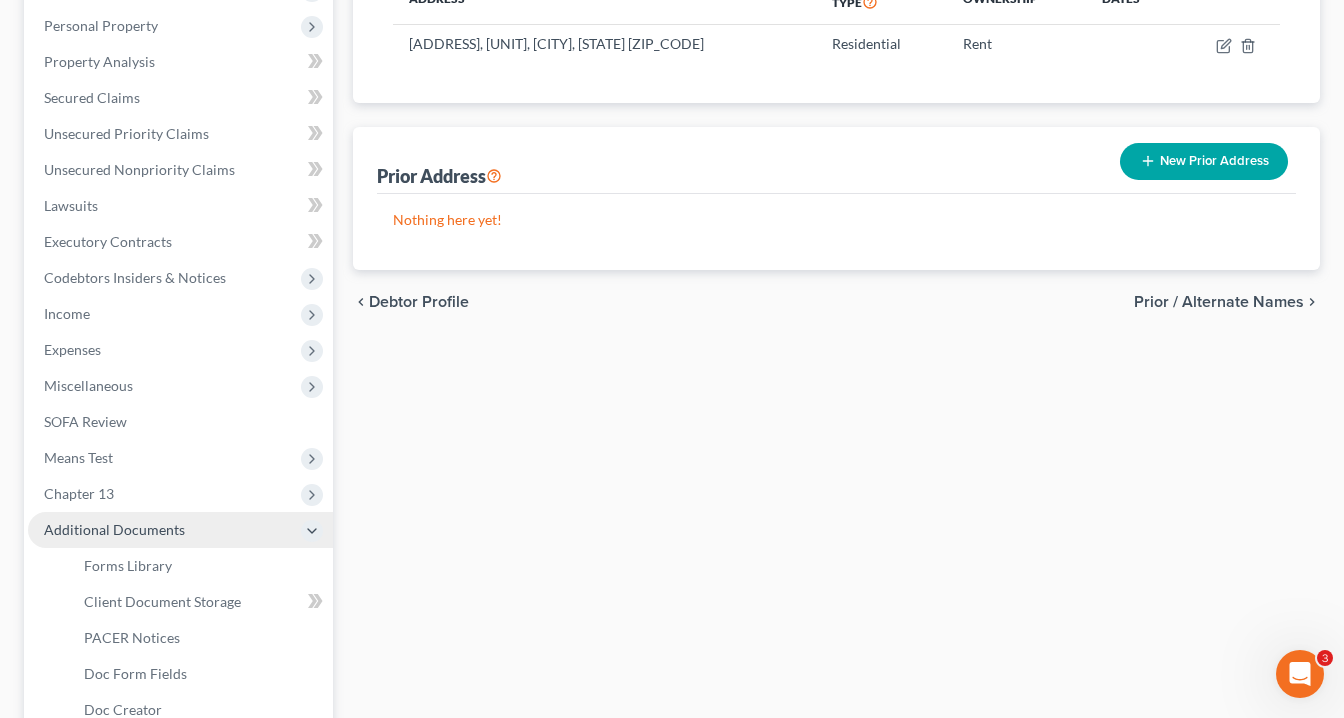 click on "Additional Documents" at bounding box center [180, 530] 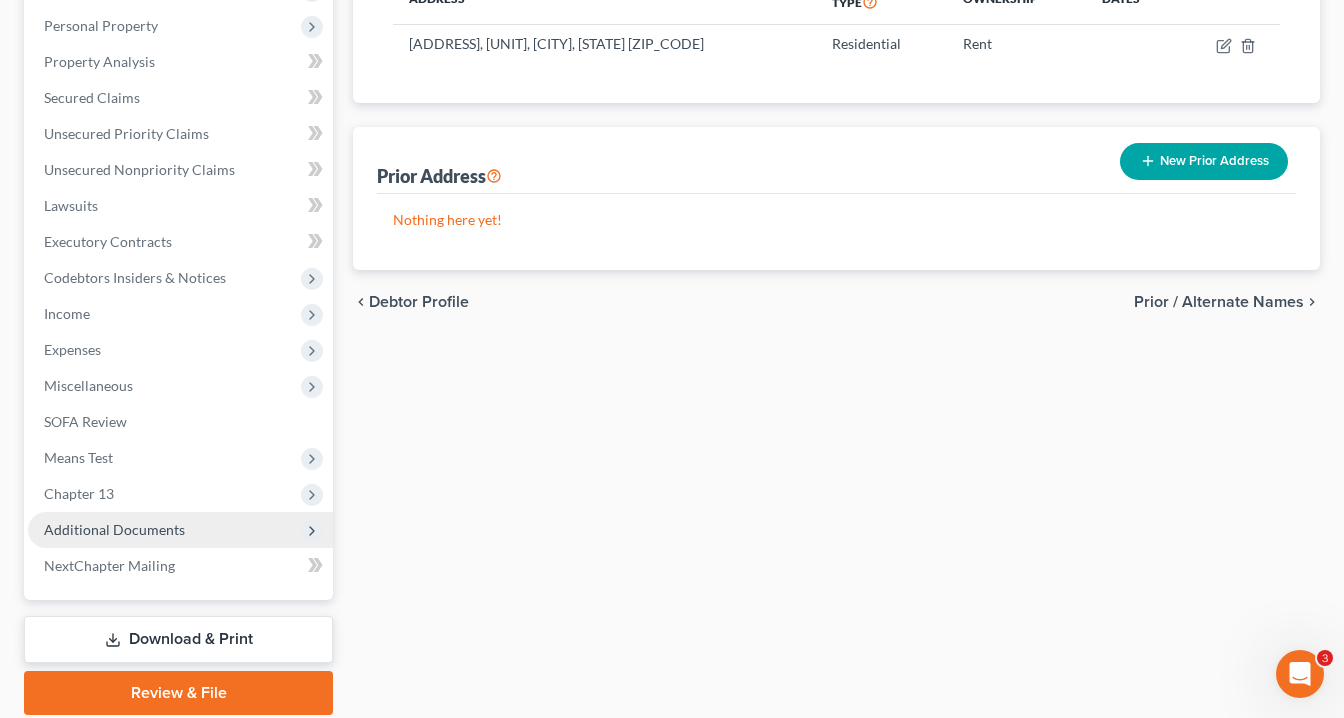 click on "Additional Documents" at bounding box center (180, 530) 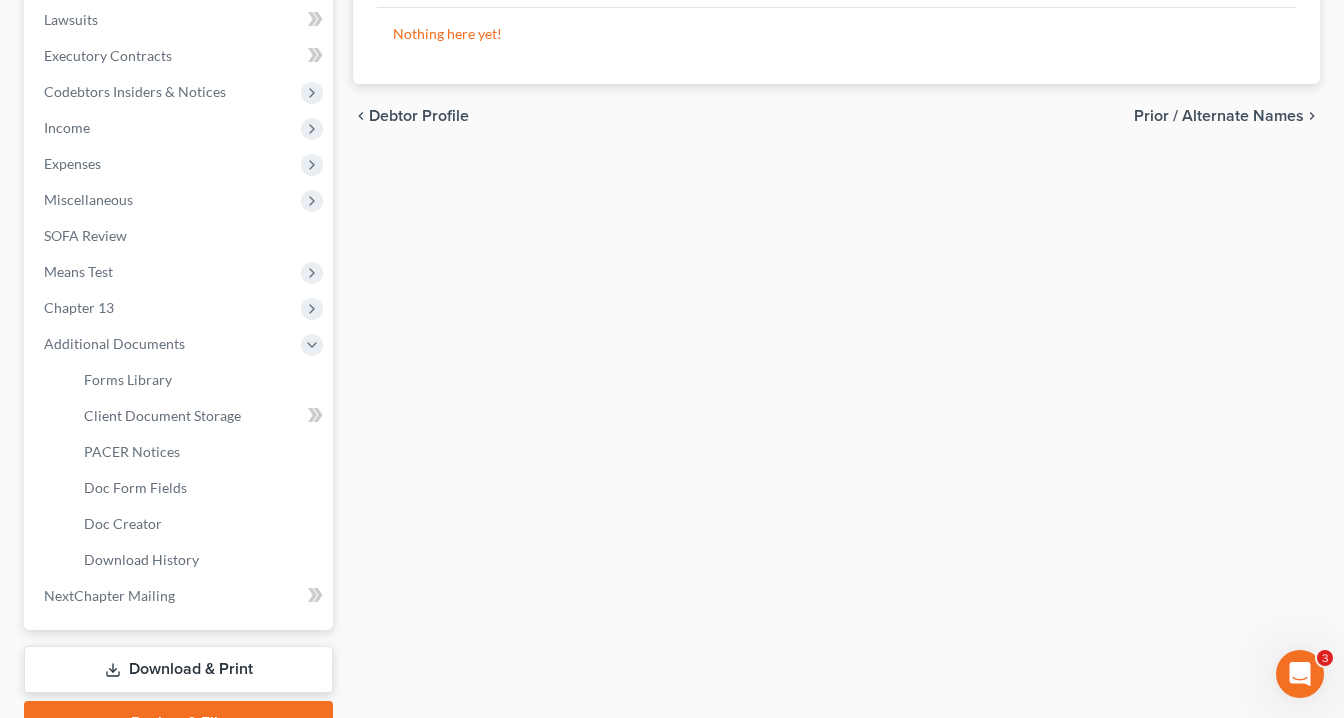 scroll, scrollTop: 630, scrollLeft: 0, axis: vertical 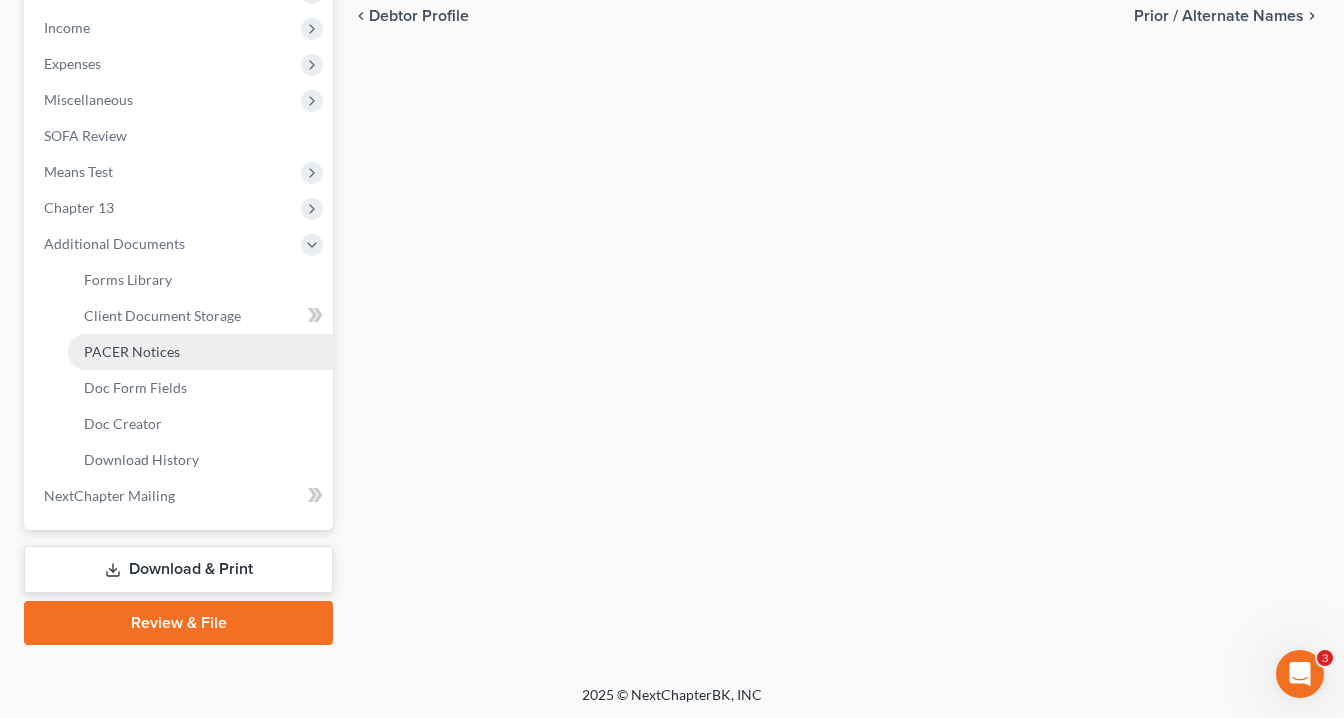 click on "PACER Notices" at bounding box center [132, 351] 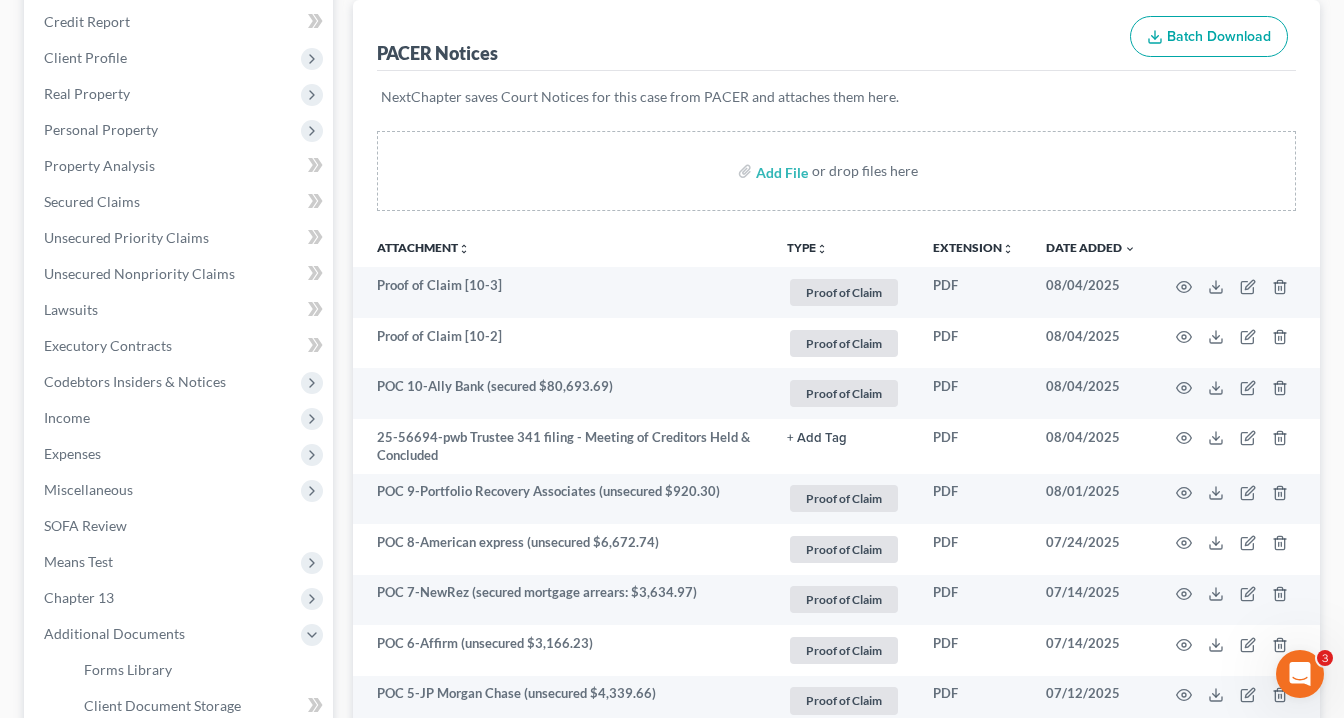 scroll, scrollTop: 0, scrollLeft: 0, axis: both 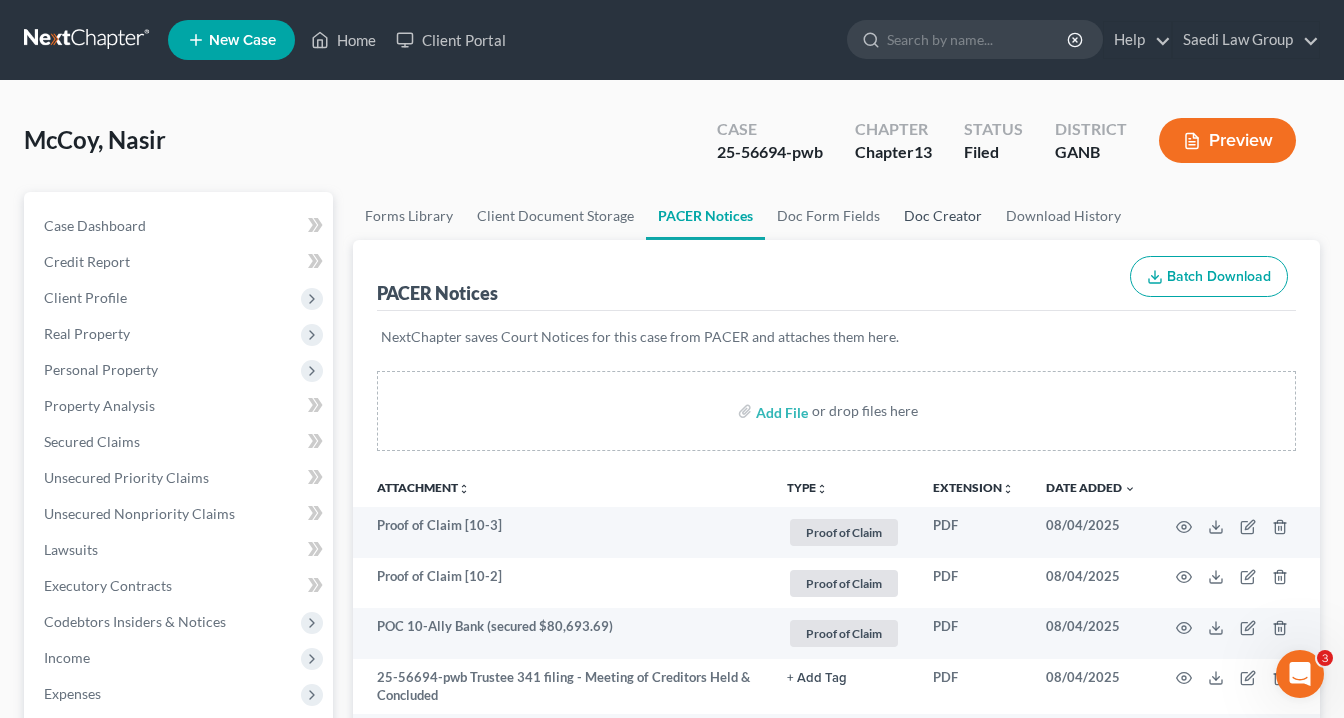 click on "Doc Creator" at bounding box center [943, 216] 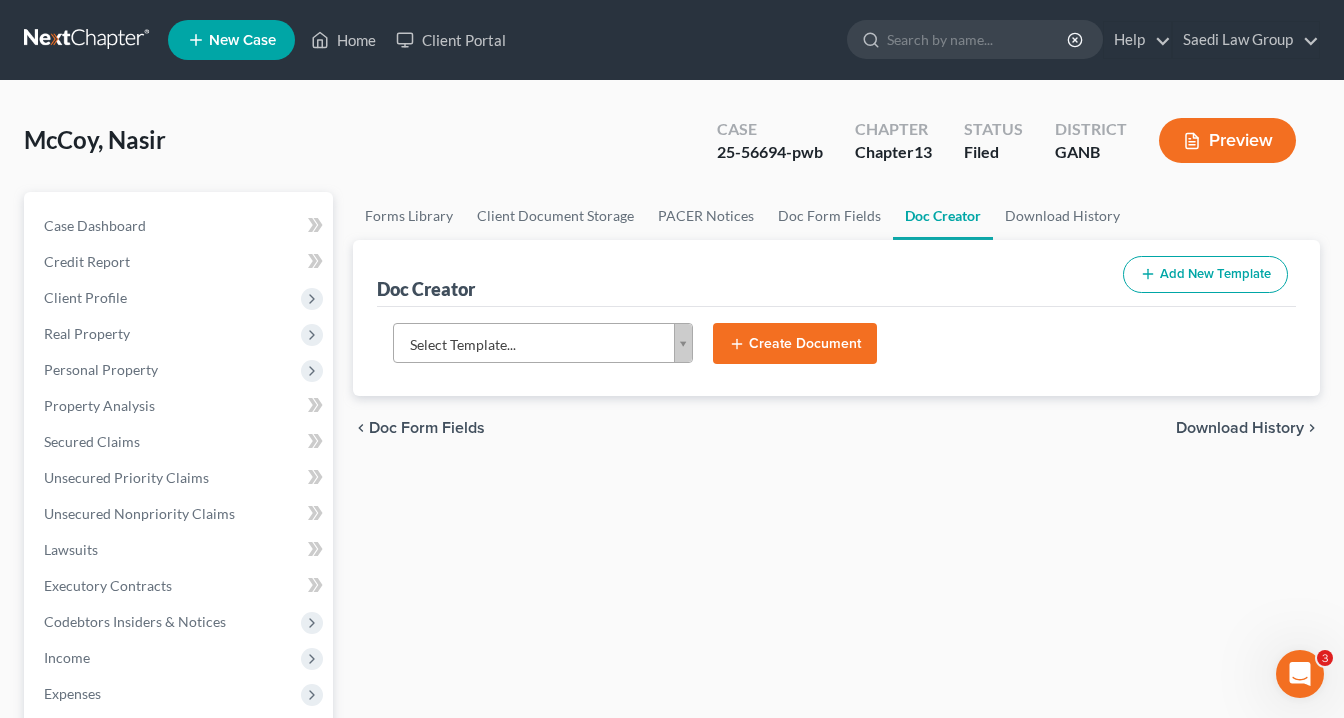 click on "Create Document" at bounding box center [795, 344] 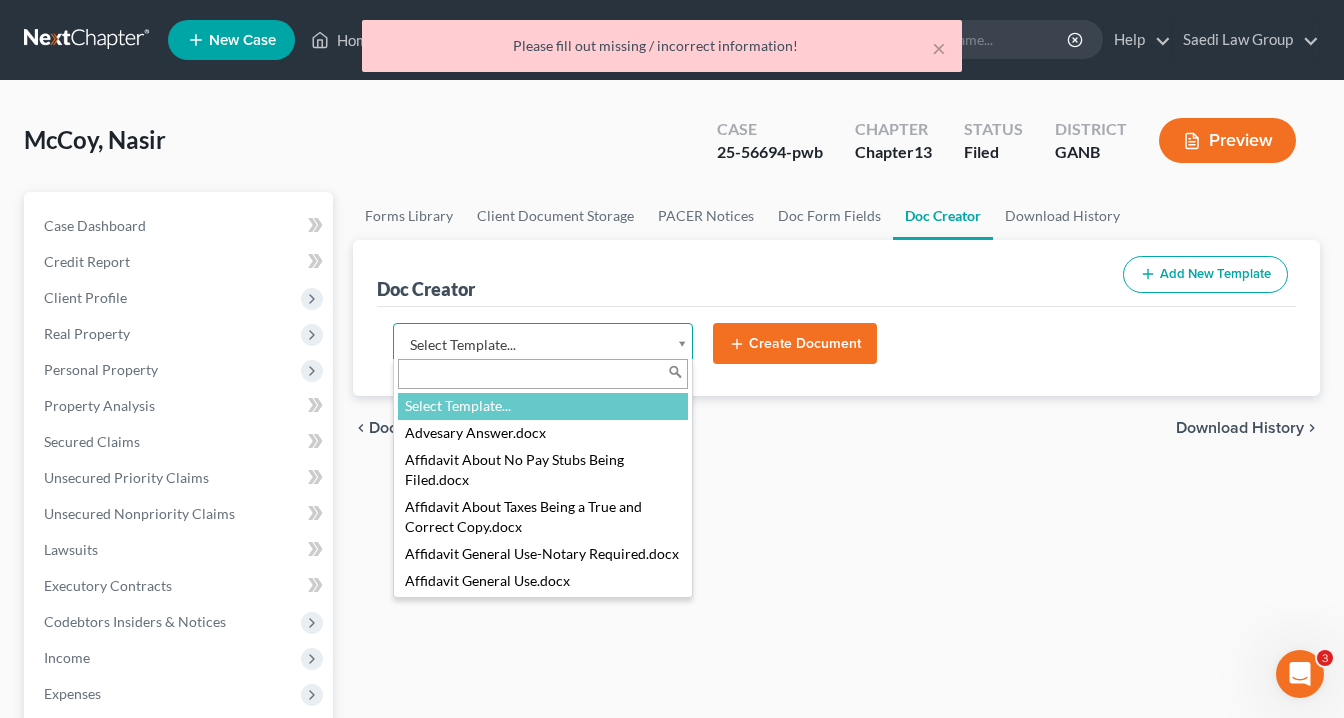 click on "Home New Case Client Portal Saedi Law Group info@saedilawgroup.com My Account Settings Plan + Billing Account Add-Ons Upgrade to Whoa Help Center Webinars Training Videos What's new Log out New Case Home Client Portal         - No Result - See all results Or Press Enter... Help Help Center Webinars Training Videos What's new Saedi Law Group Saedi Law Group info@saedilawgroup.com My Account Settings Plan + Billing Account Add-Ons Upgrade to Whoa Log out 	 		 ×                     Please fill out missing / incorrect information!                     	 McCoy, Nasir Upgraded Case 25-56694-pwb Chapter Chapter  13 Status Filed District GANB Preview Petition Navigation
Case Dashboard
Payments
Invoices" at bounding box center [672, 675] 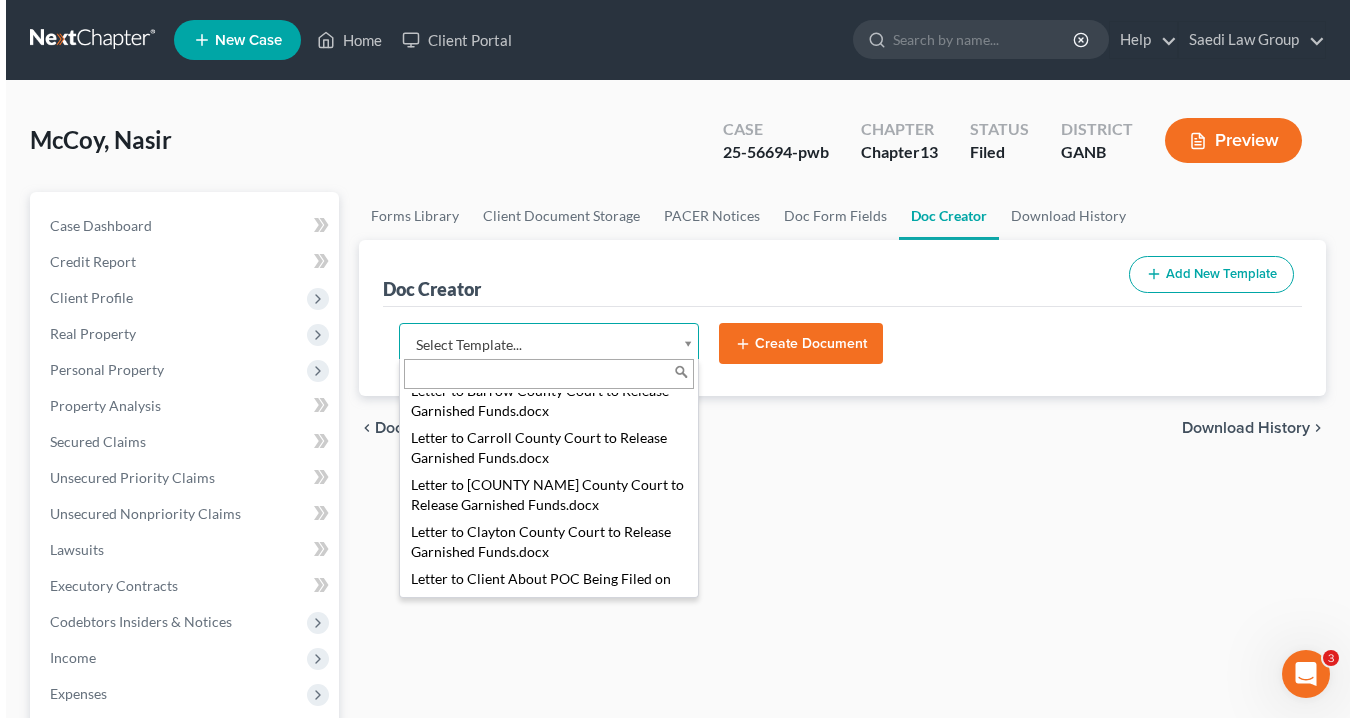 scroll, scrollTop: 1120, scrollLeft: 0, axis: vertical 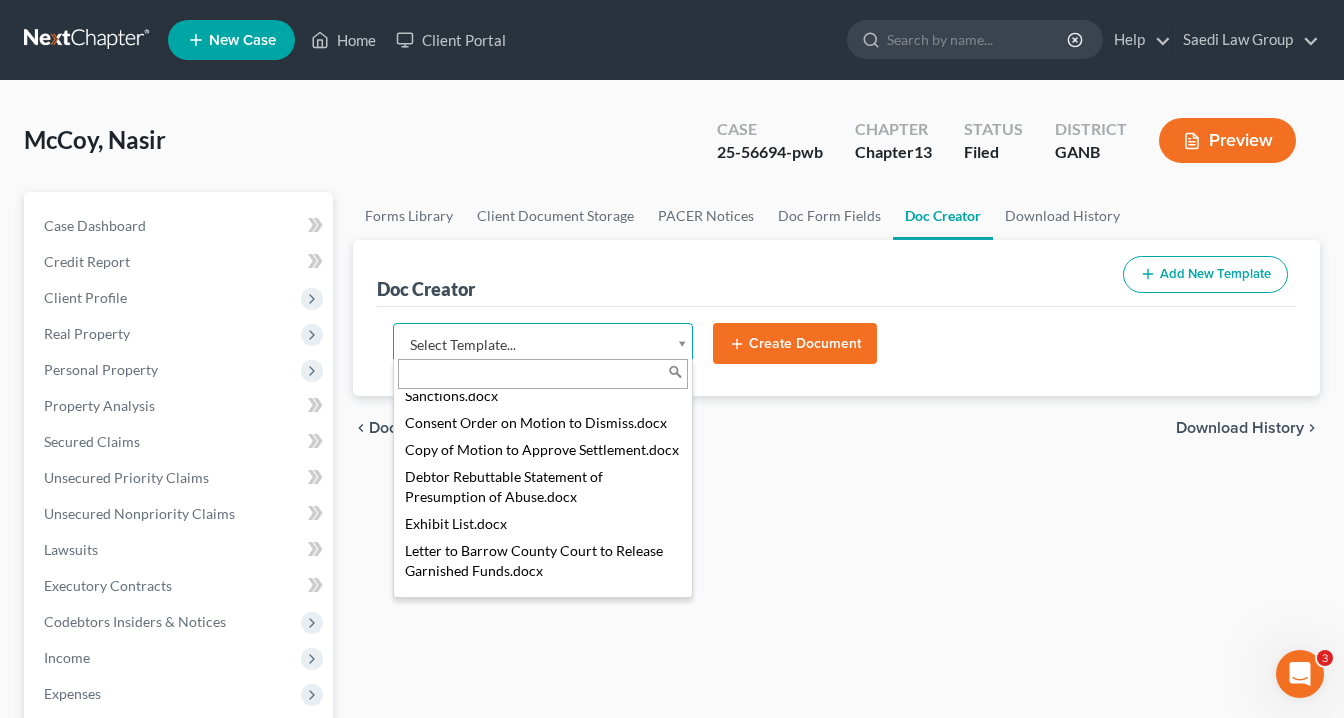 select on "111548" 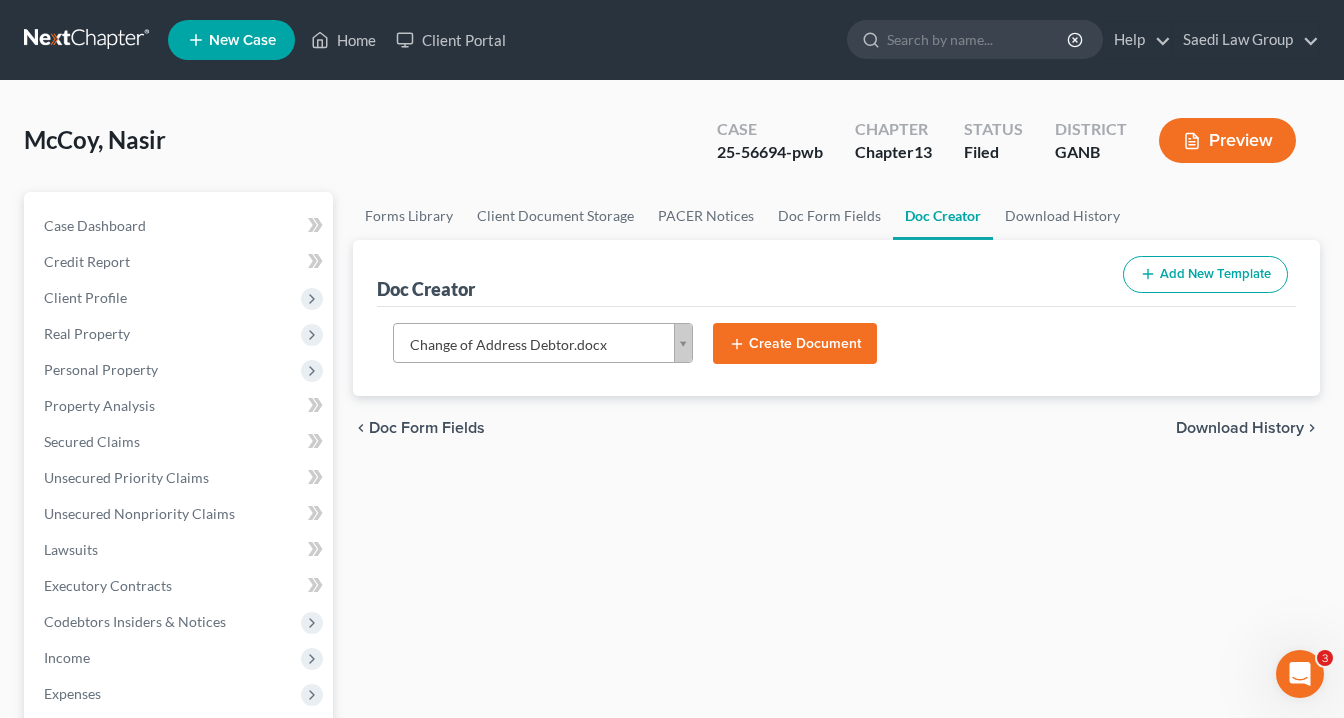click on "Create Document" at bounding box center [795, 344] 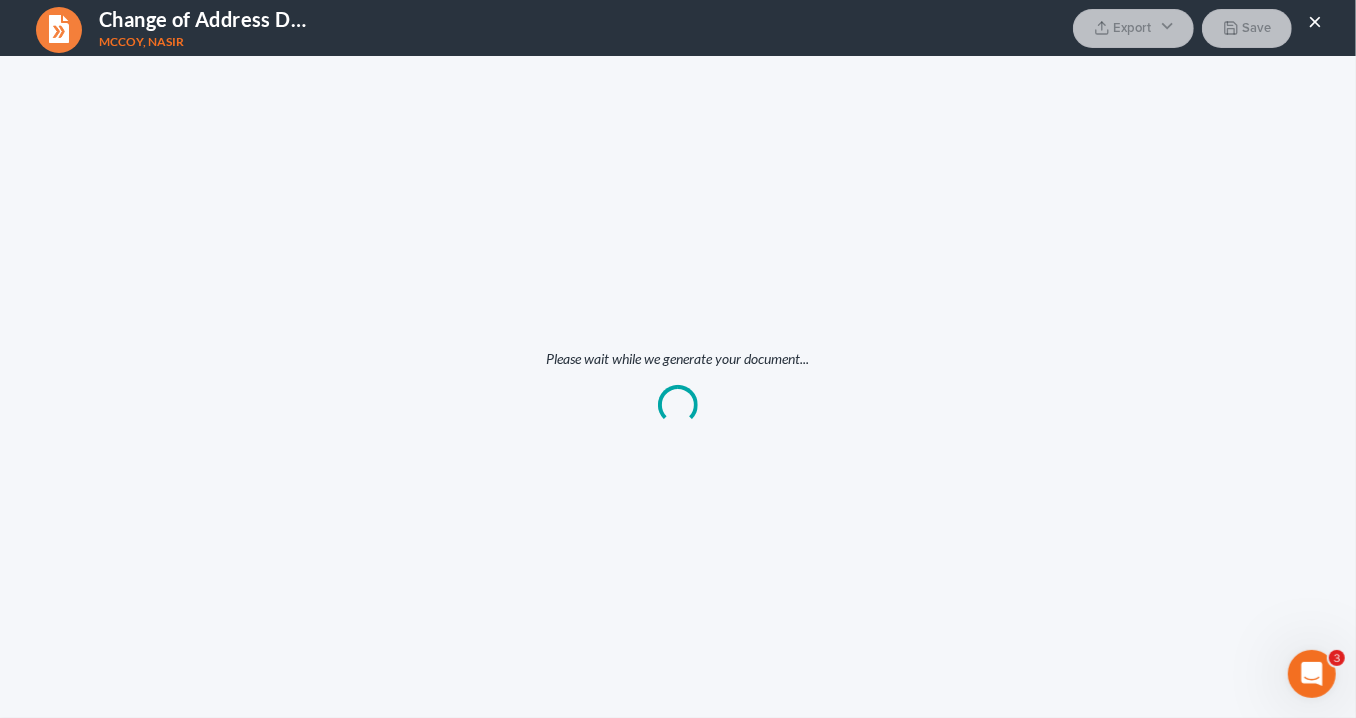 scroll, scrollTop: 0, scrollLeft: 0, axis: both 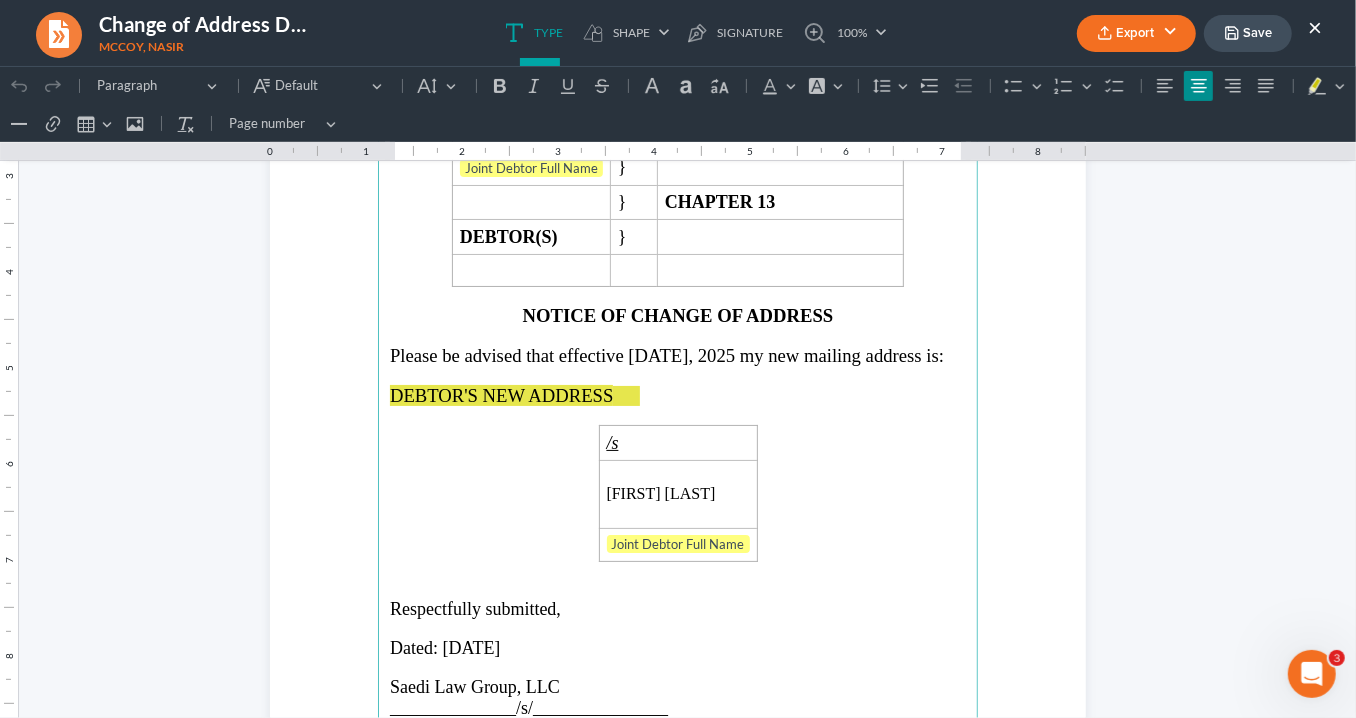 click at bounding box center (626, 395) 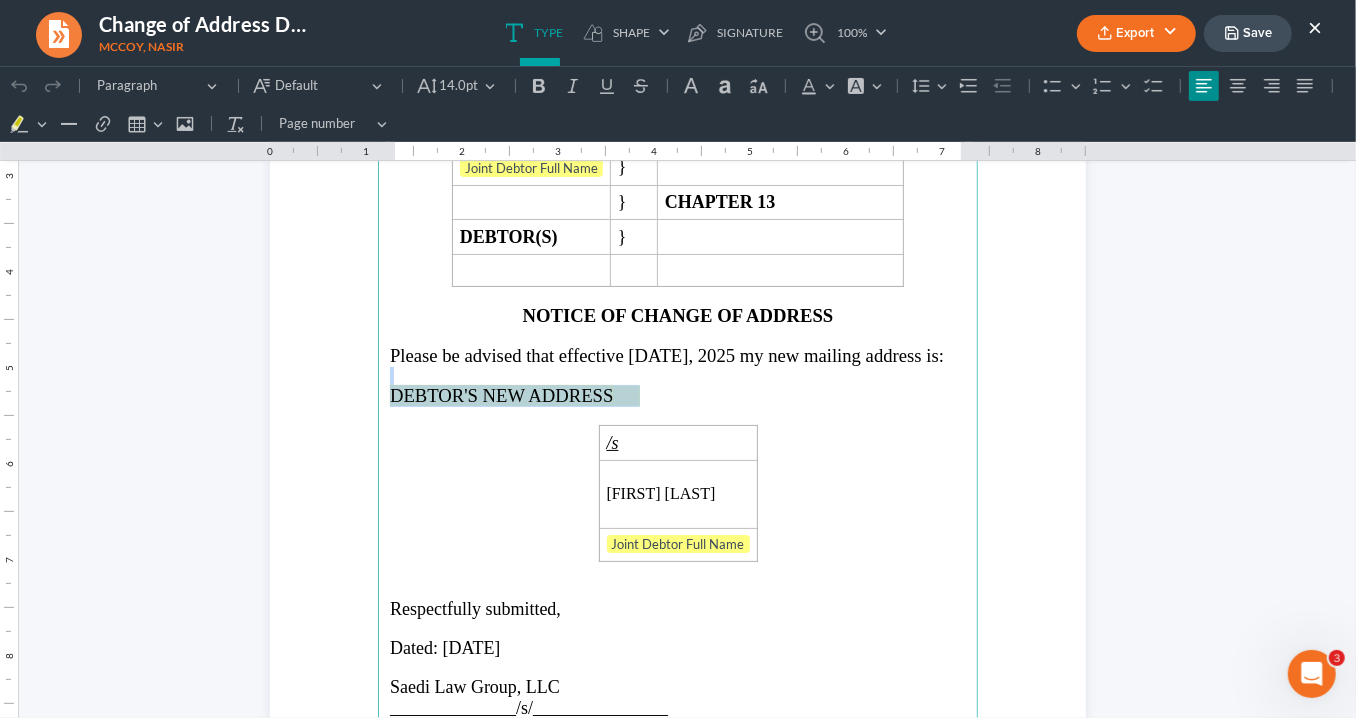 drag, startPoint x: 635, startPoint y: 384, endPoint x: 381, endPoint y: 360, distance: 255.13133 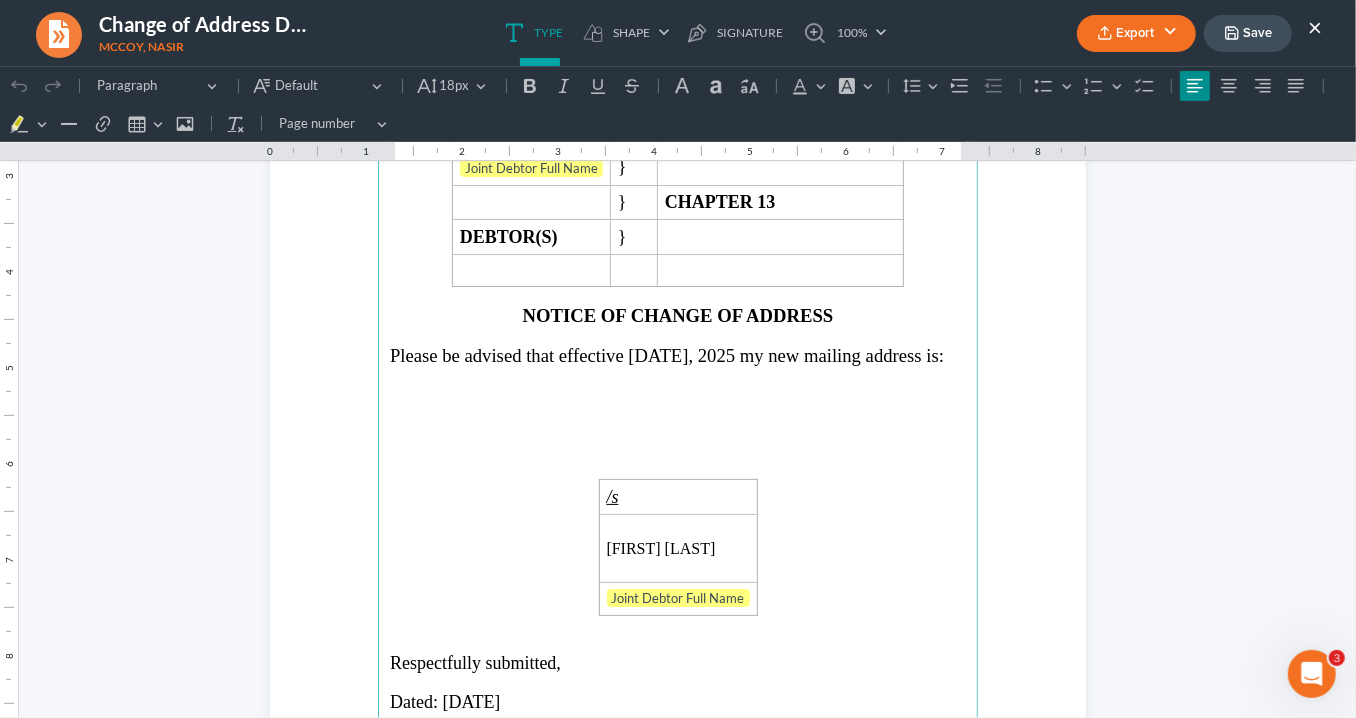 click at bounding box center [678, 411] 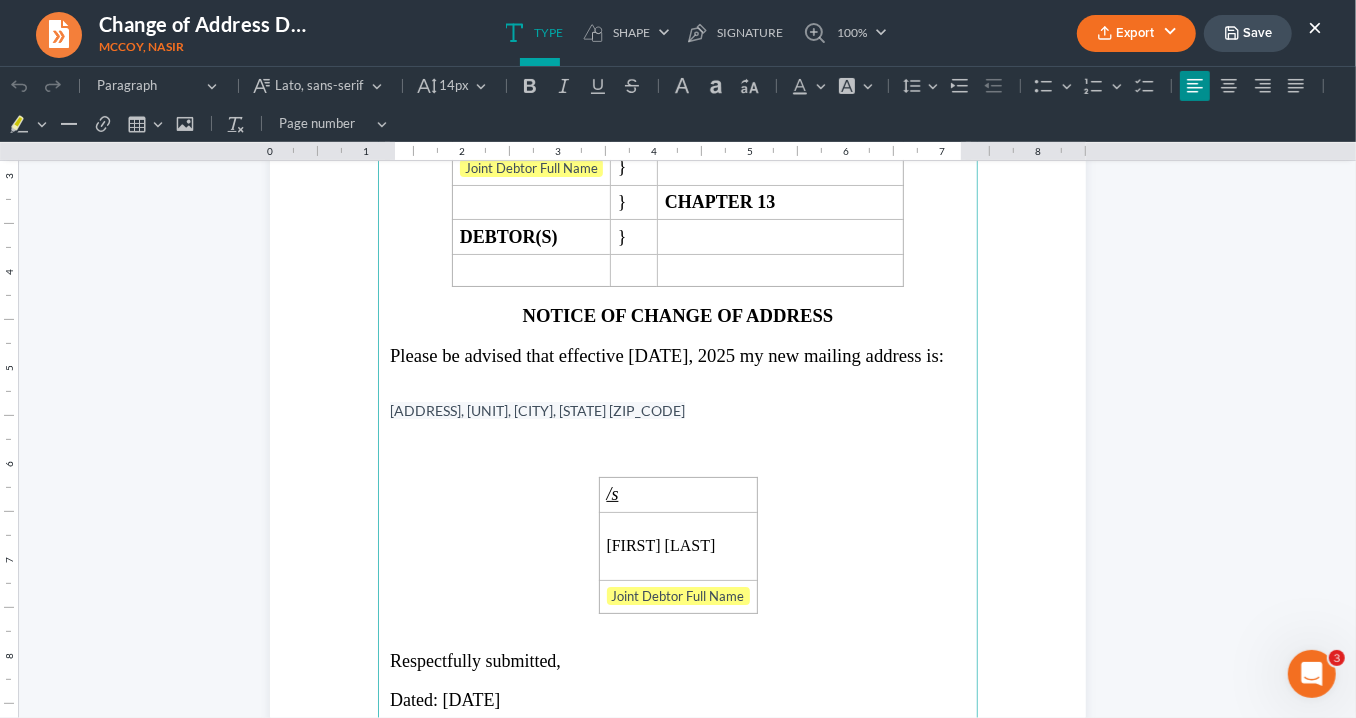 click on "75 Contour Drive, Unit 908, Stockbridge, GA 30281" at bounding box center [537, 409] 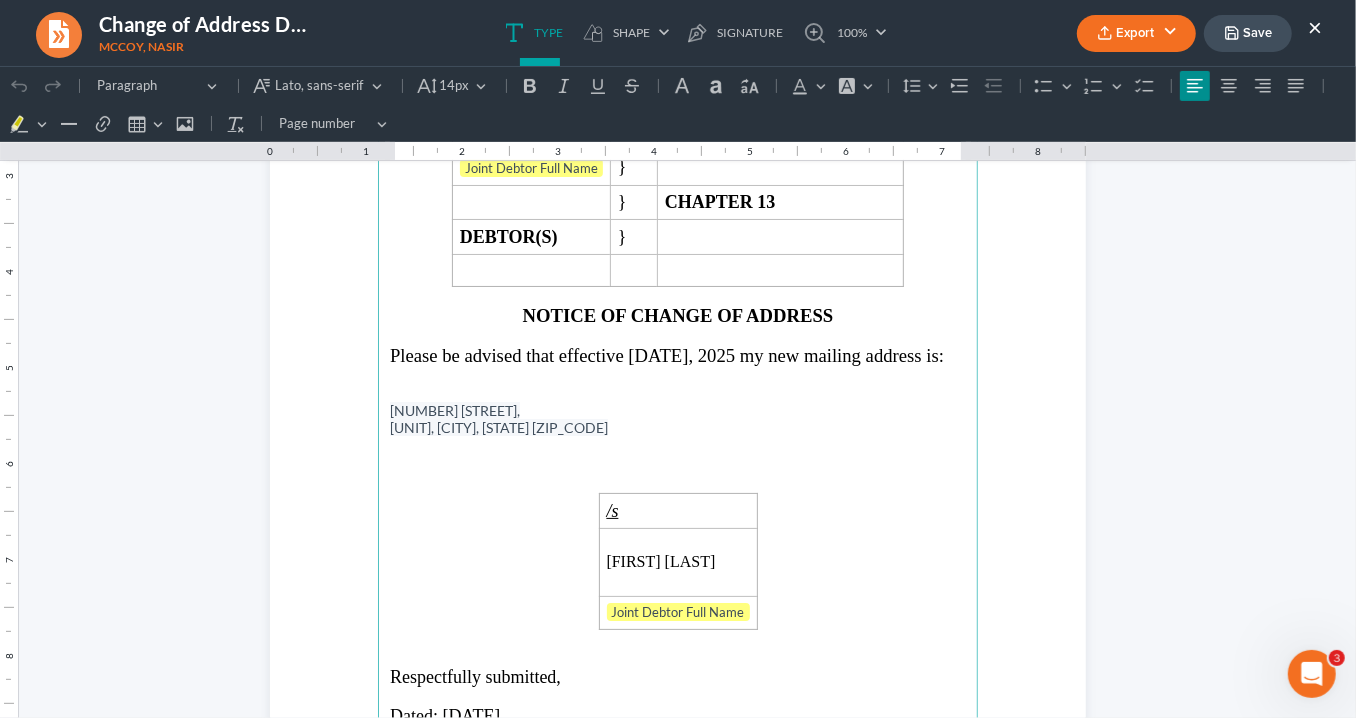 click on "Unit 908, Stockbridge, GA 30281" at bounding box center [499, 426] 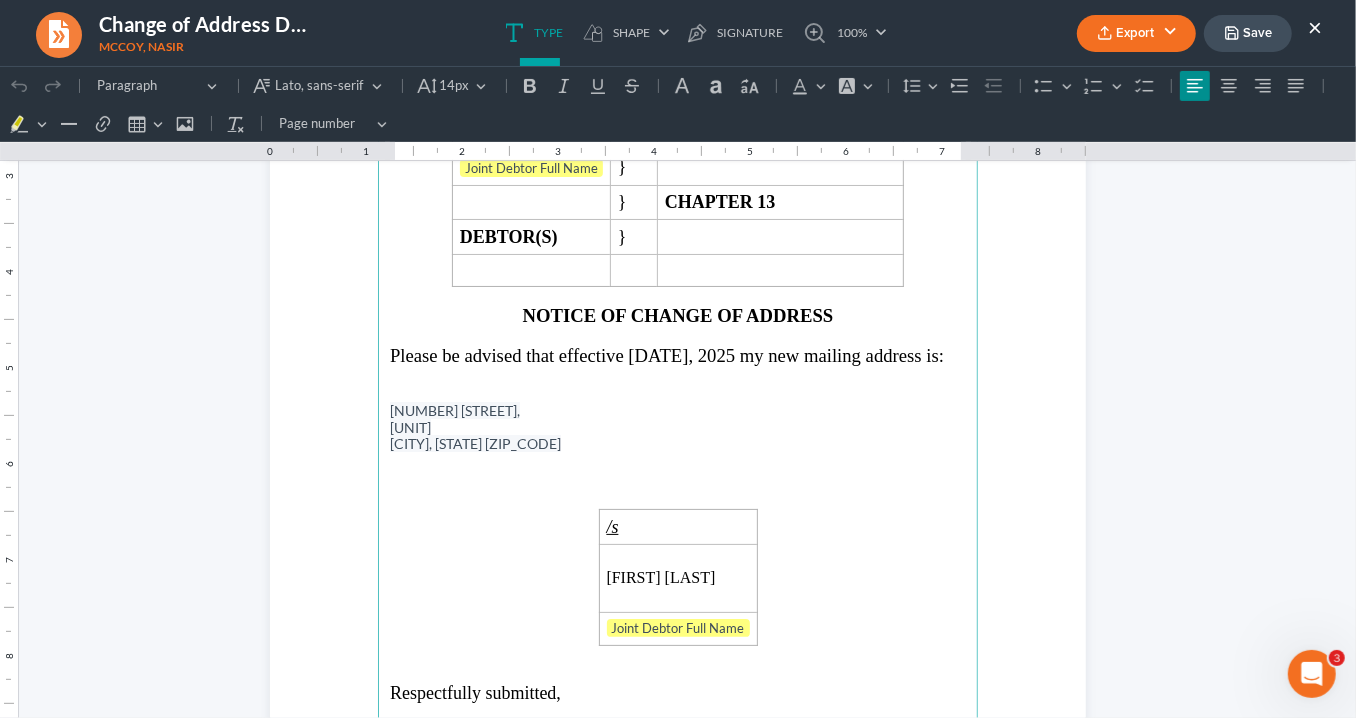 click on "Stockbridge, GA 30281" at bounding box center [475, 442] 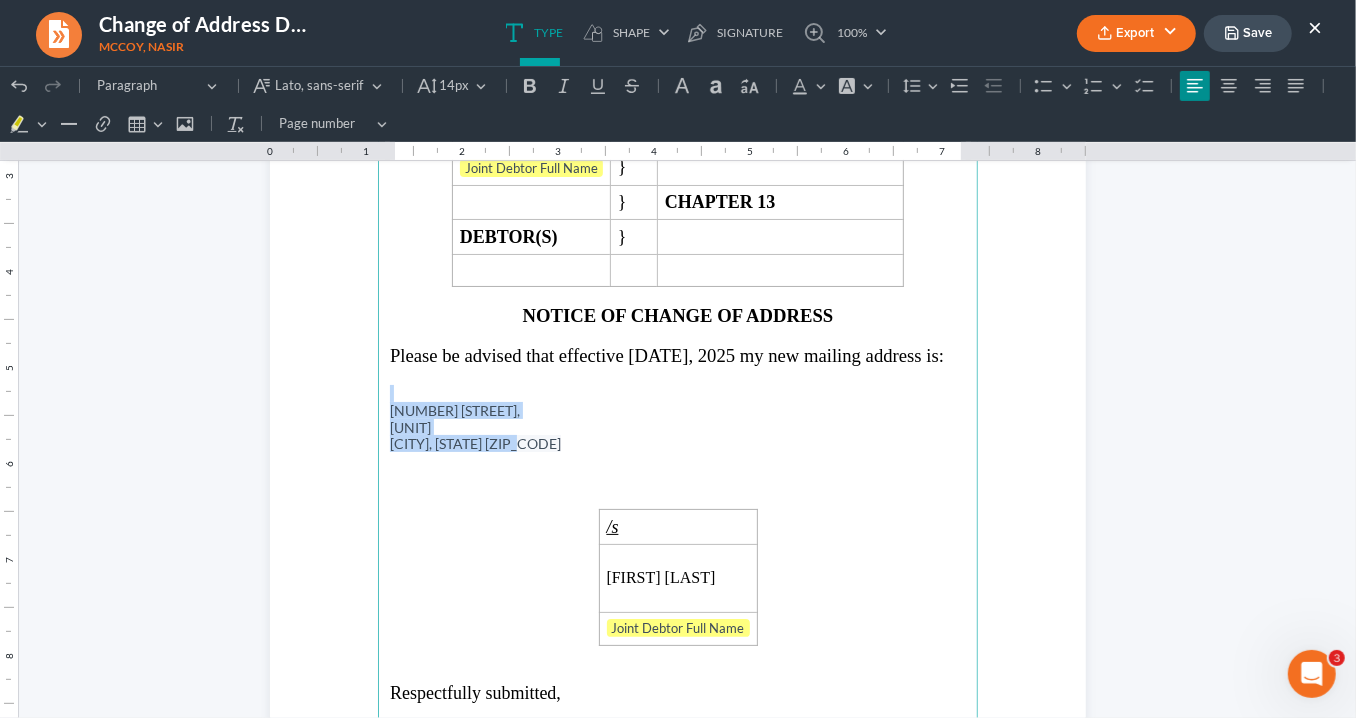 drag, startPoint x: 530, startPoint y: 437, endPoint x: 462, endPoint y: 357, distance: 104.99524 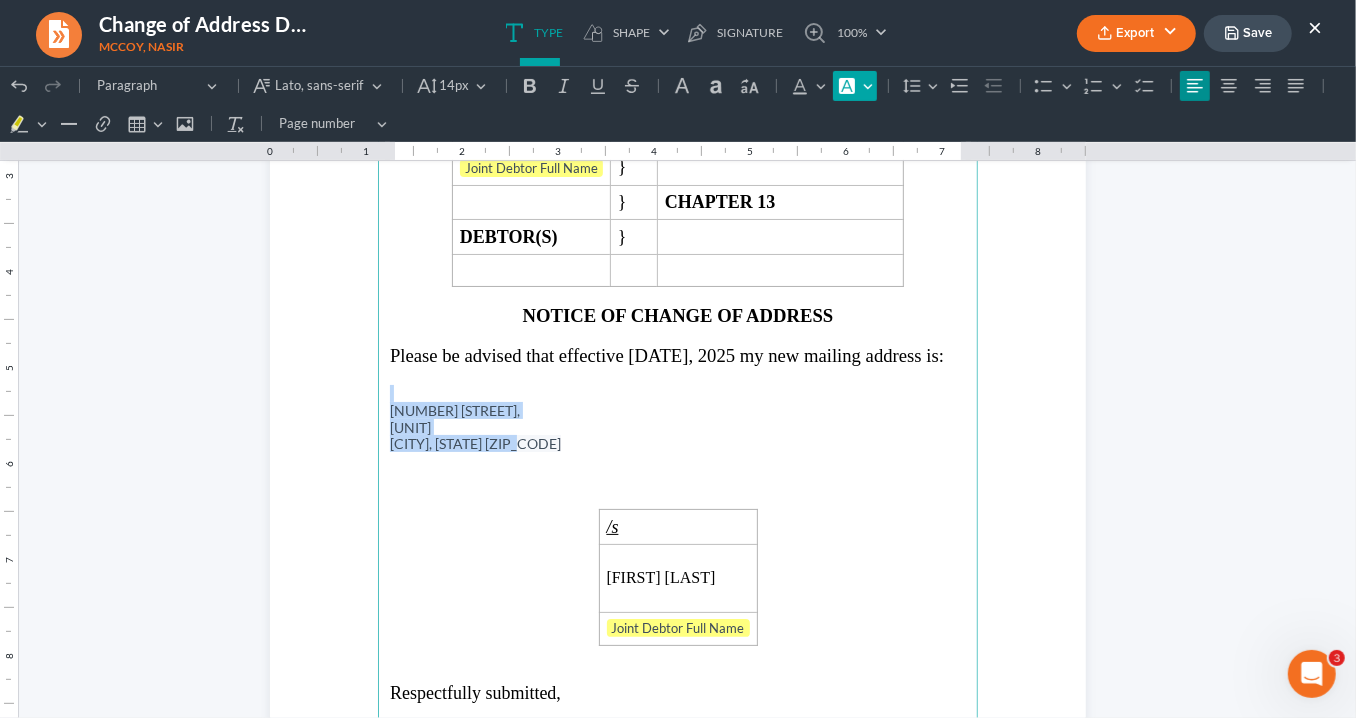 click on "Font Background Color Font Background Color" at bounding box center [855, 85] 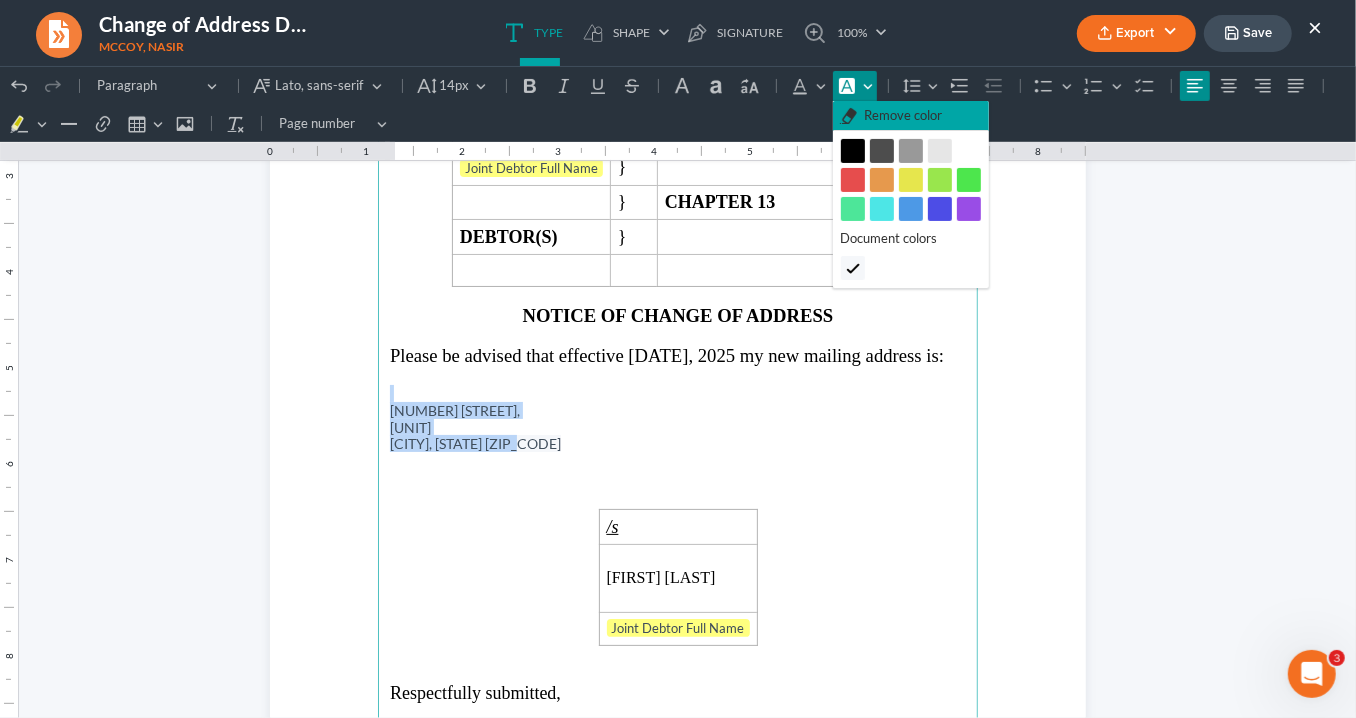 click on "Remove color" at bounding box center (903, 115) 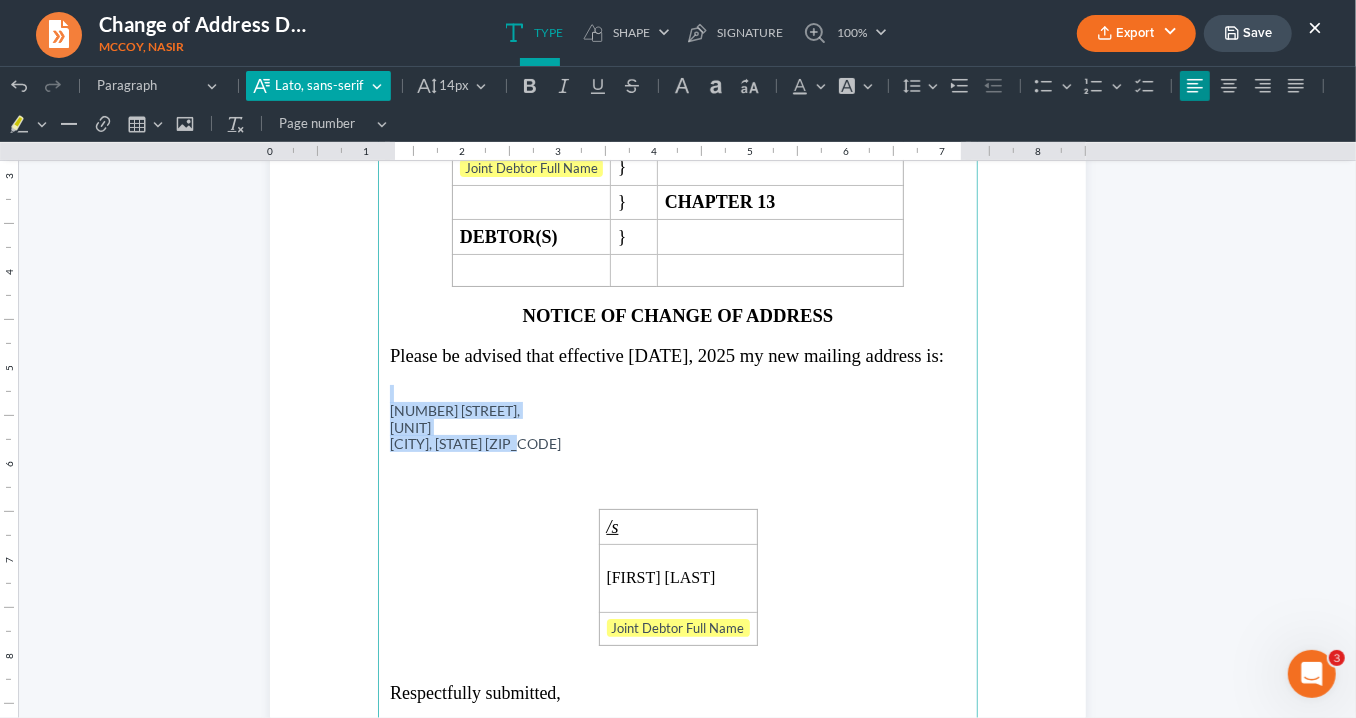 click on "Lato, sans-serif Lato, sans-serif" at bounding box center (318, 85) 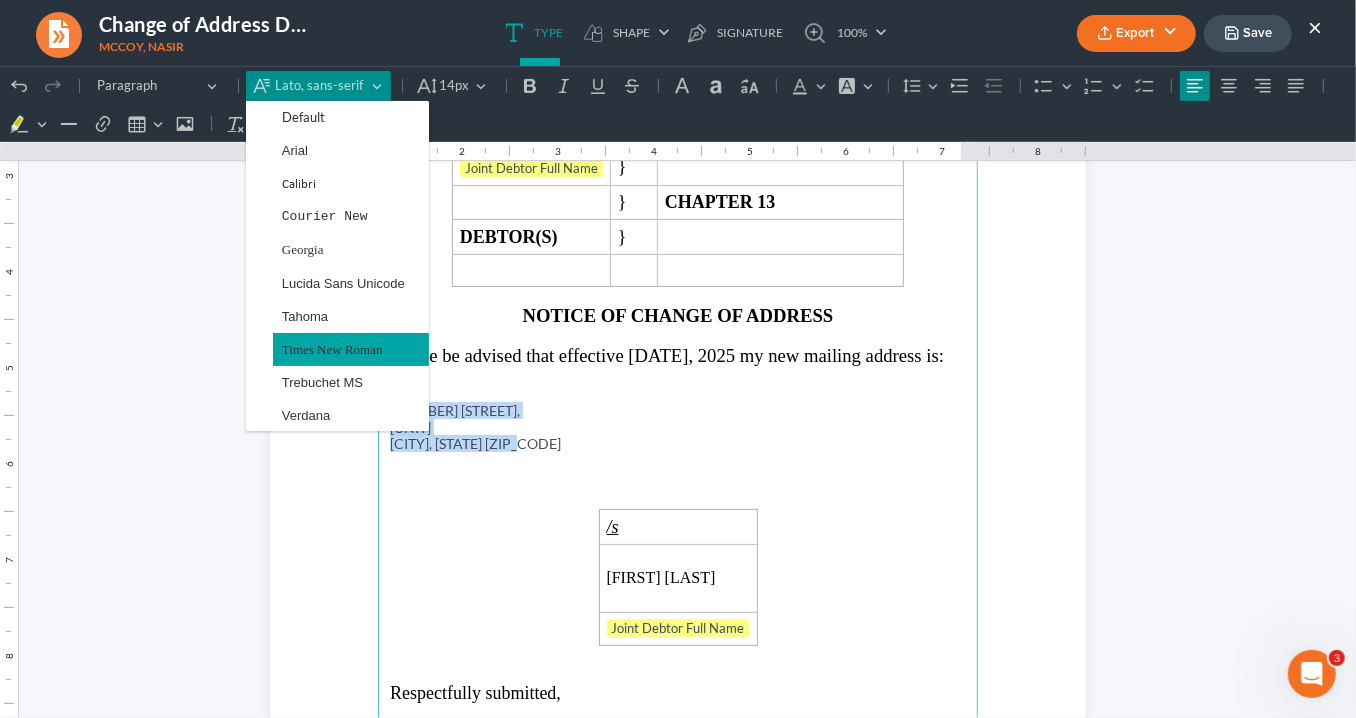 click on "Times New Roman" at bounding box center (332, 348) 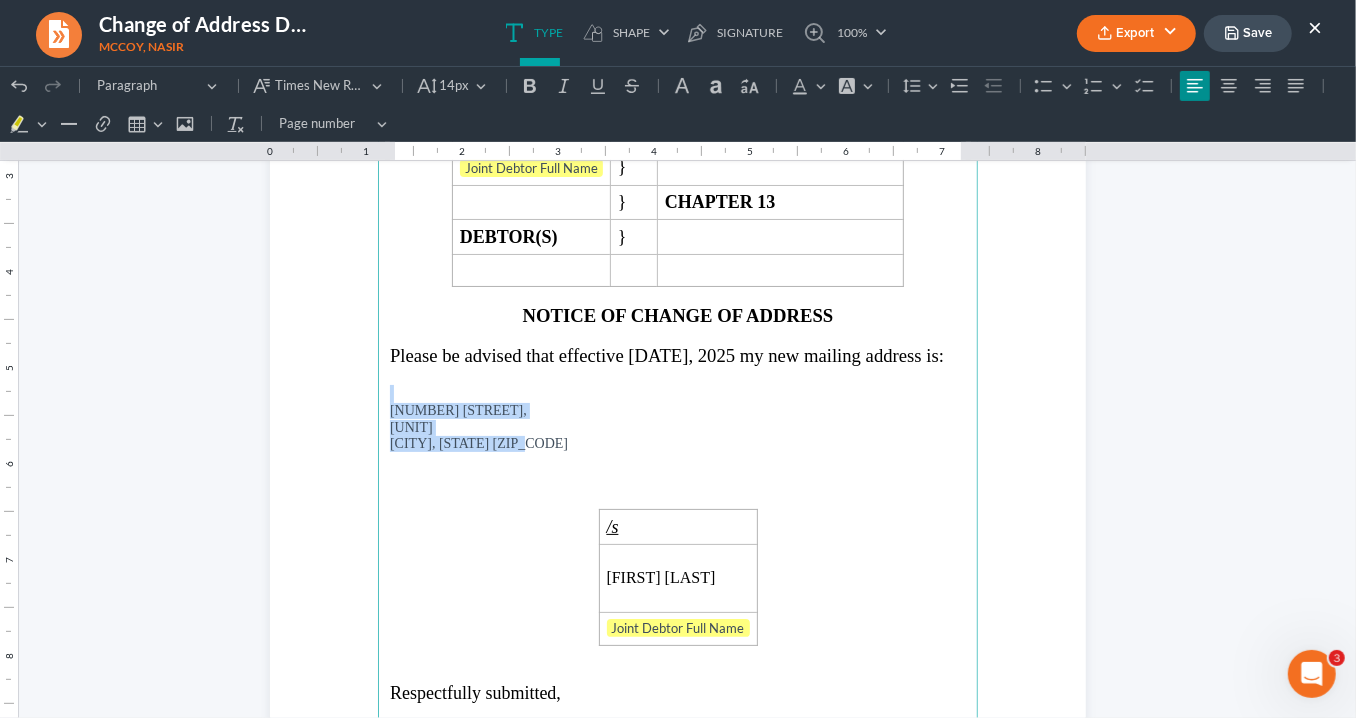 click on "Stockbridge, GA 30281" at bounding box center (678, 443) 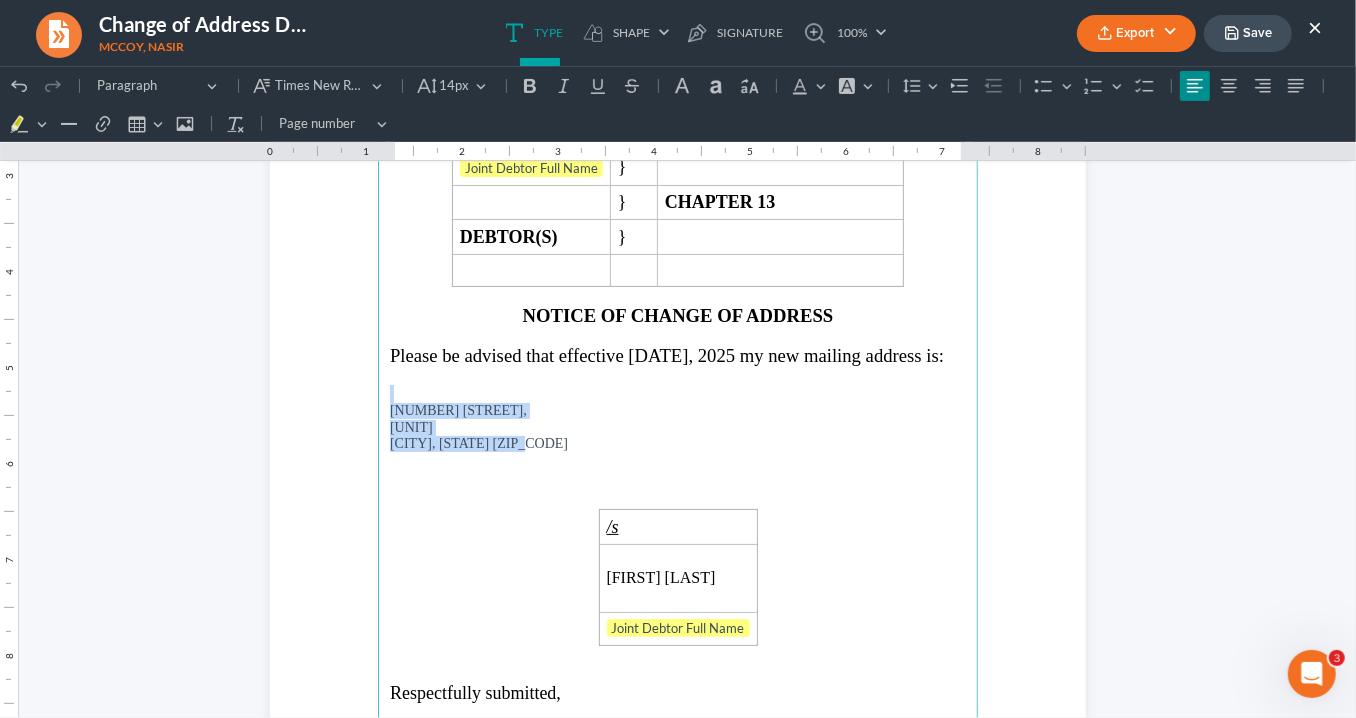 drag, startPoint x: 538, startPoint y: 441, endPoint x: 369, endPoint y: 390, distance: 176.52762 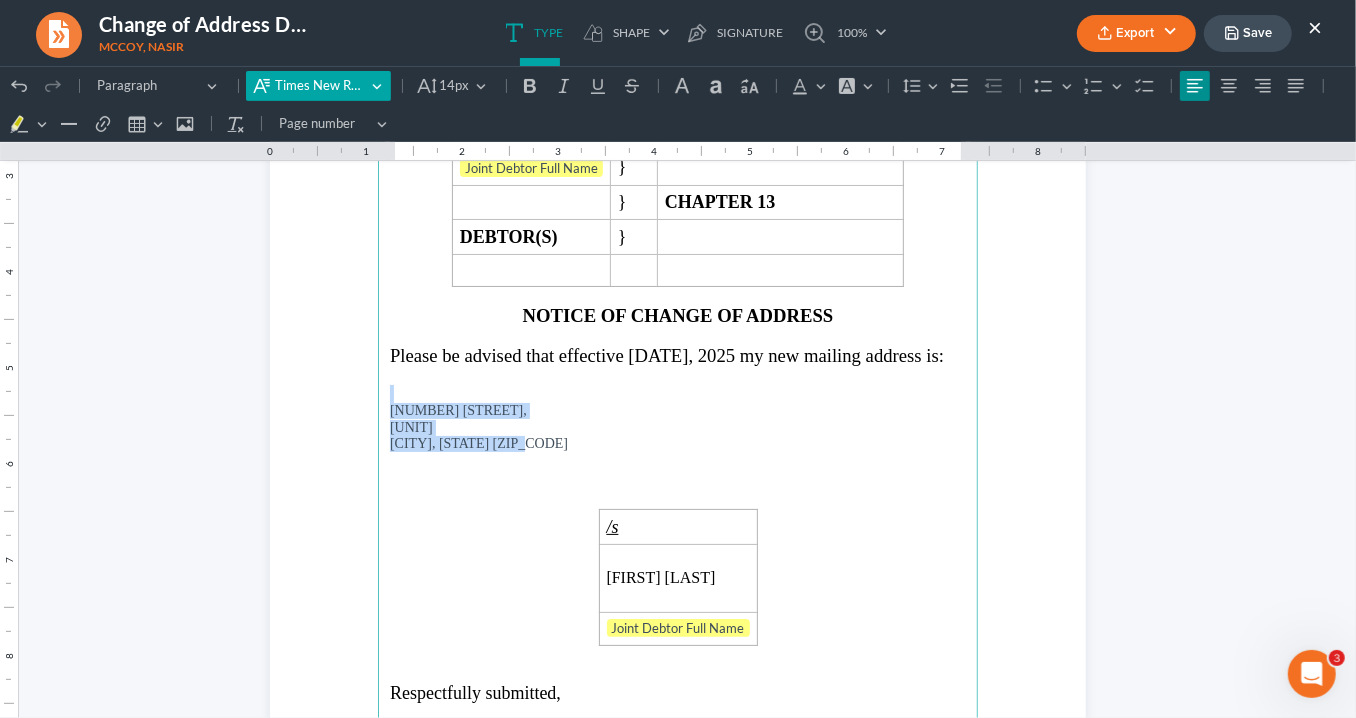 click on "Times New Roman, Times, serif Times New Roman, Times, serif" at bounding box center [318, 85] 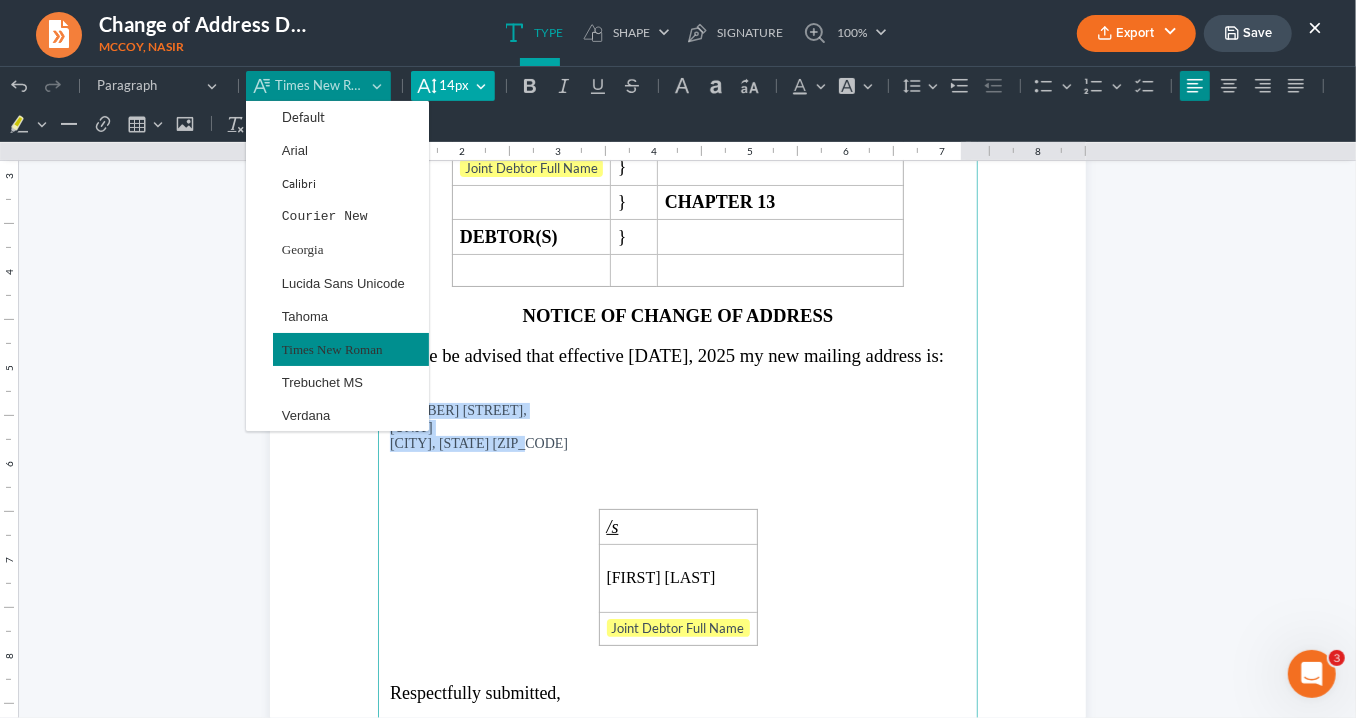 click on "14px" at bounding box center (455, 85) 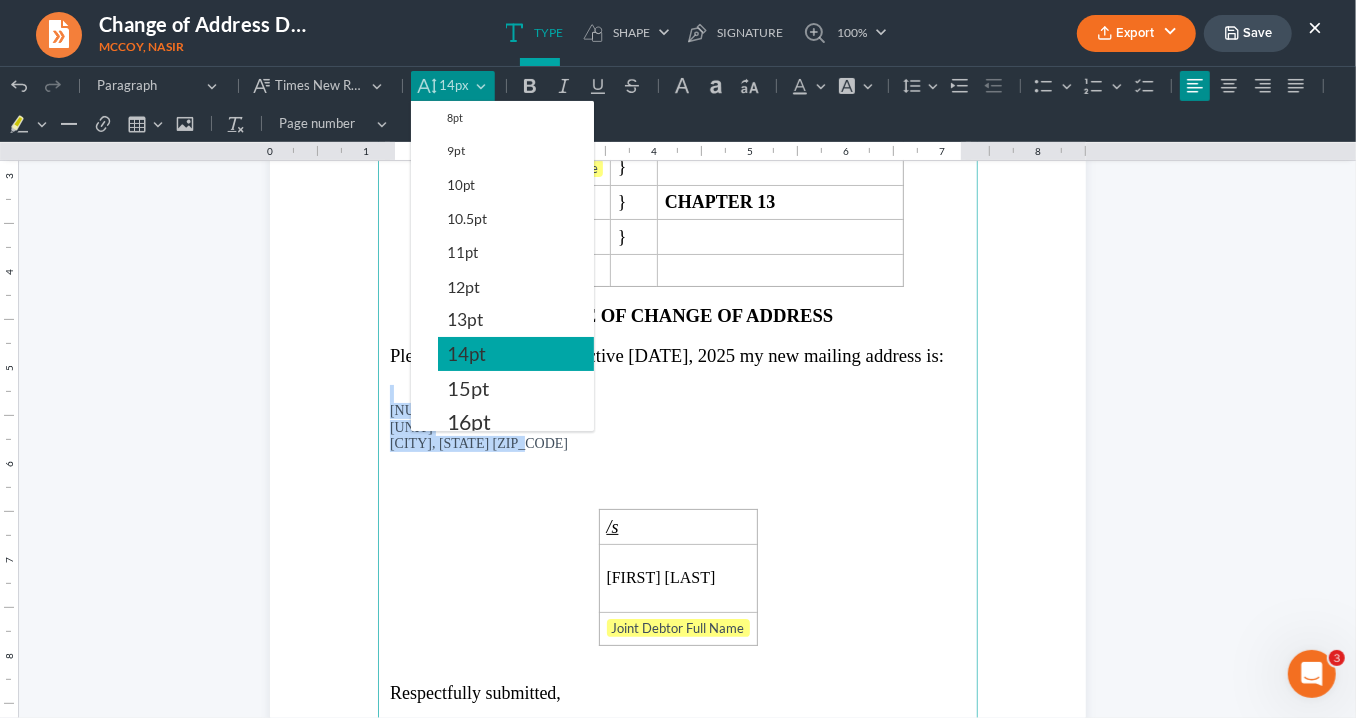 click on "14pt" at bounding box center (466, 353) 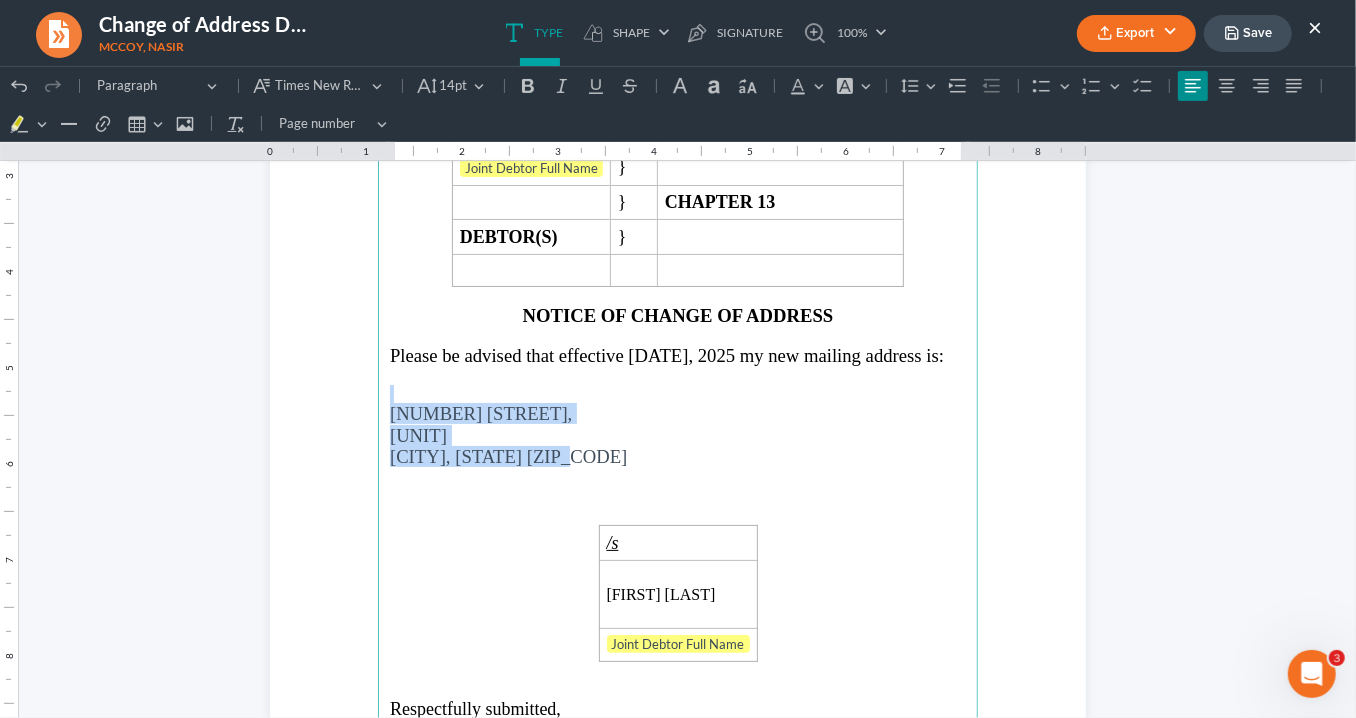 click at bounding box center [678, 476] 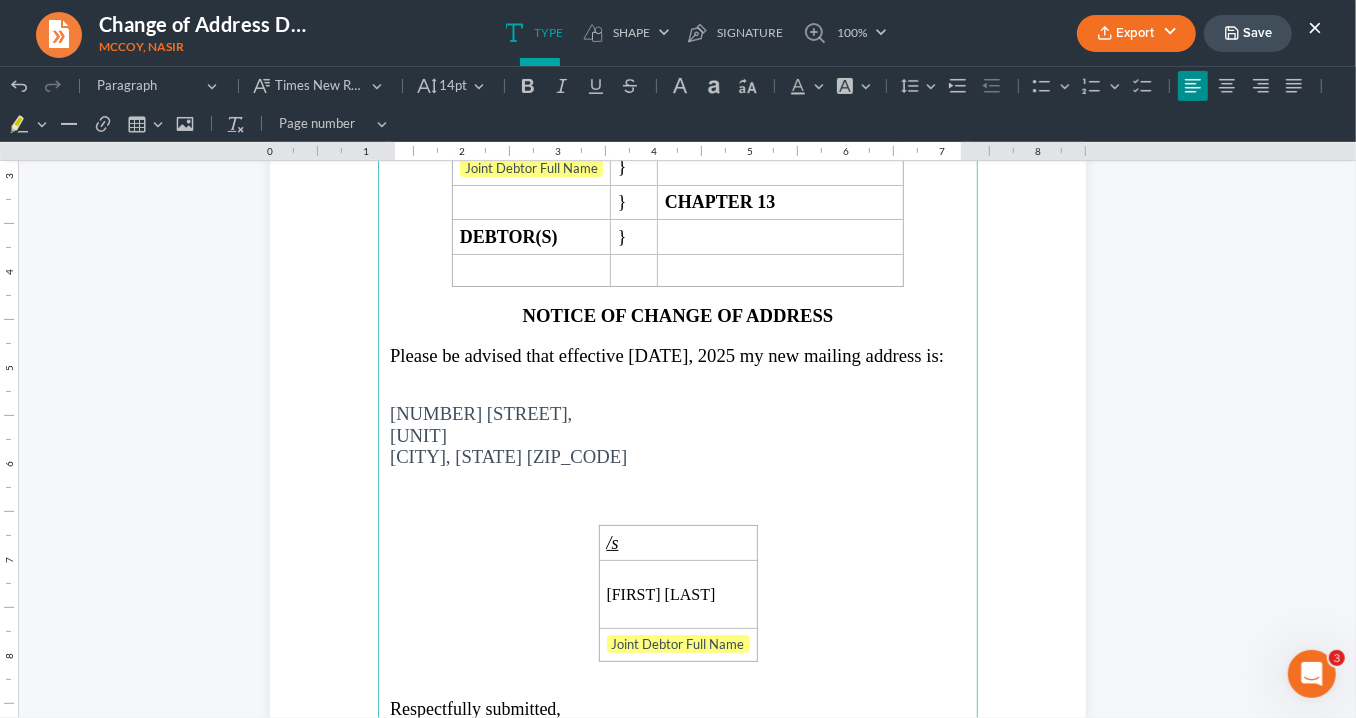 click on "Unit 908," at bounding box center [678, 434] 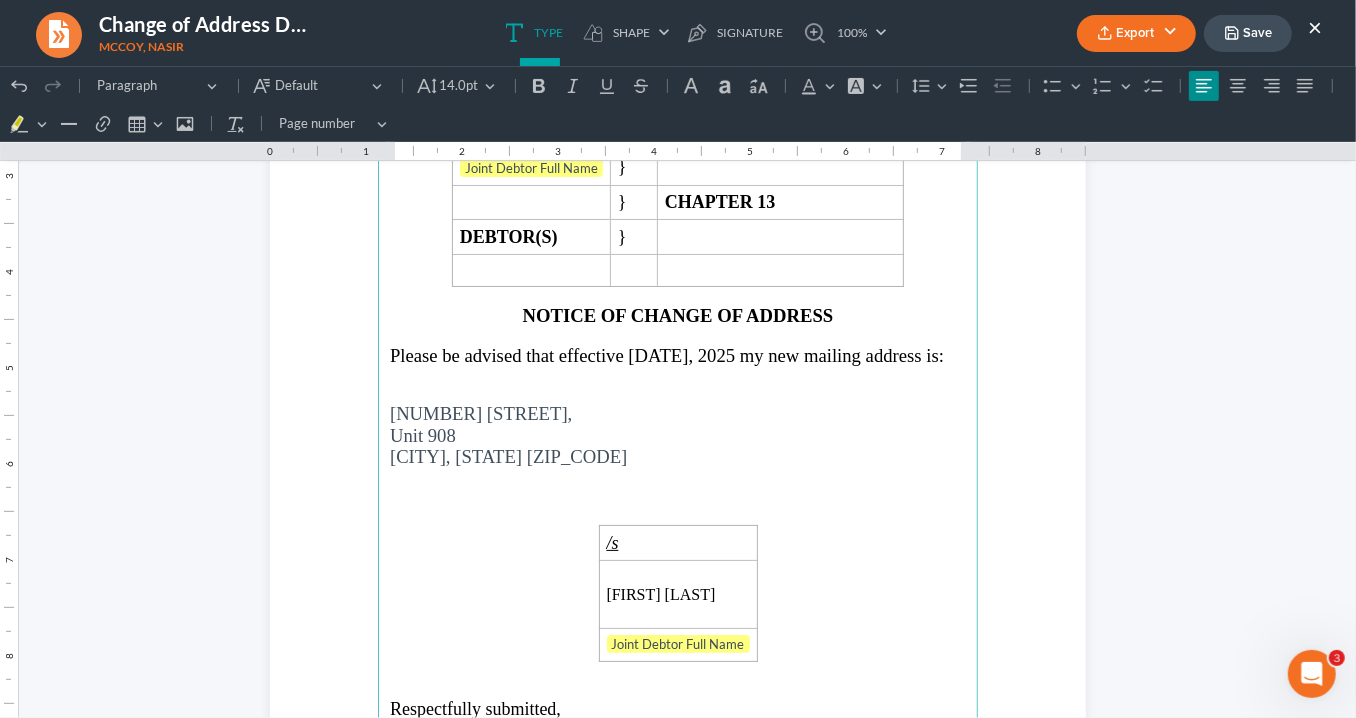 click on "Please be advised that effective January 31, 2025 my new mailing address is:" at bounding box center [667, 354] 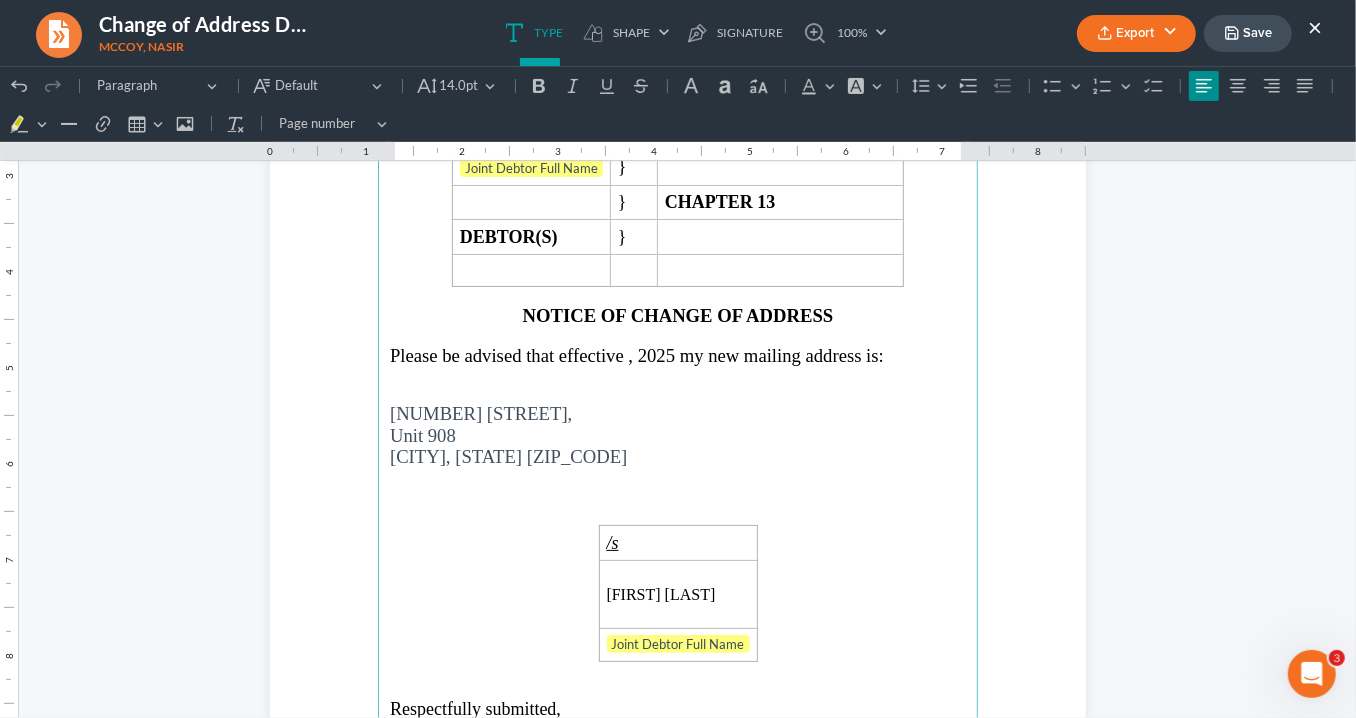 type 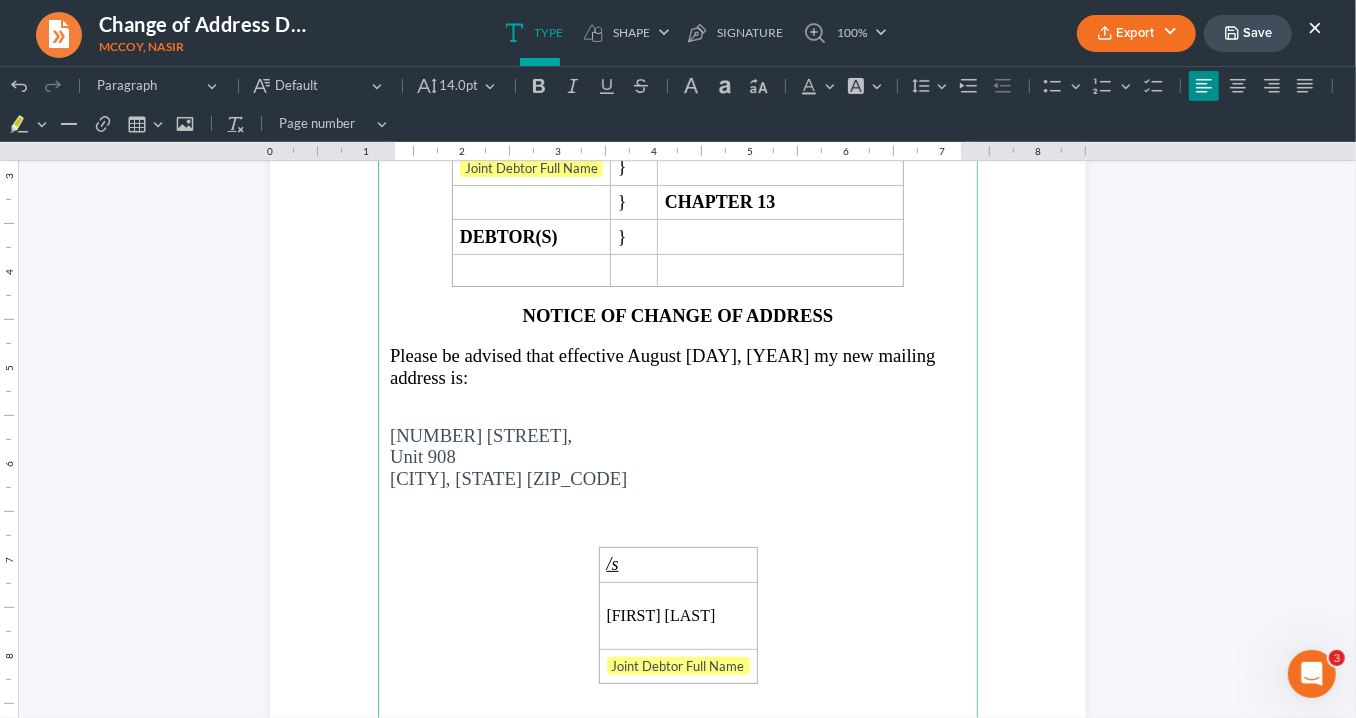 scroll, scrollTop: 0, scrollLeft: 0, axis: both 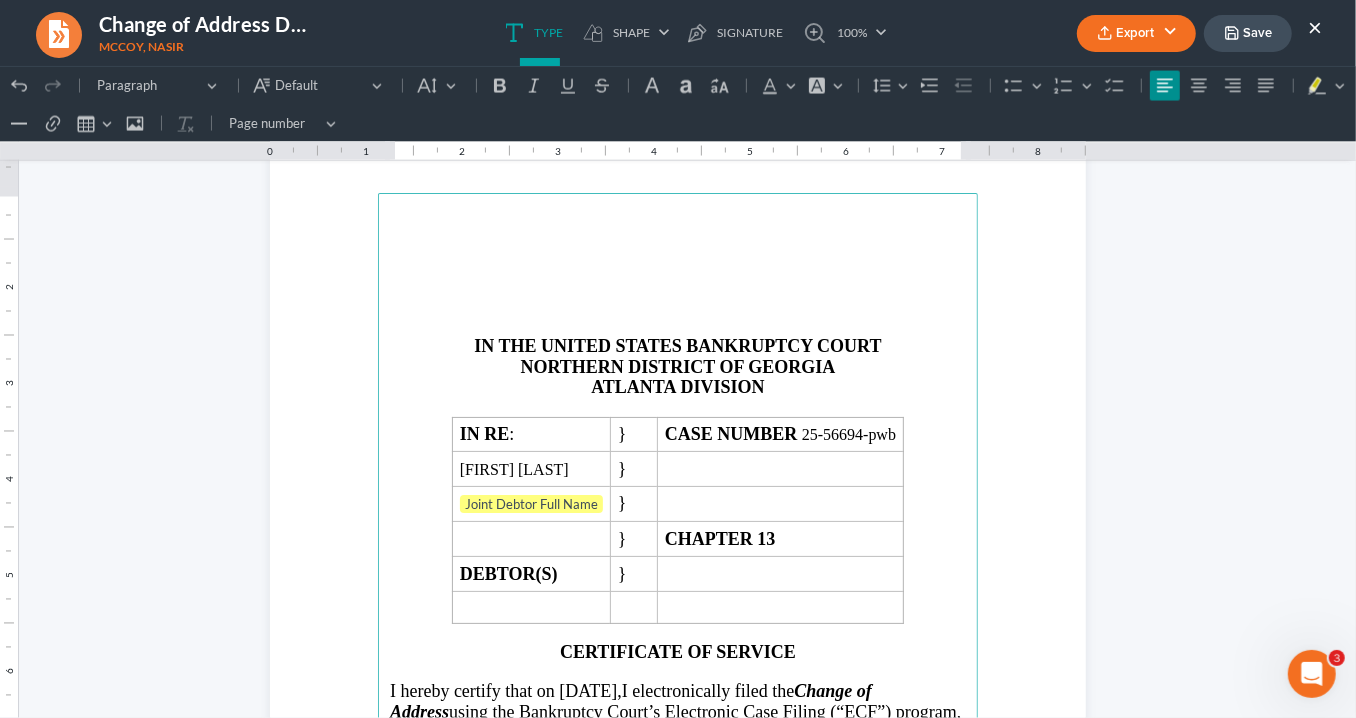 click at bounding box center (678, 289) 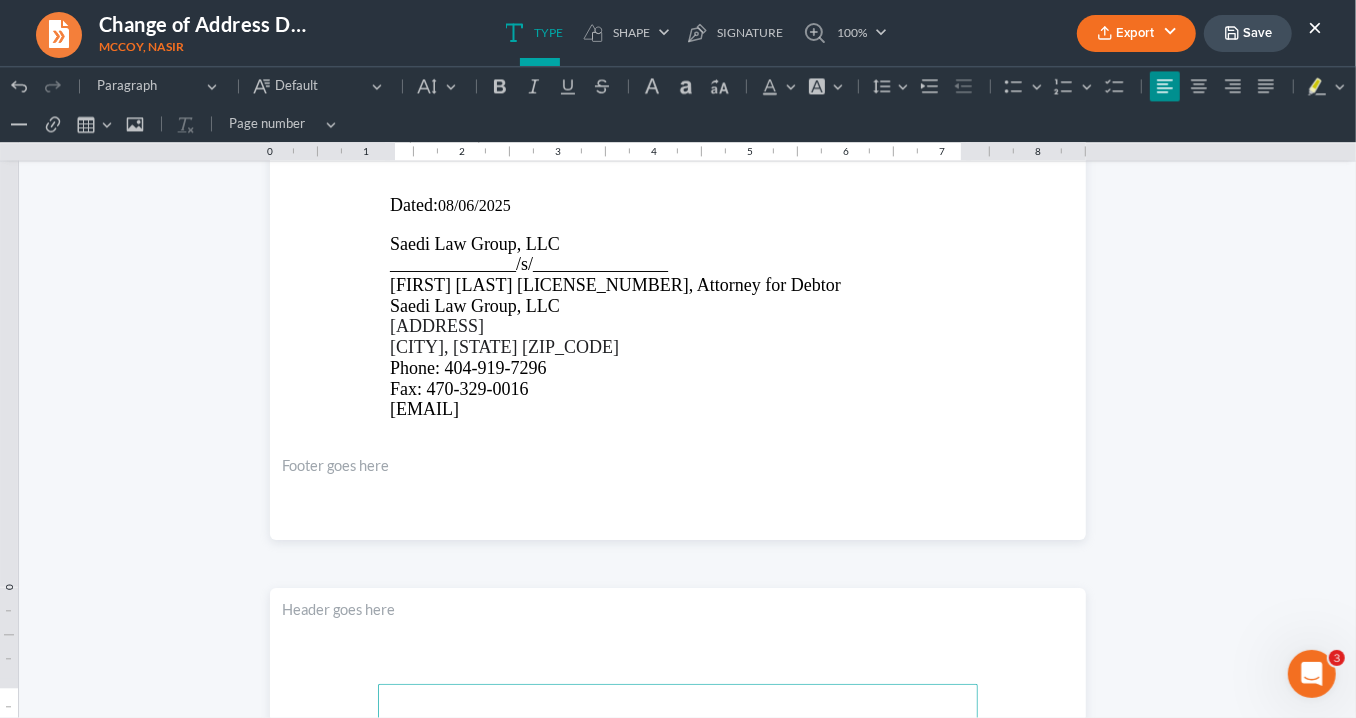 scroll, scrollTop: 2706, scrollLeft: 0, axis: vertical 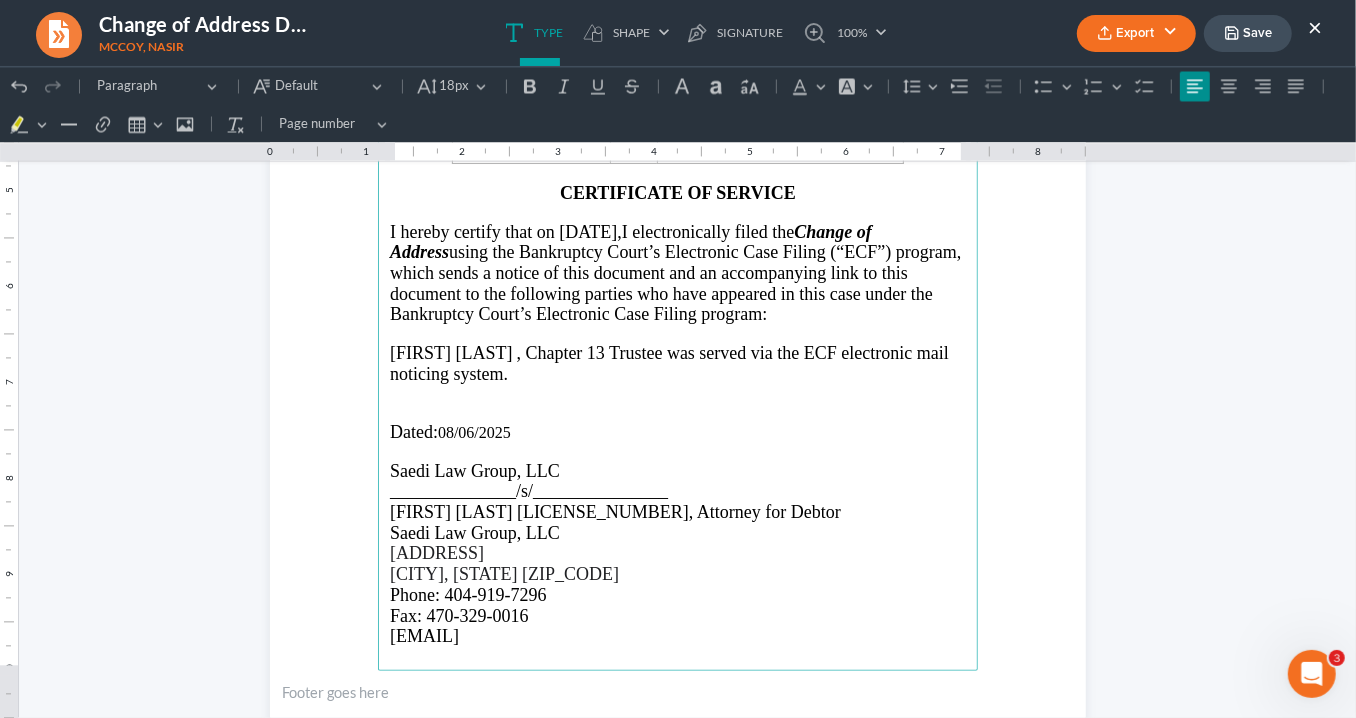 click on "K. Edward Safir   , Chapter 13   Trustee was served via the ECF electronic mail noticing system." at bounding box center [678, 362] 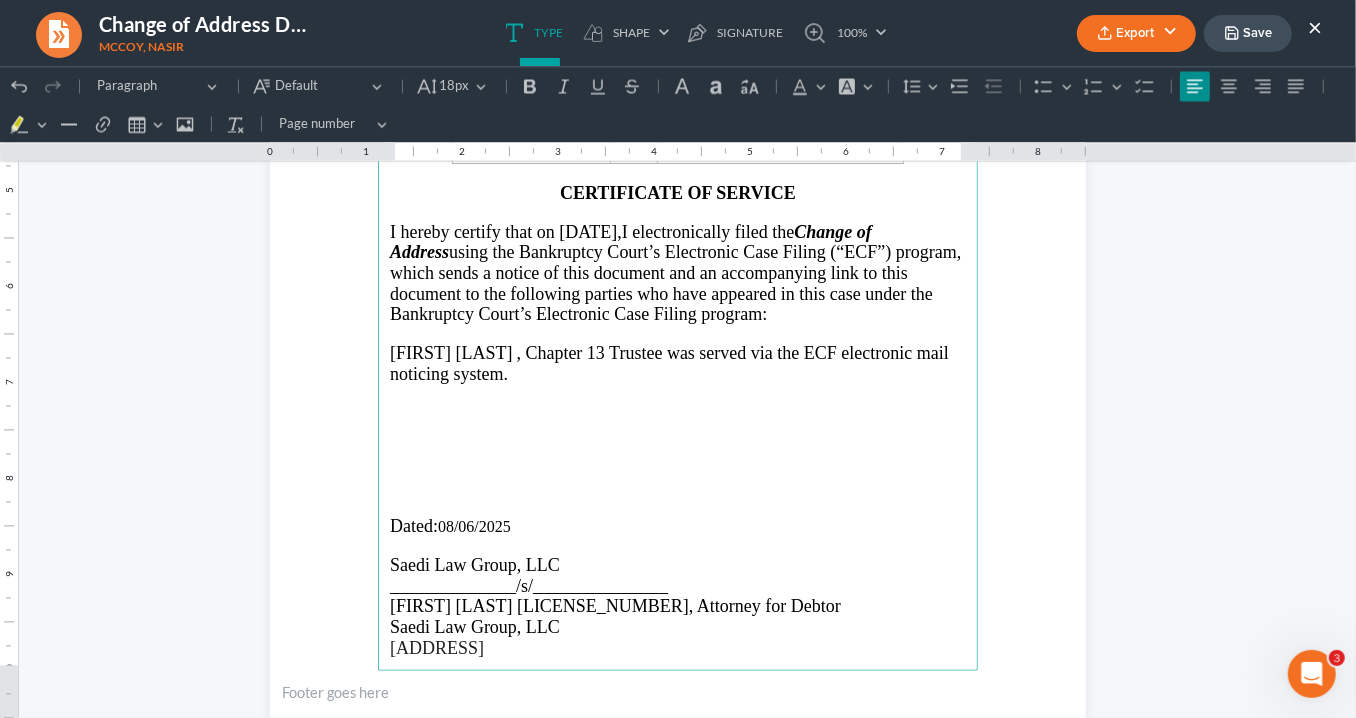 click at bounding box center [678, 449] 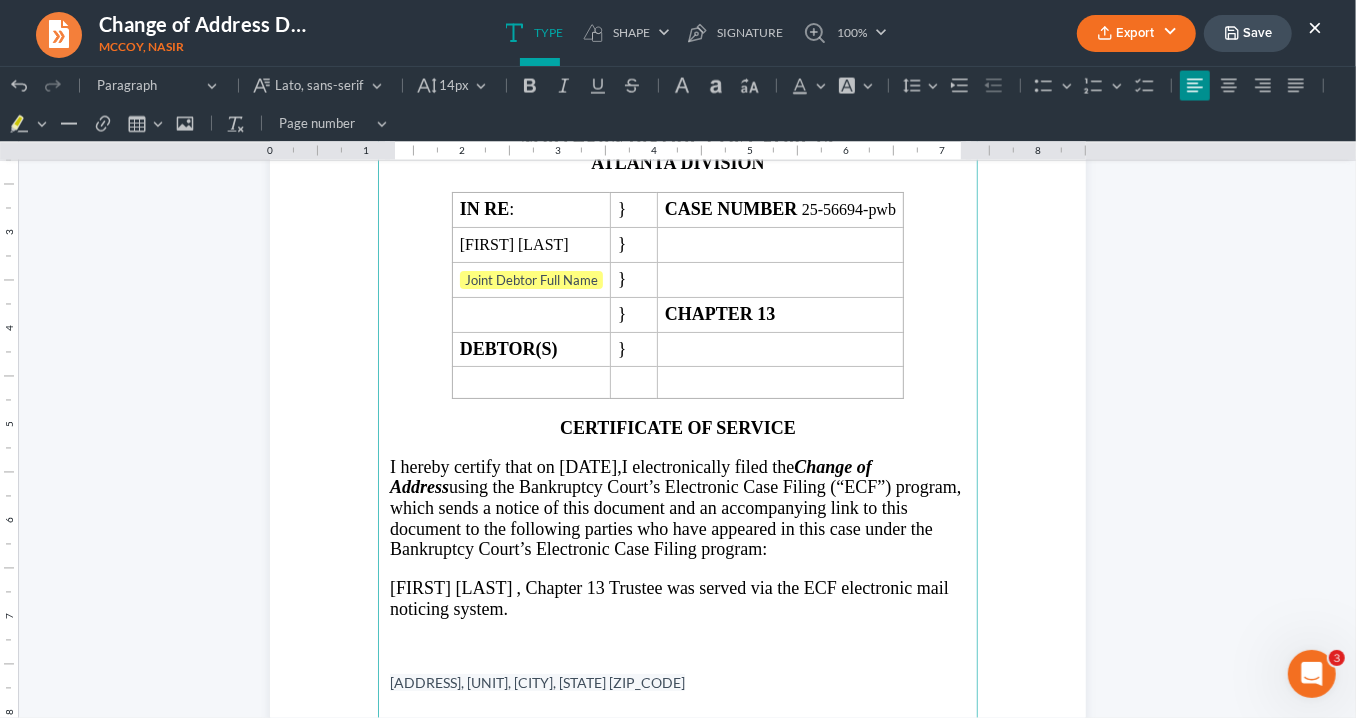 scroll, scrollTop: 2386, scrollLeft: 0, axis: vertical 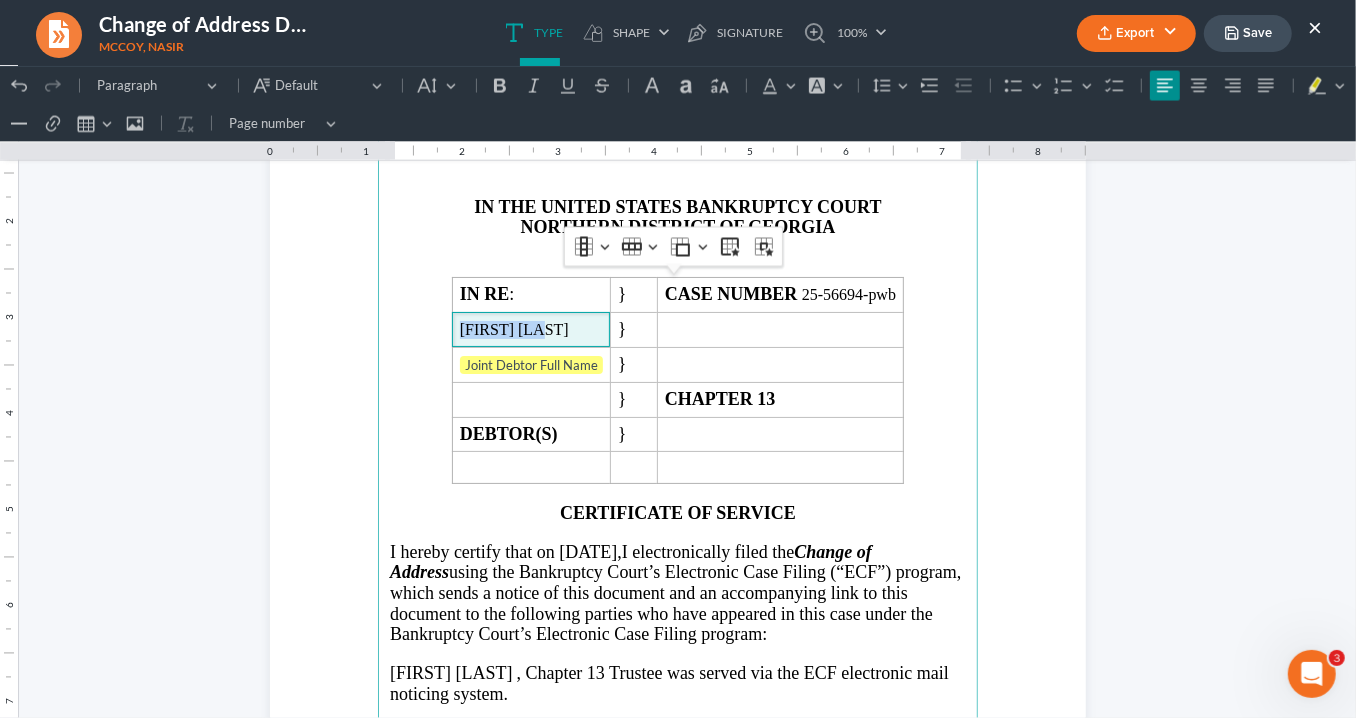 drag, startPoint x: 507, startPoint y: 324, endPoint x: 408, endPoint y: 319, distance: 99.12618 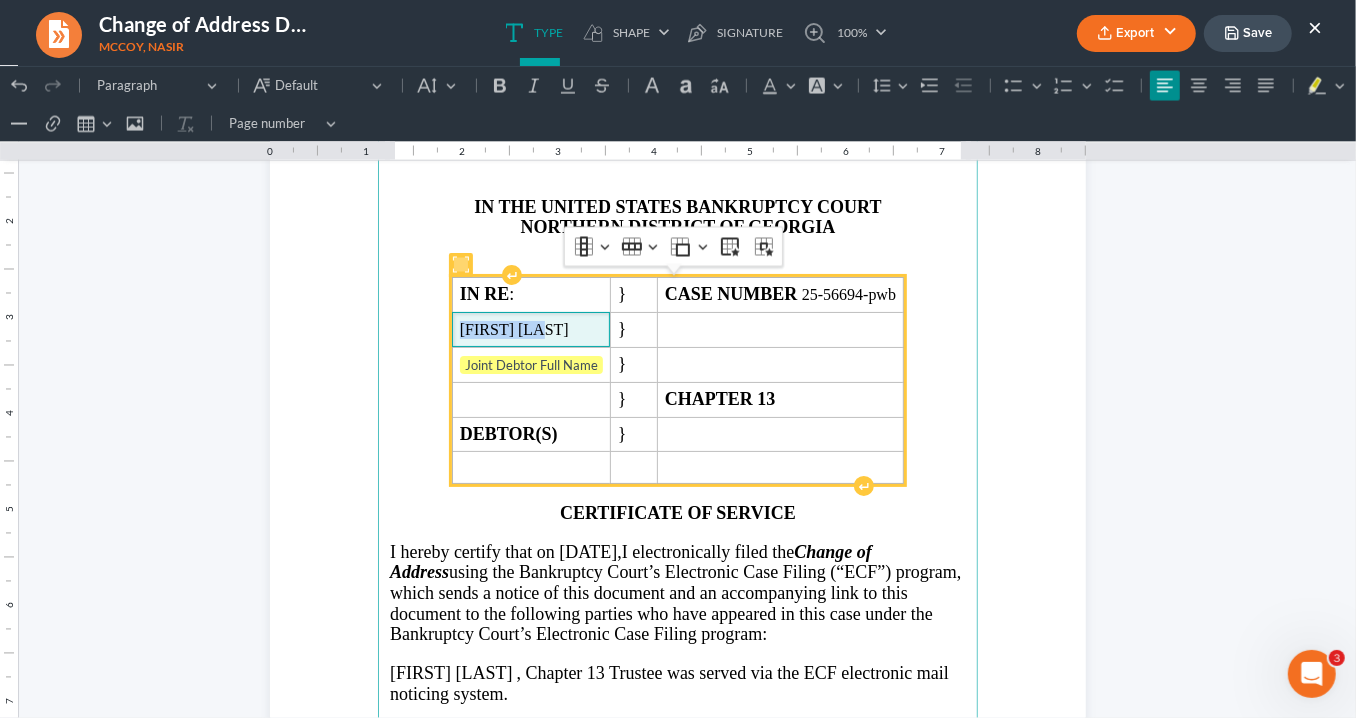 copy on "[FIRST] [LAST]" 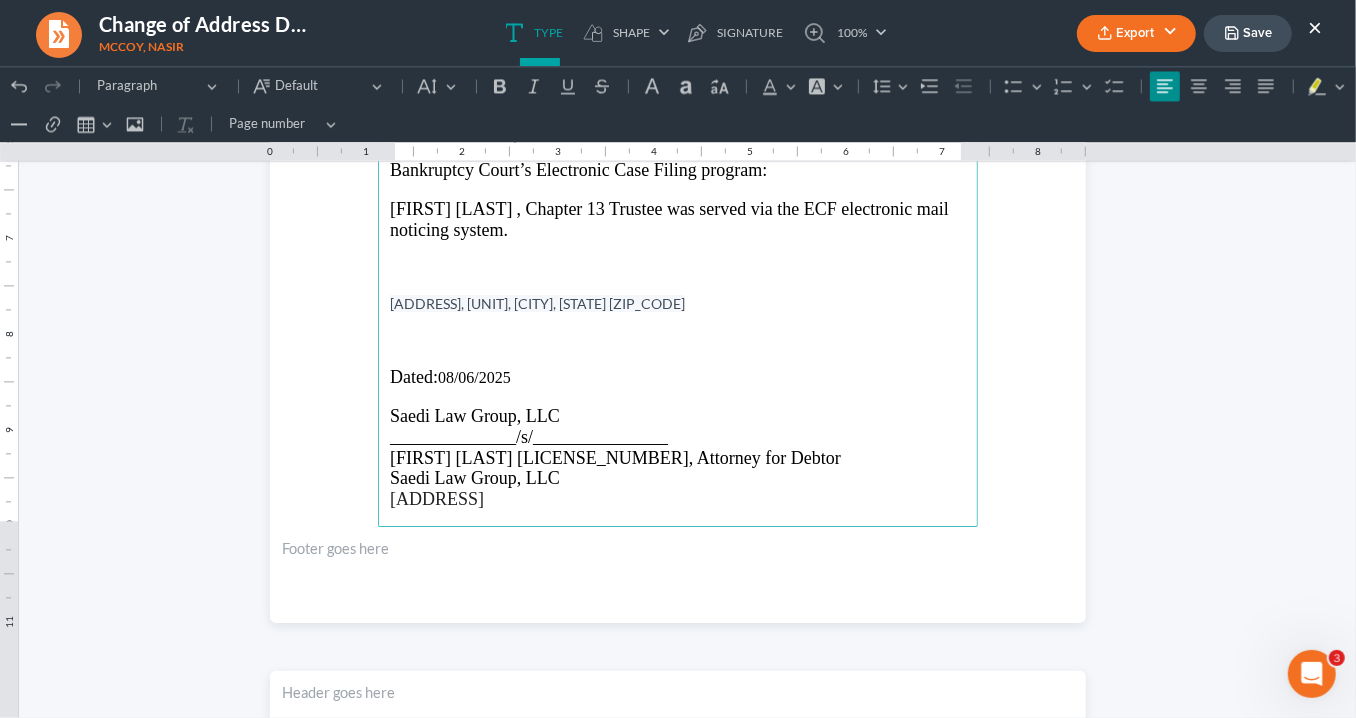 scroll, scrollTop: 2866, scrollLeft: 0, axis: vertical 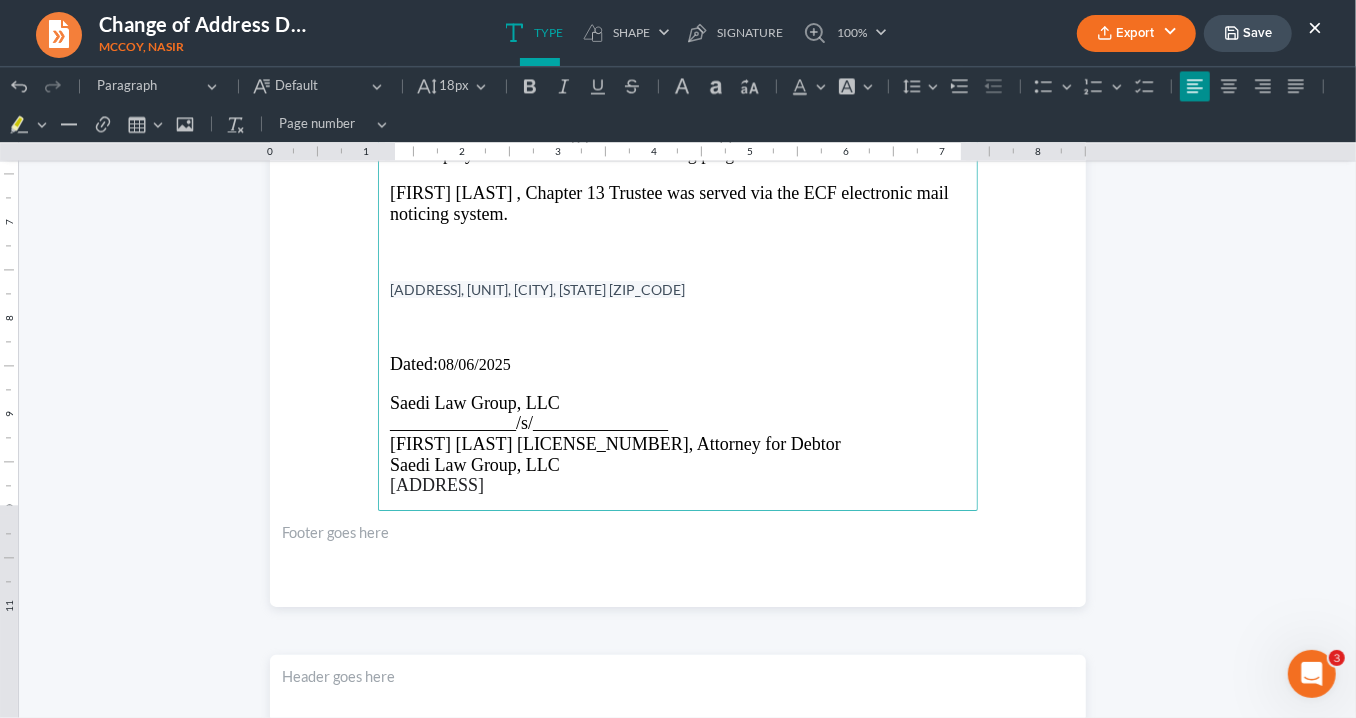 click at bounding box center (678, 271) 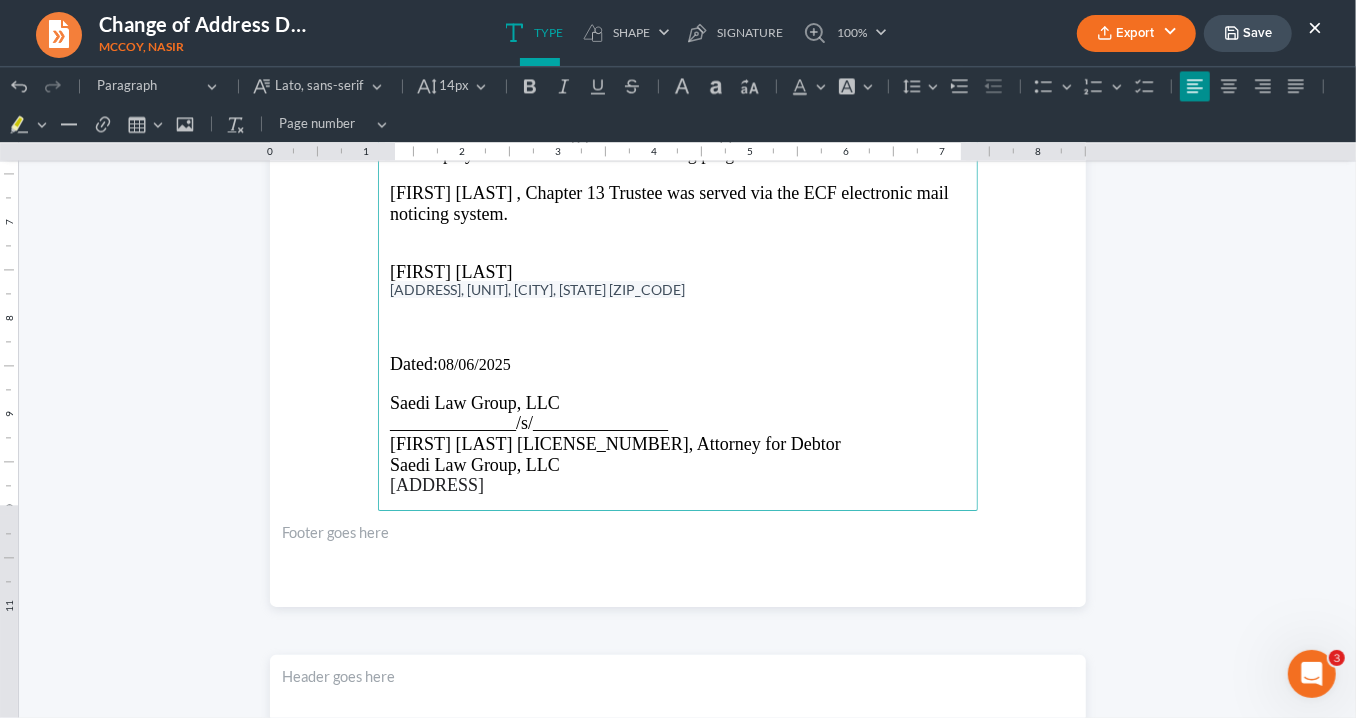 click on "75 Contour Drive, Unit 908, Stockbridge, GA 30281" at bounding box center (537, 288) 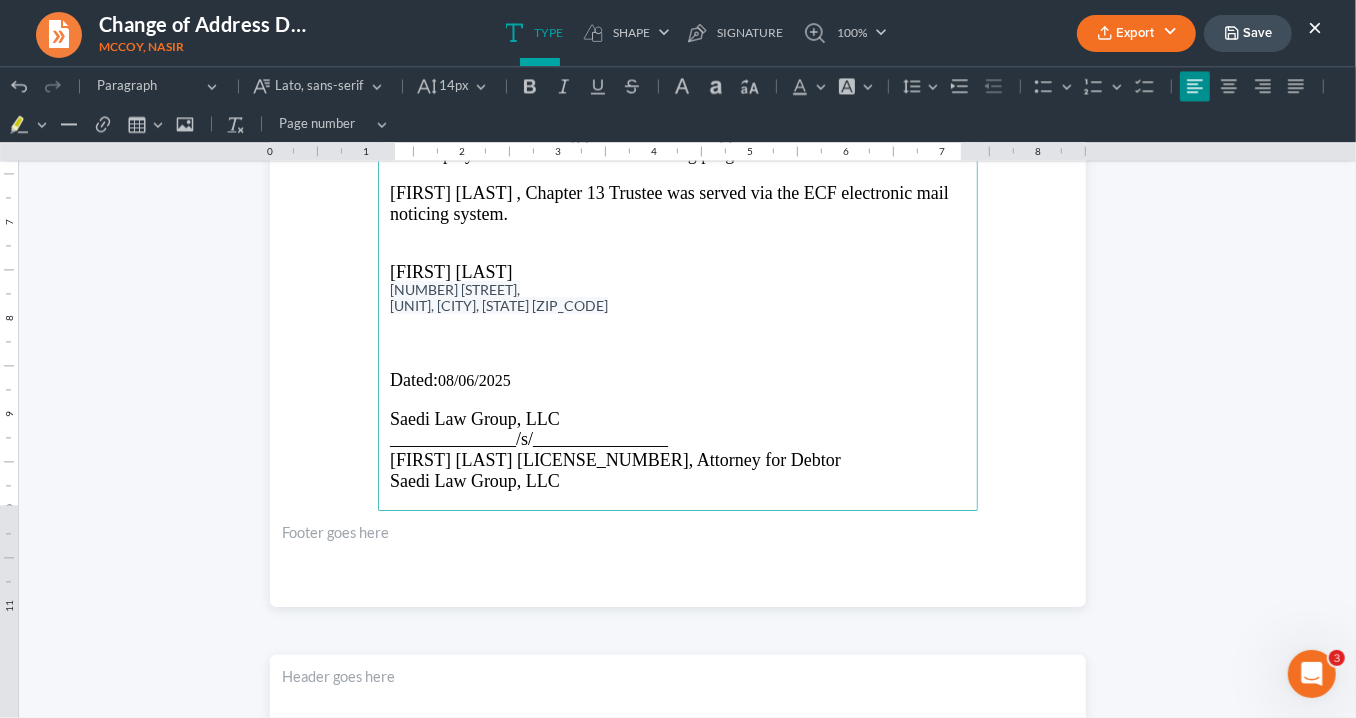 click on "Unit 908, Stockbridge, GA 30281" at bounding box center (499, 304) 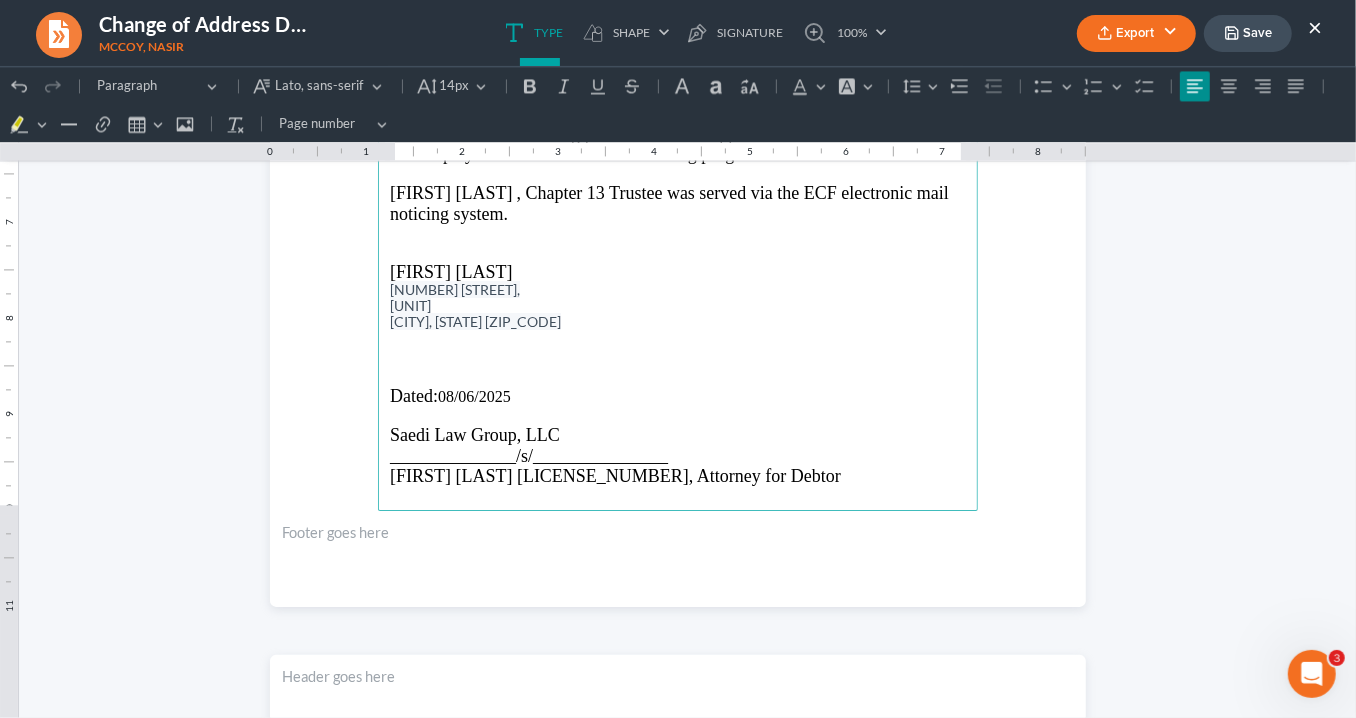 click at bounding box center [678, 251] 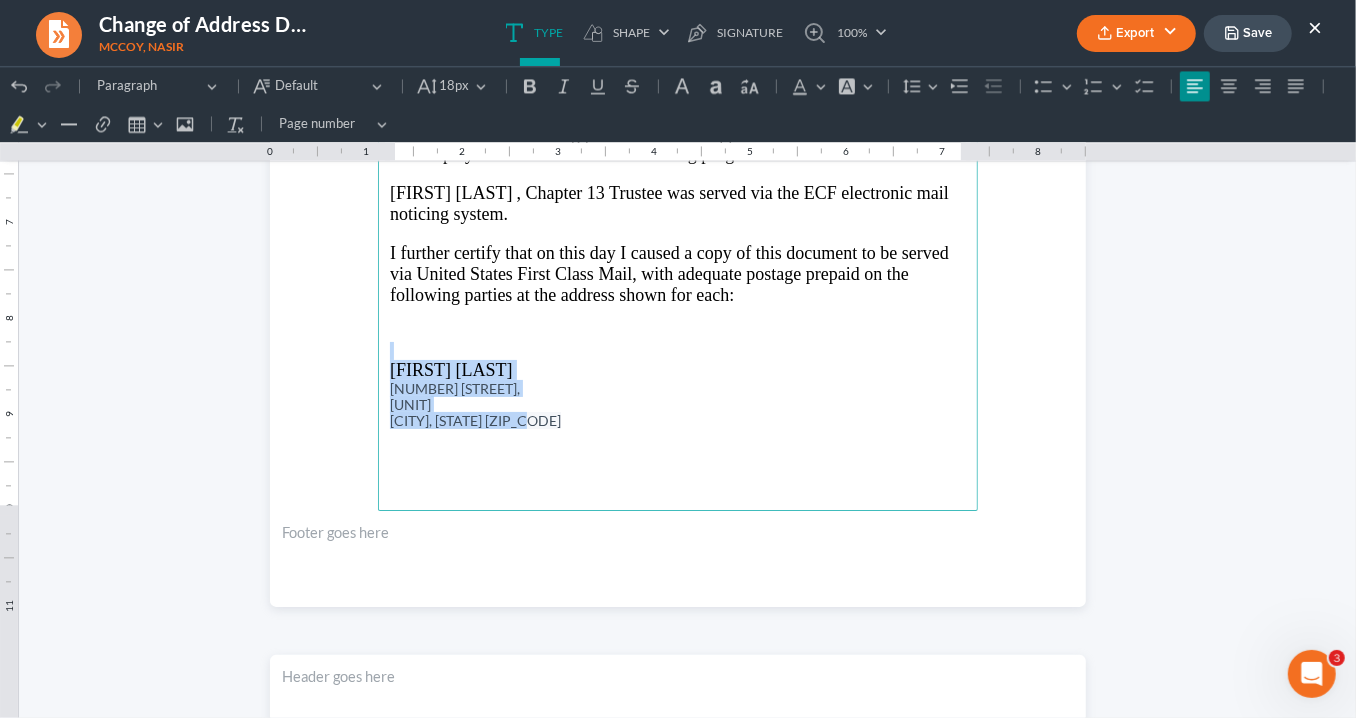drag, startPoint x: 530, startPoint y: 410, endPoint x: 409, endPoint y: 349, distance: 135.50645 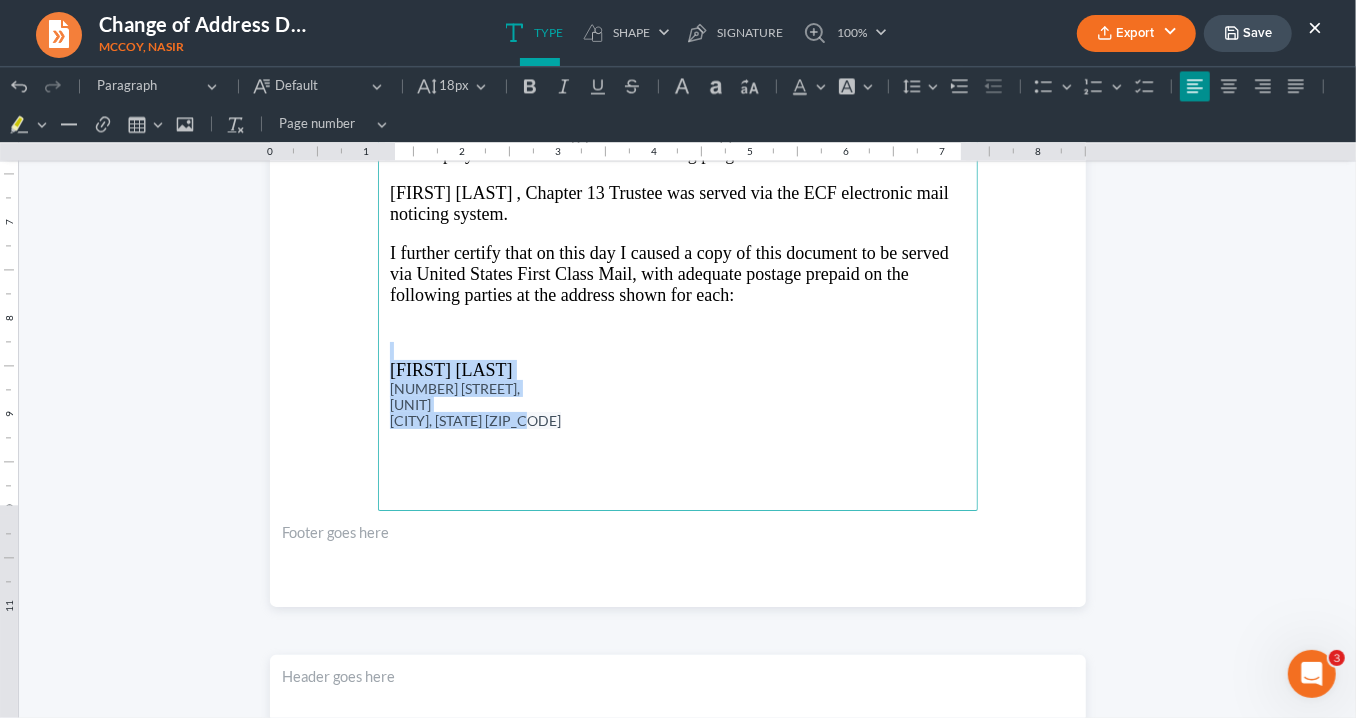click on "IN THE UNITED STATES BANKRUPTCY COURT NORTHERN DISTRICT OF GEORGIA ATLANTA   DIVISION IN RE : } CASE NUMBER   25-56694-pwb Nasir McCoy } Joint Debtor Full Name } } CHAPTER   13                           DEBTOR(S) } CERTIFICATE OF SERVICE         I hereby certify that on  08/06/2025,  I electronically filed the  Change of Address  using the Bankruptcy Court’s Electronic Case Filing (“ECF”) program, which sends a notice of this document and an accompanying link to this document to the following parties who have appeared in this case under the Bankruptcy Court’s Electronic Case Filing program:  K. Edward Safir   , Chapter 13   Trustee was served via the ECF electronic mail noticing system. I further certify that on this day I caused a copy of this document to be served via United States First Class Mail, with adequate postage prepaid   on the following parties at the   address shown for each: Nasir McCoy 75 Contour Drive,  Unit 908,  Stockbridge, GA 30281" at bounding box center (678, 78) 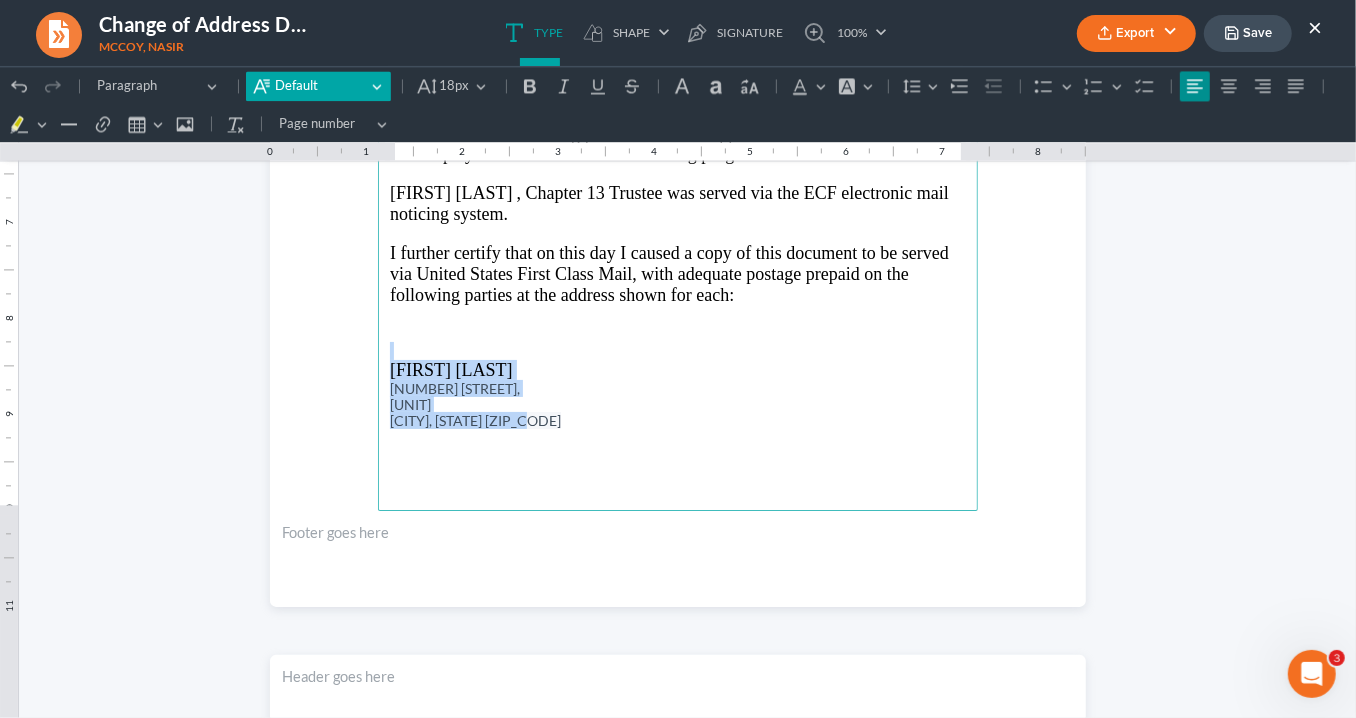 click on "Default" at bounding box center [320, 85] 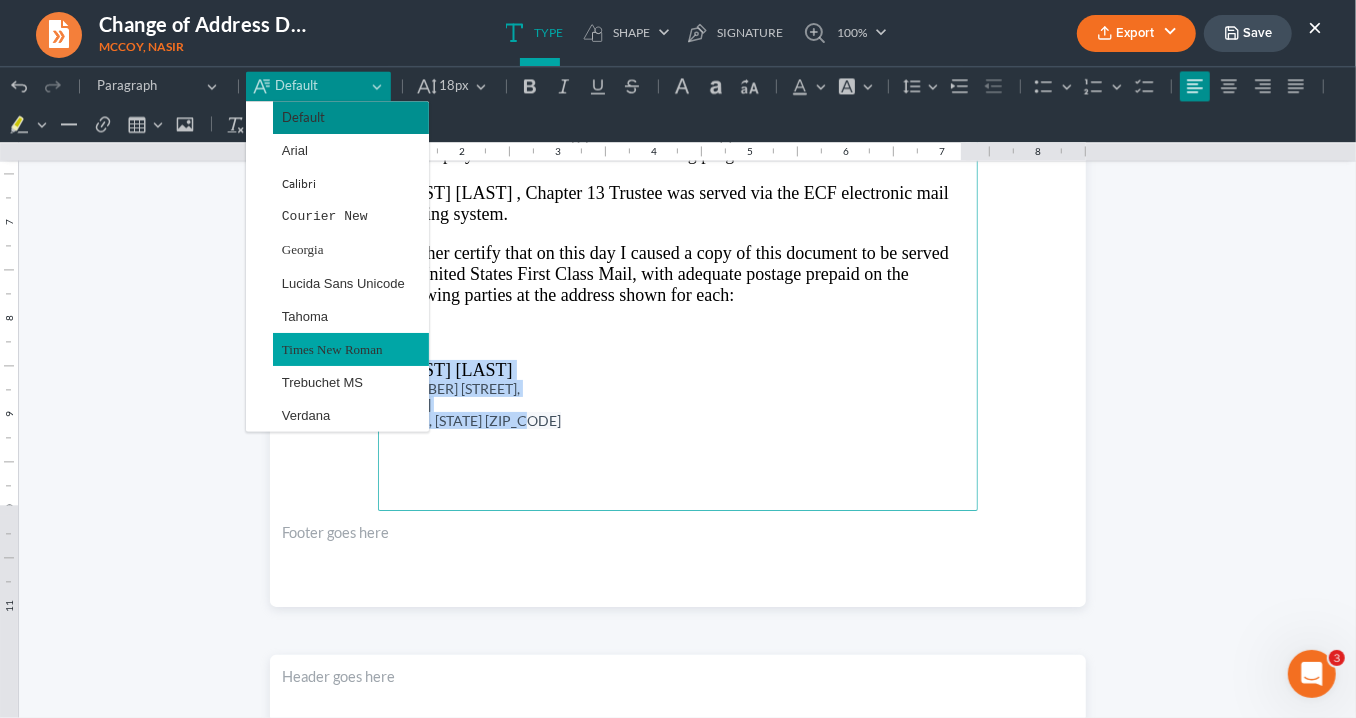 drag, startPoint x: 318, startPoint y: 337, endPoint x: 648, endPoint y: 376, distance: 332.29654 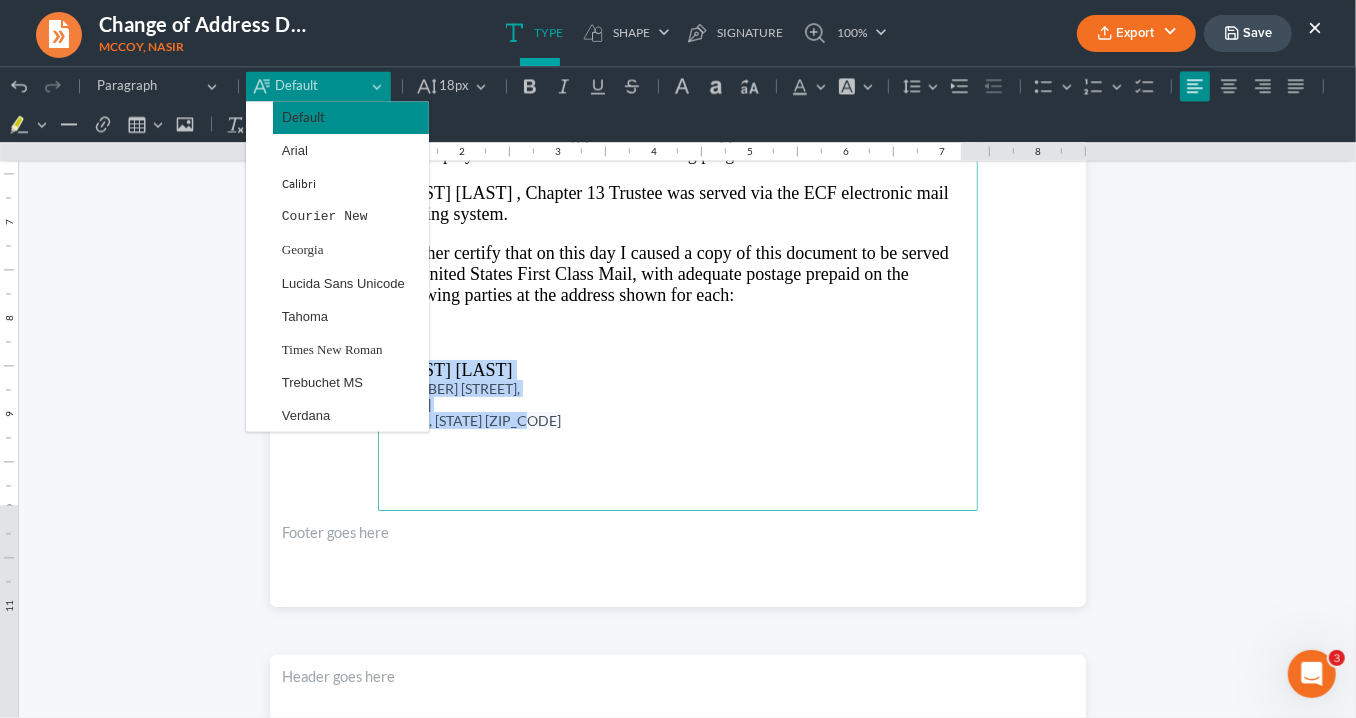 click on "Times New Roman" at bounding box center (332, 348) 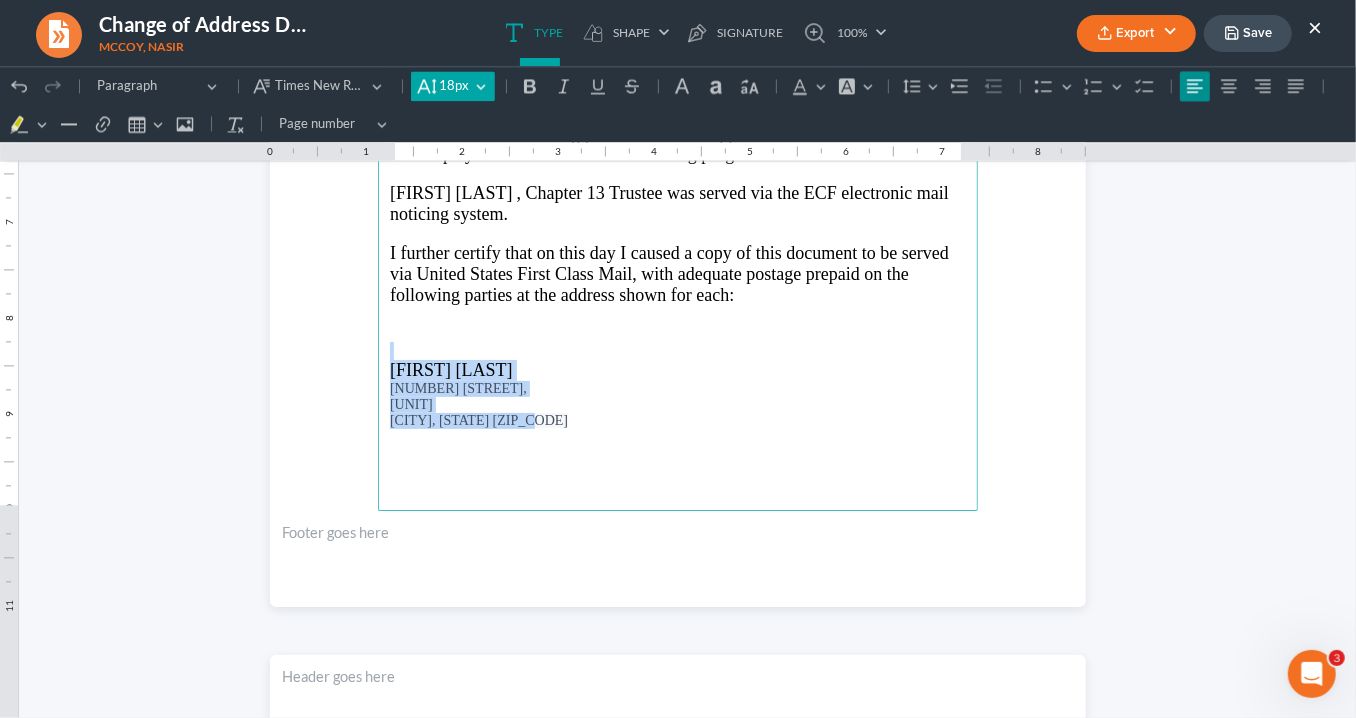 click on "18px" at bounding box center [455, 85] 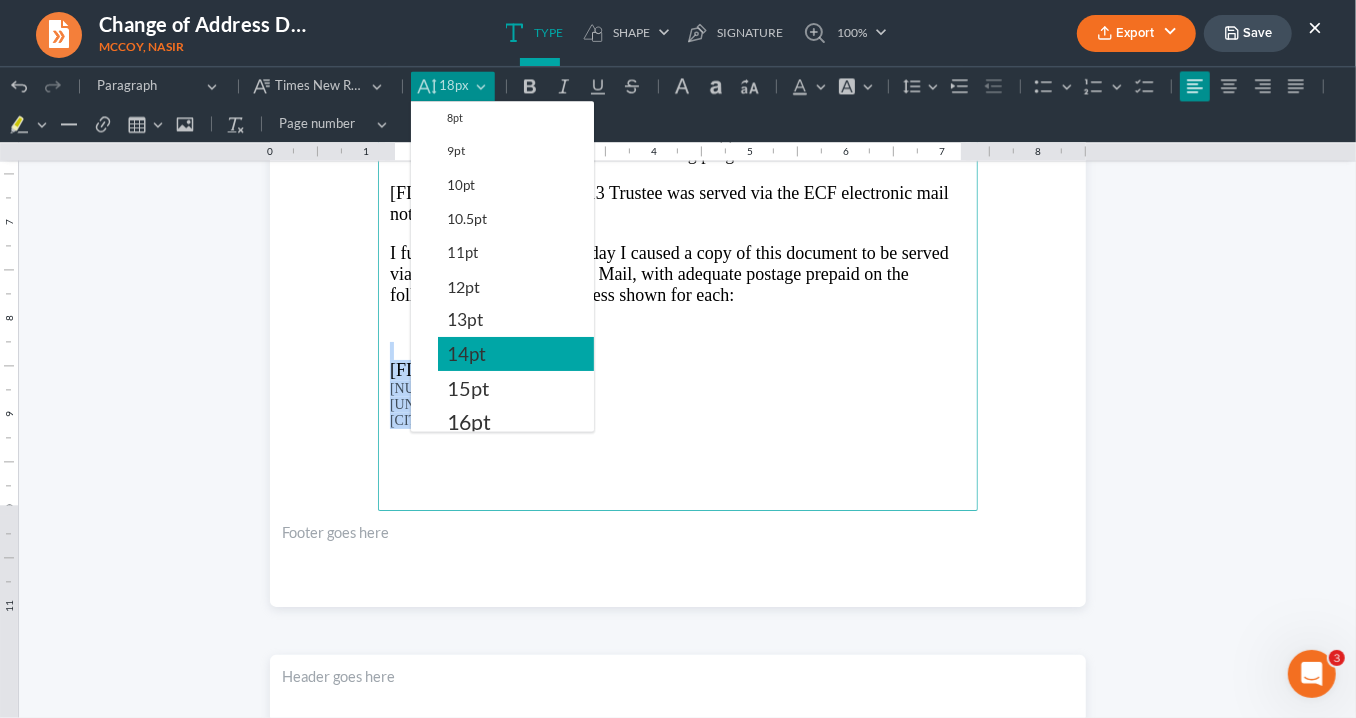 click on "14pt" at bounding box center [466, 353] 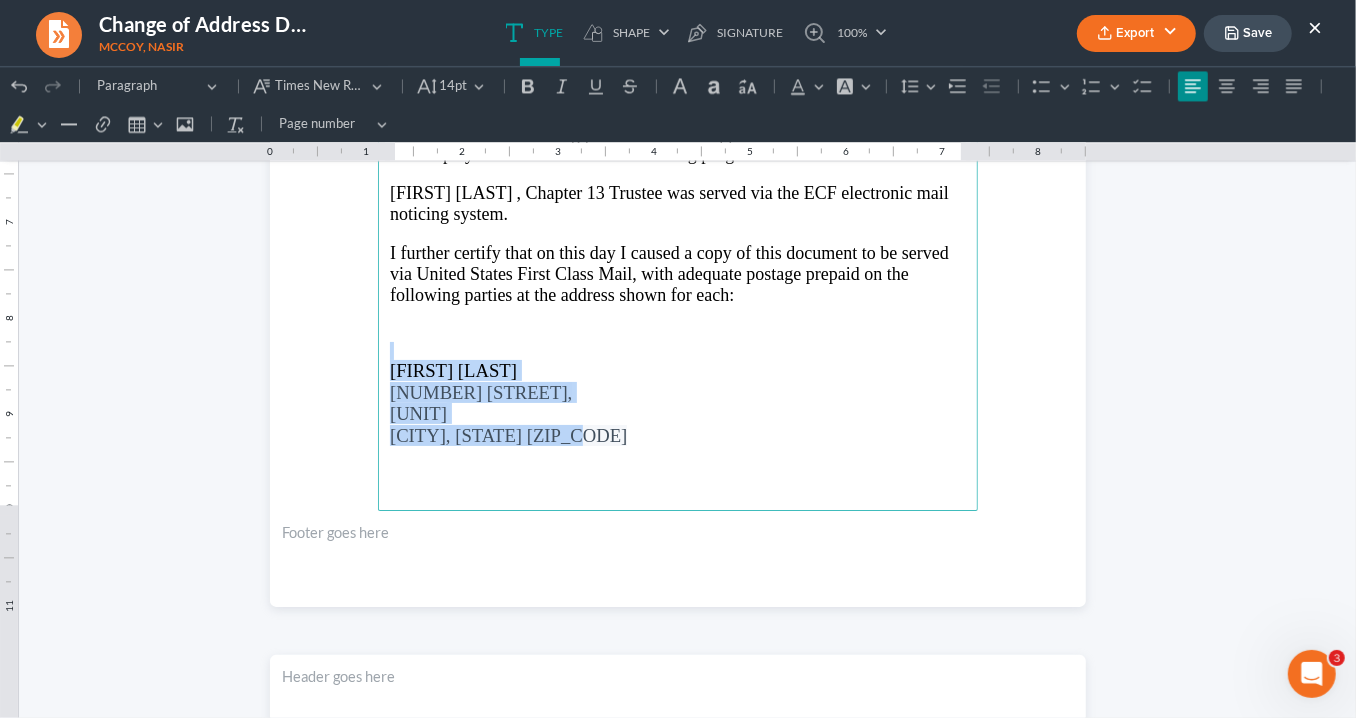 click on "Stockbridge, GA 30281" at bounding box center [678, 434] 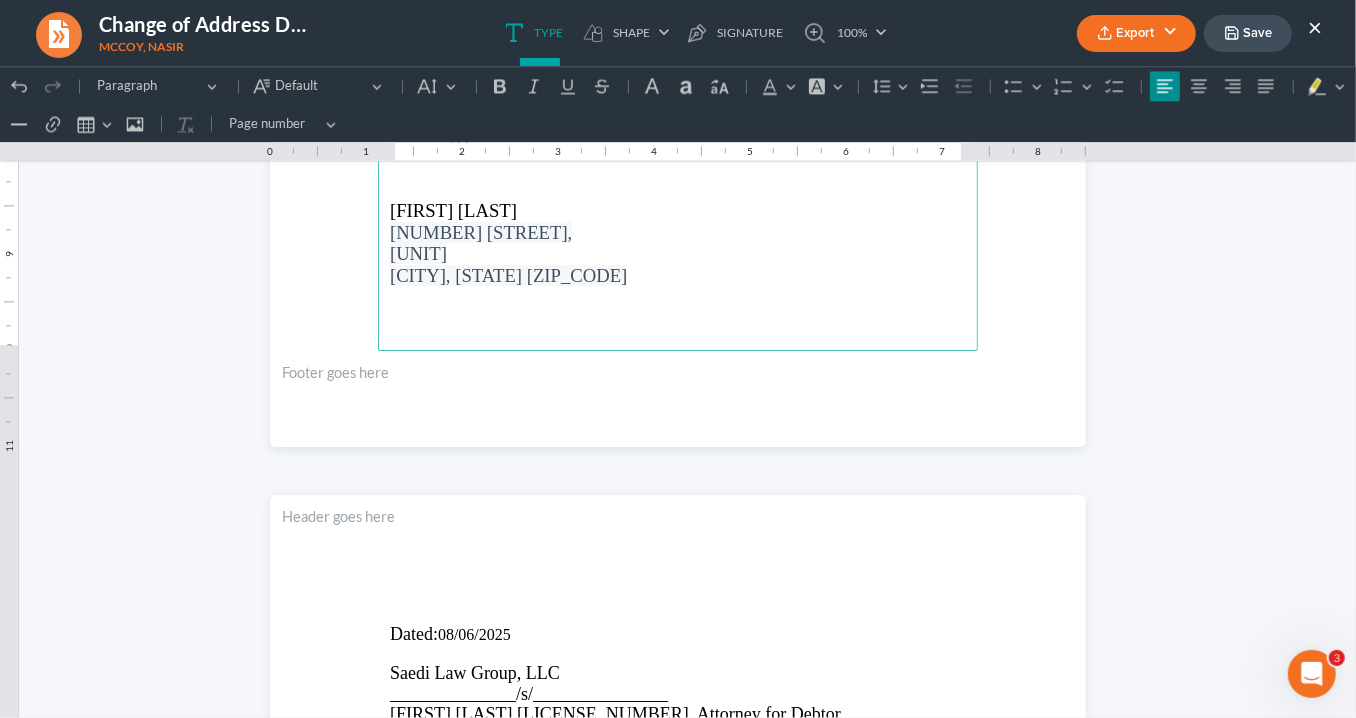 click at bounding box center [678, 313] 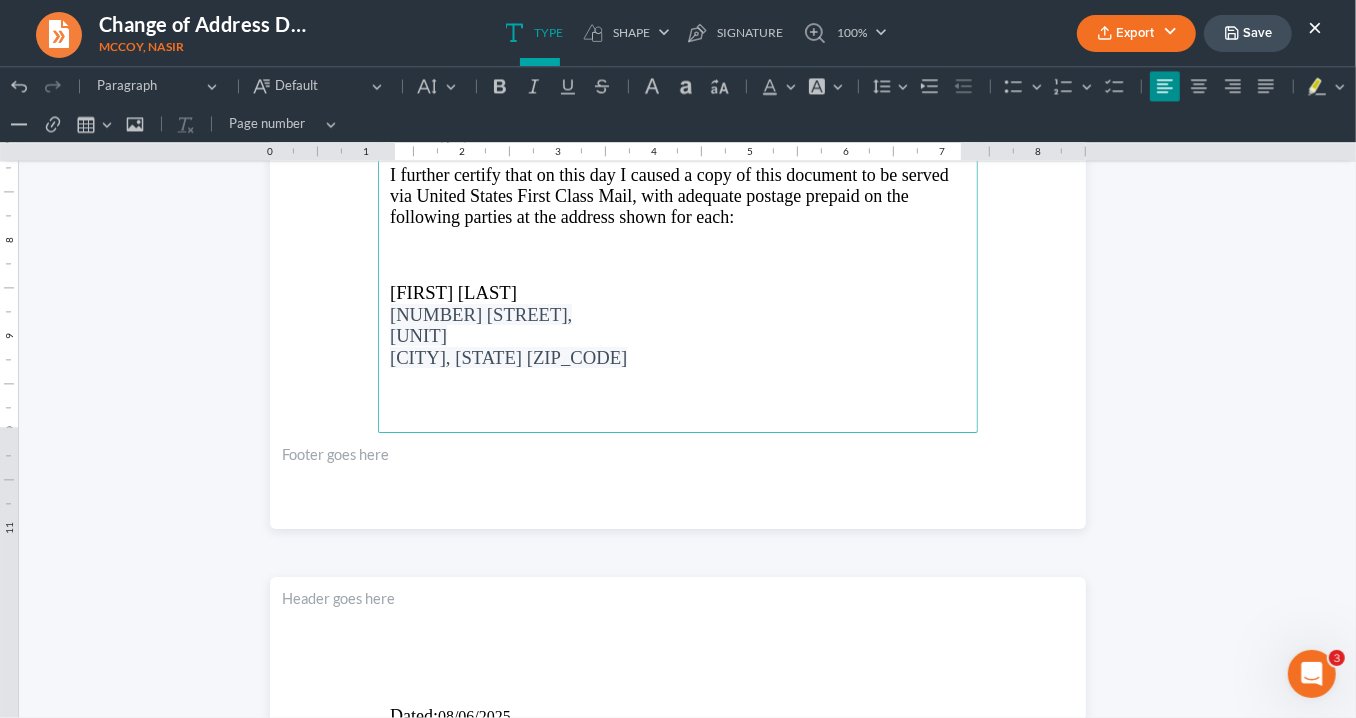 scroll, scrollTop: 2866, scrollLeft: 0, axis: vertical 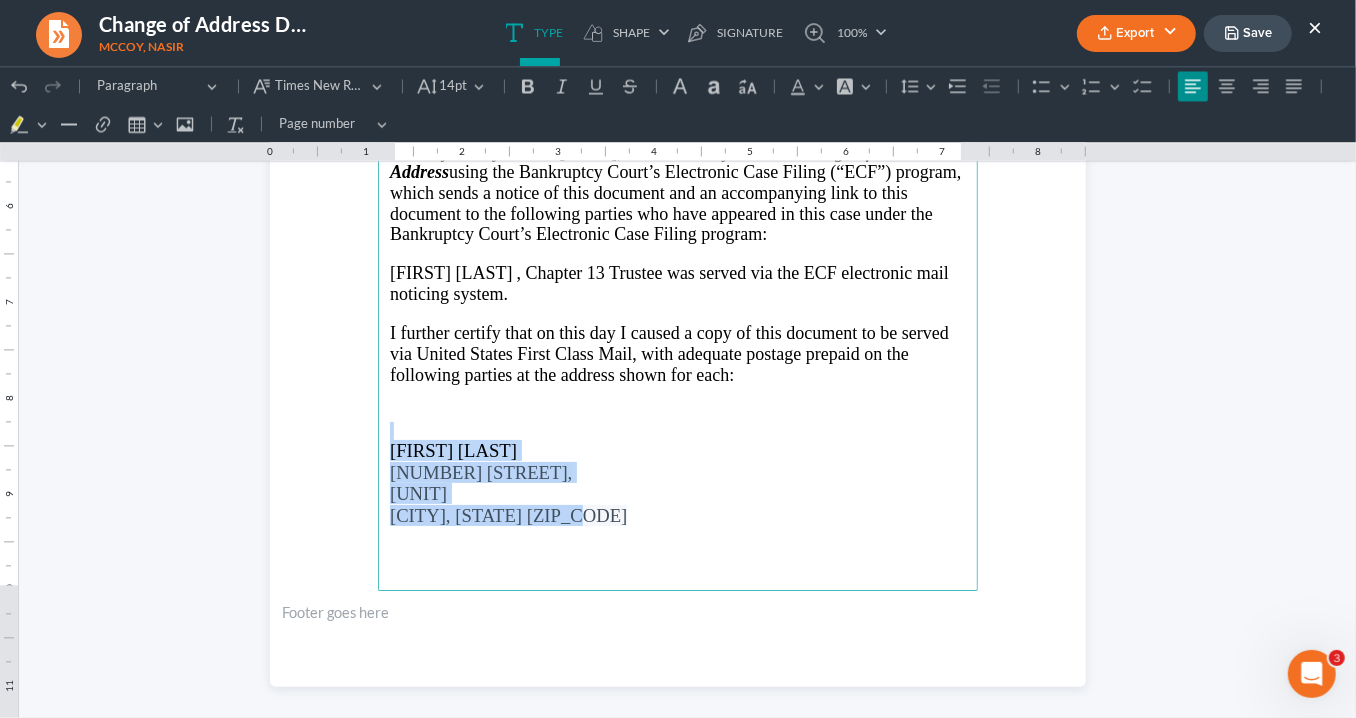 drag, startPoint x: 563, startPoint y: 514, endPoint x: 382, endPoint y: 431, distance: 199.12308 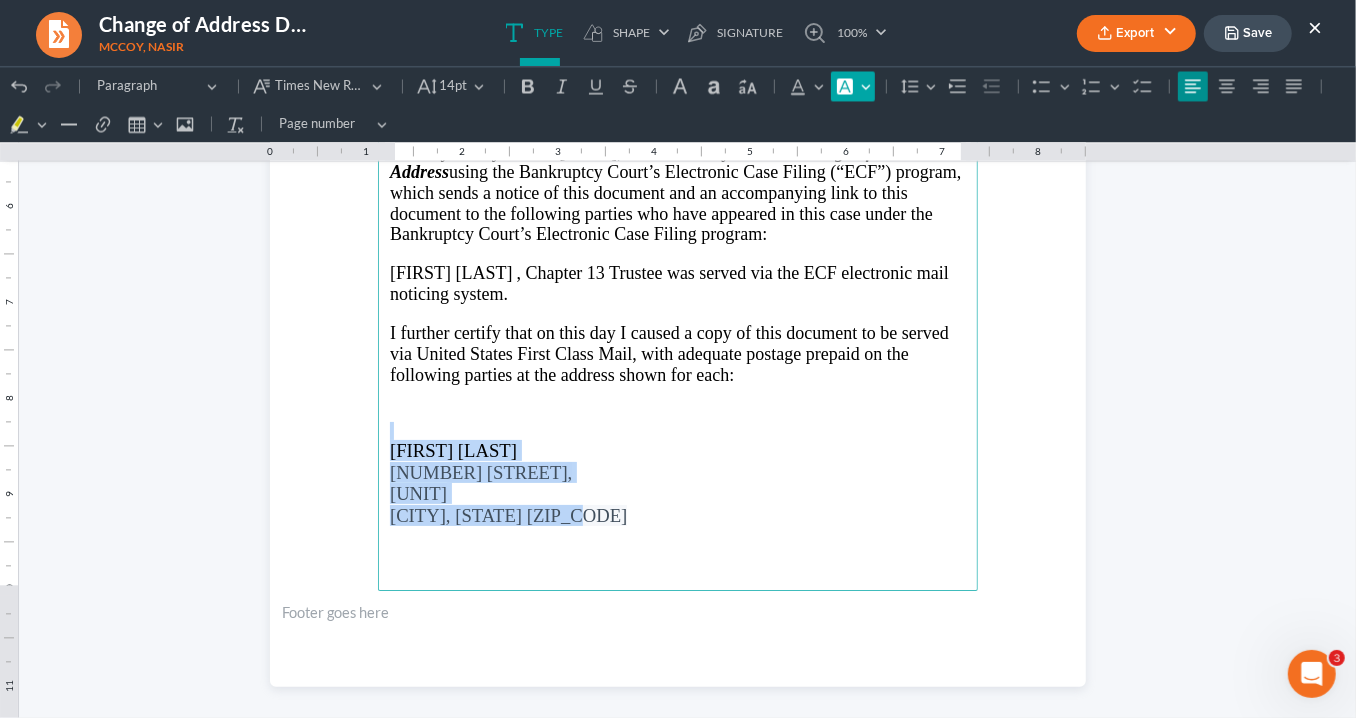 click on "Font Background Color Font Background Color" at bounding box center [853, 85] 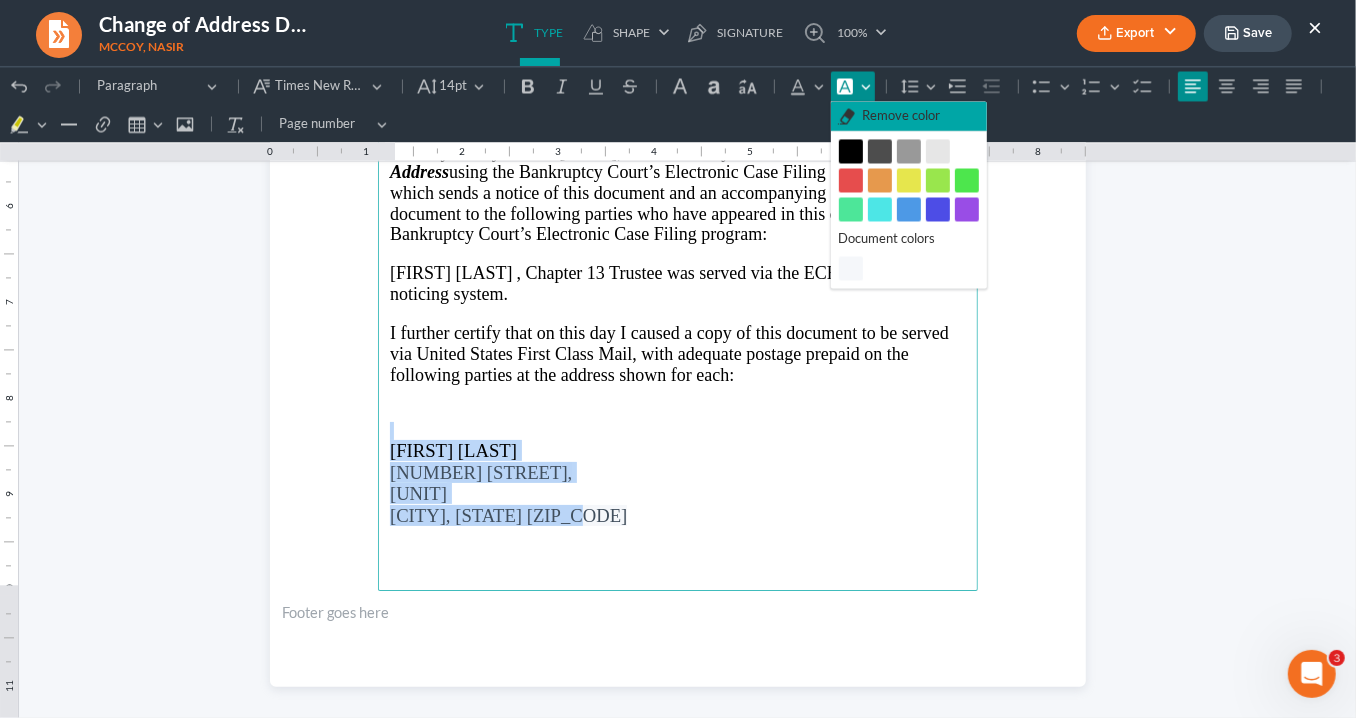 click on "Remove color" at bounding box center [901, 115] 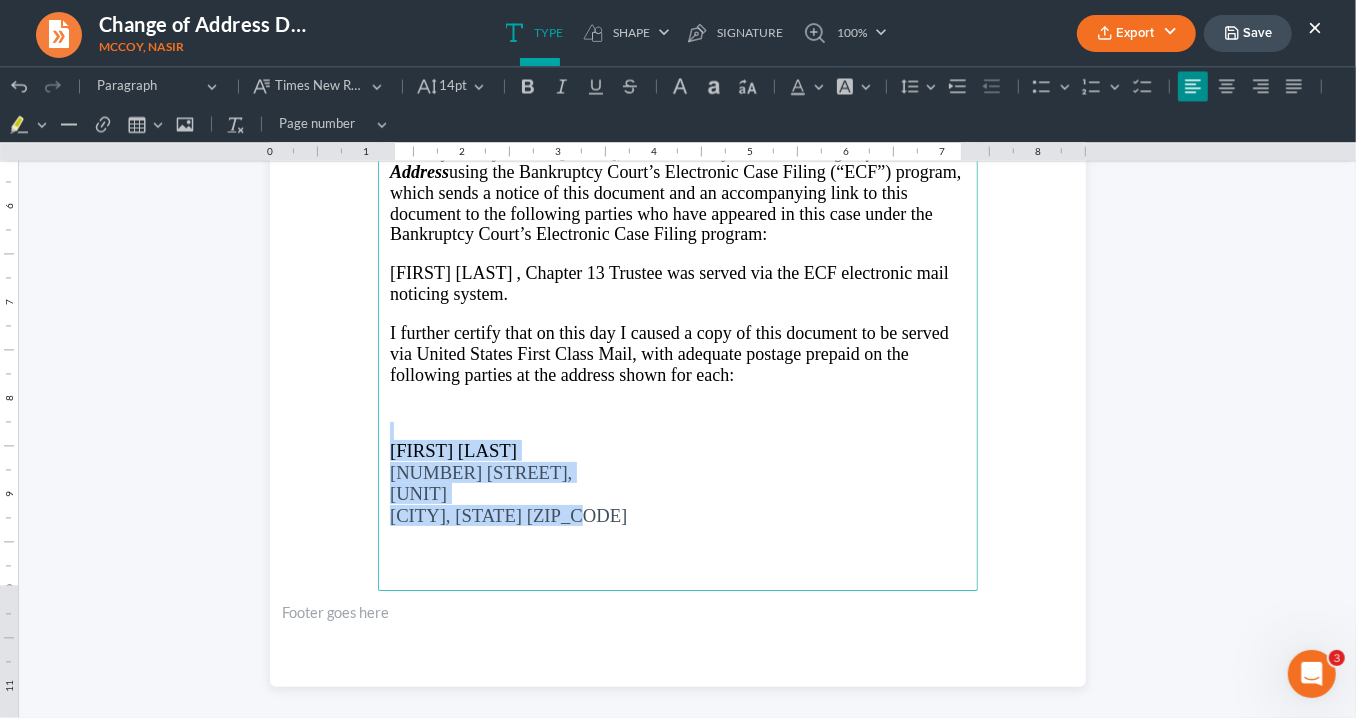 click on "Stockbridge, GA 30281" at bounding box center (678, 514) 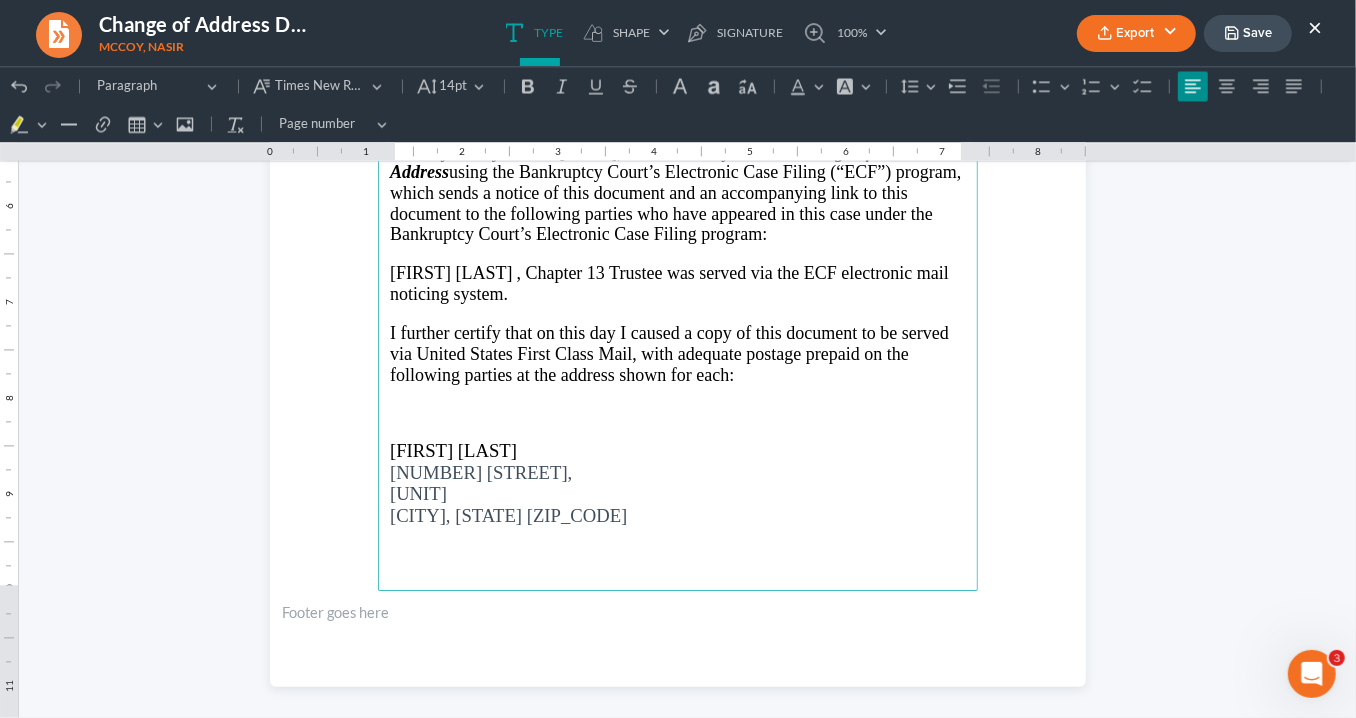 click on "75 Contour Drive," at bounding box center [481, 471] 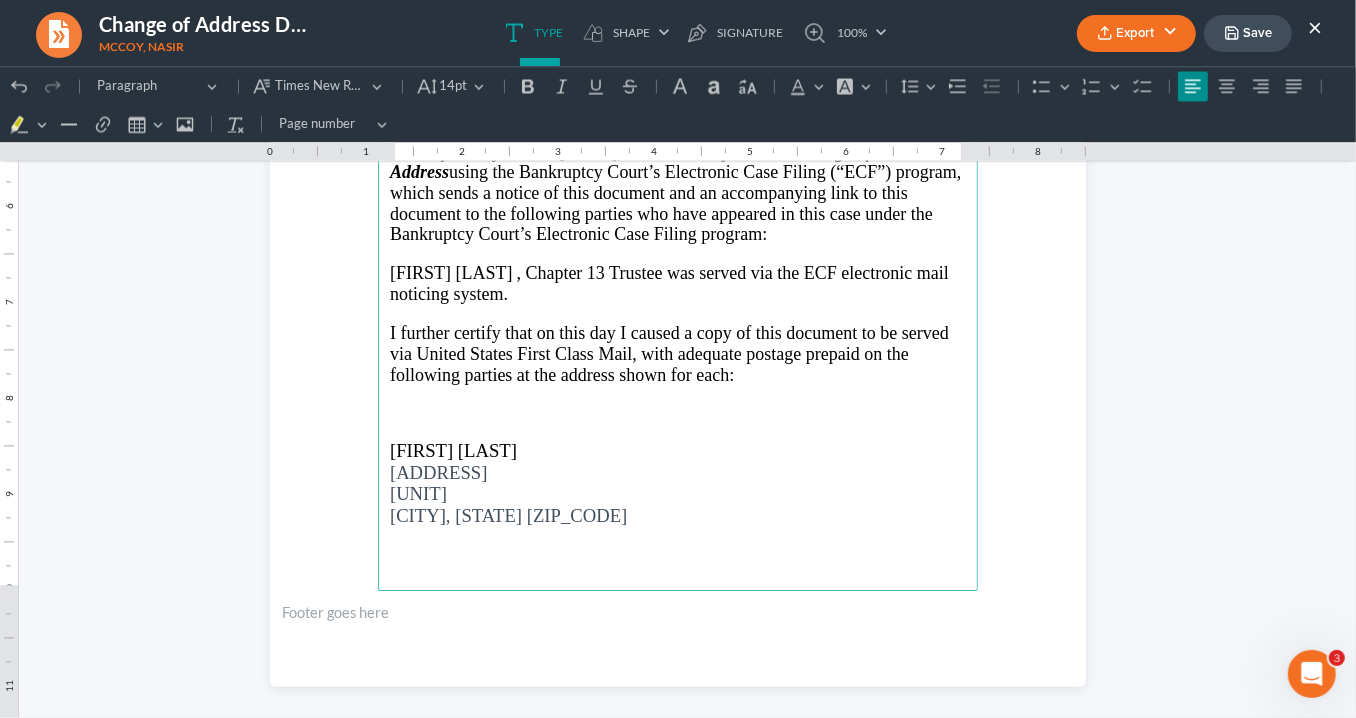 click on ", Chapter 13" at bounding box center (561, 272) 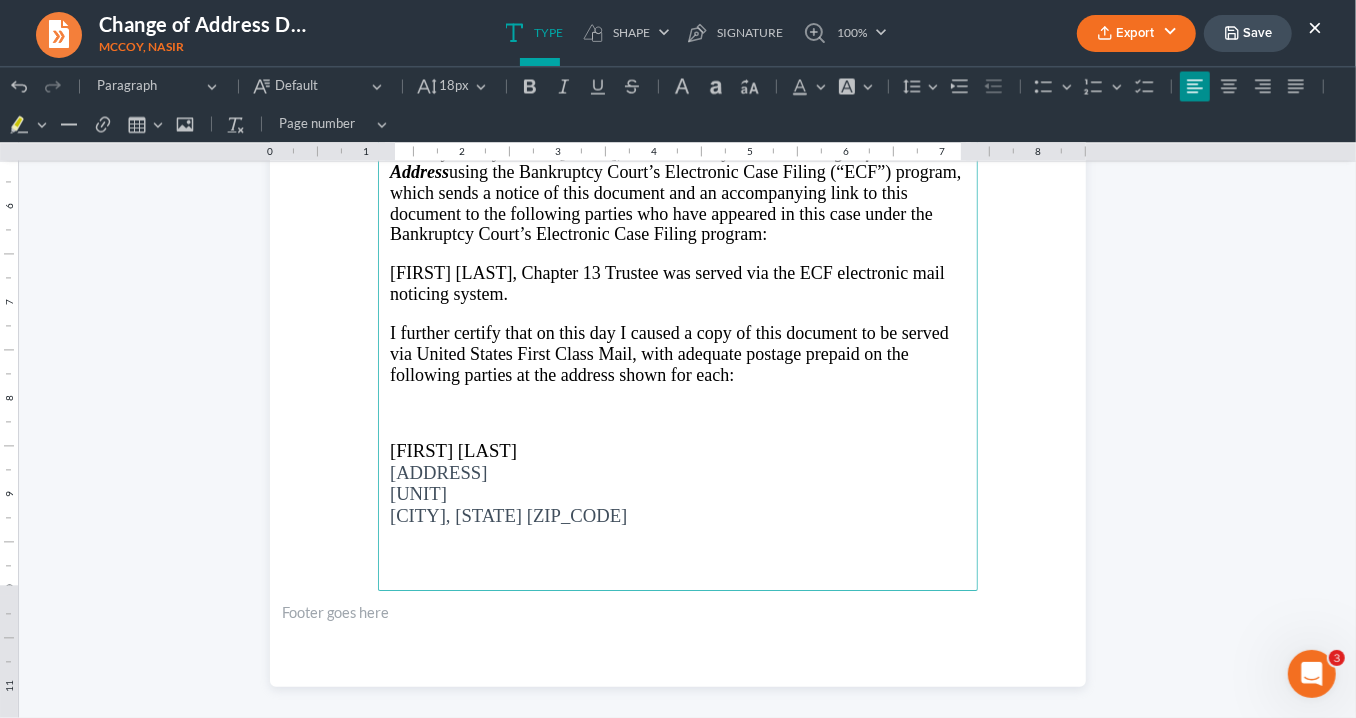 click on "Trustee was served via the ECF electronic mail noticing system." at bounding box center (667, 282) 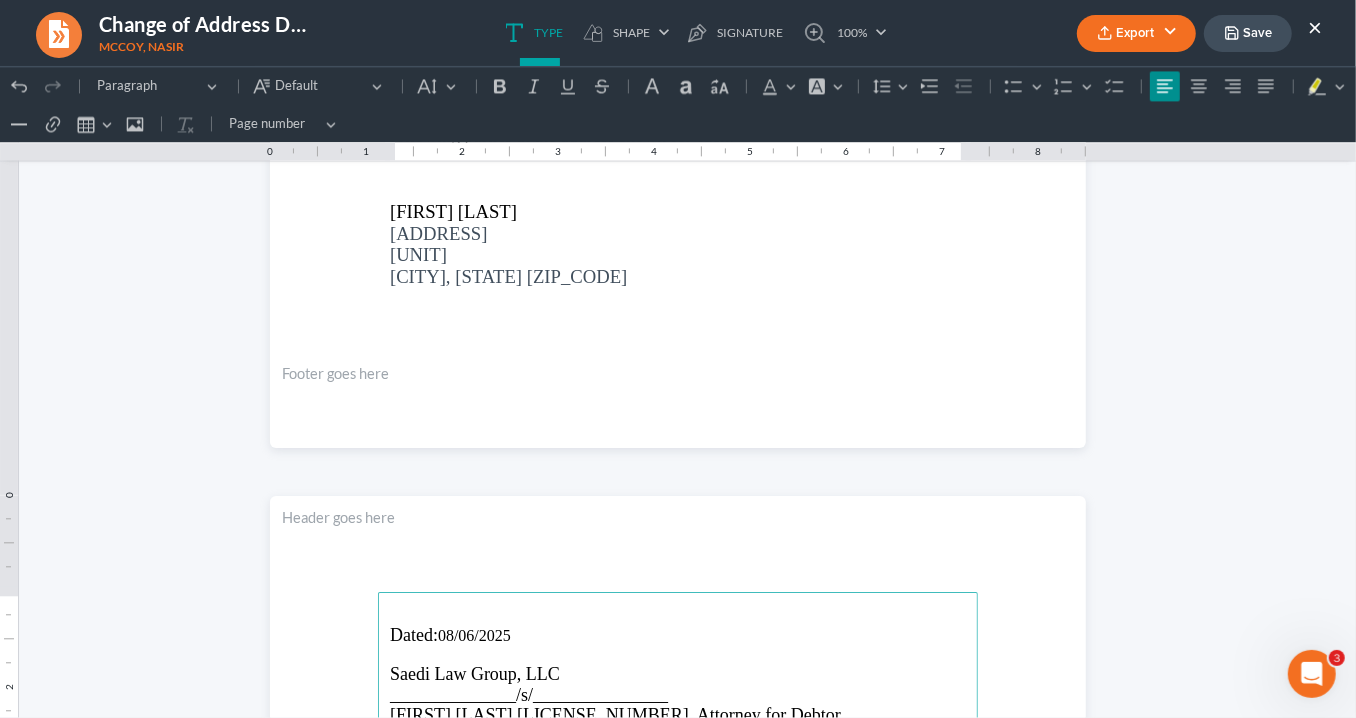 scroll, scrollTop: 2946, scrollLeft: 0, axis: vertical 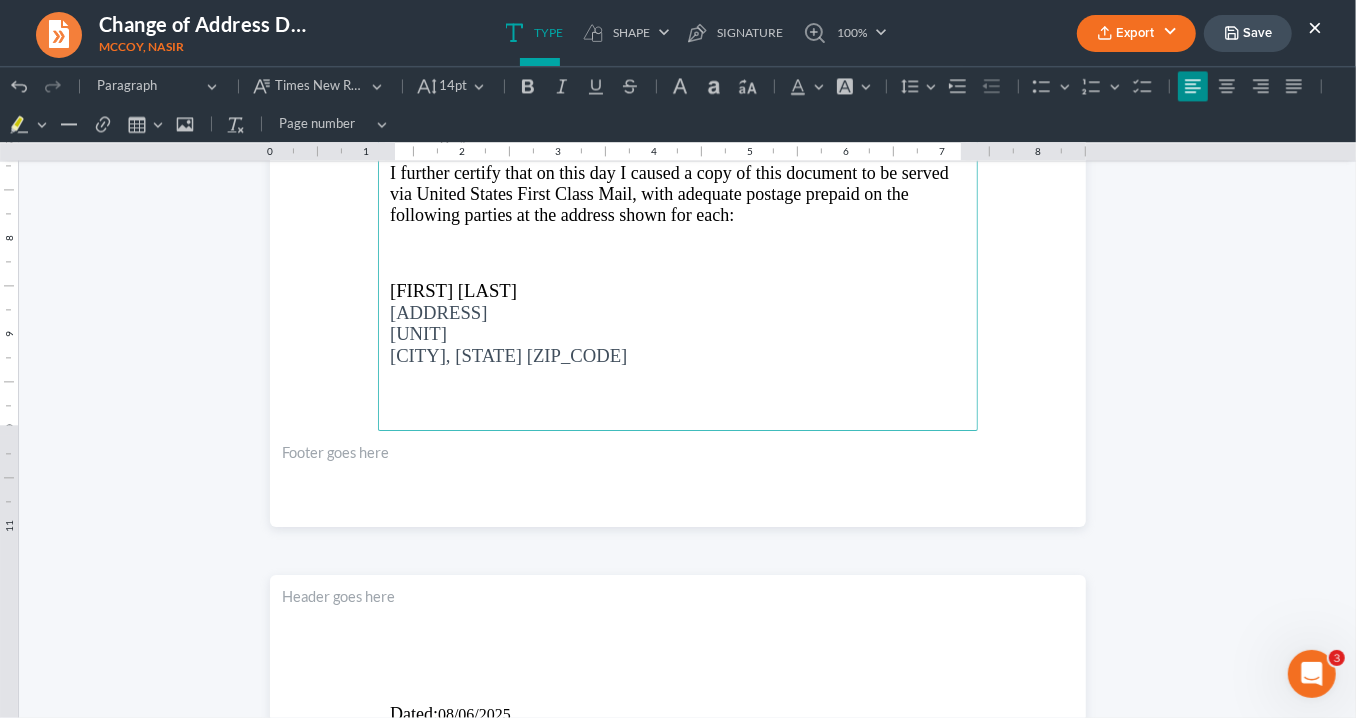 click on "Stockbridge, GA 30281" at bounding box center [508, 354] 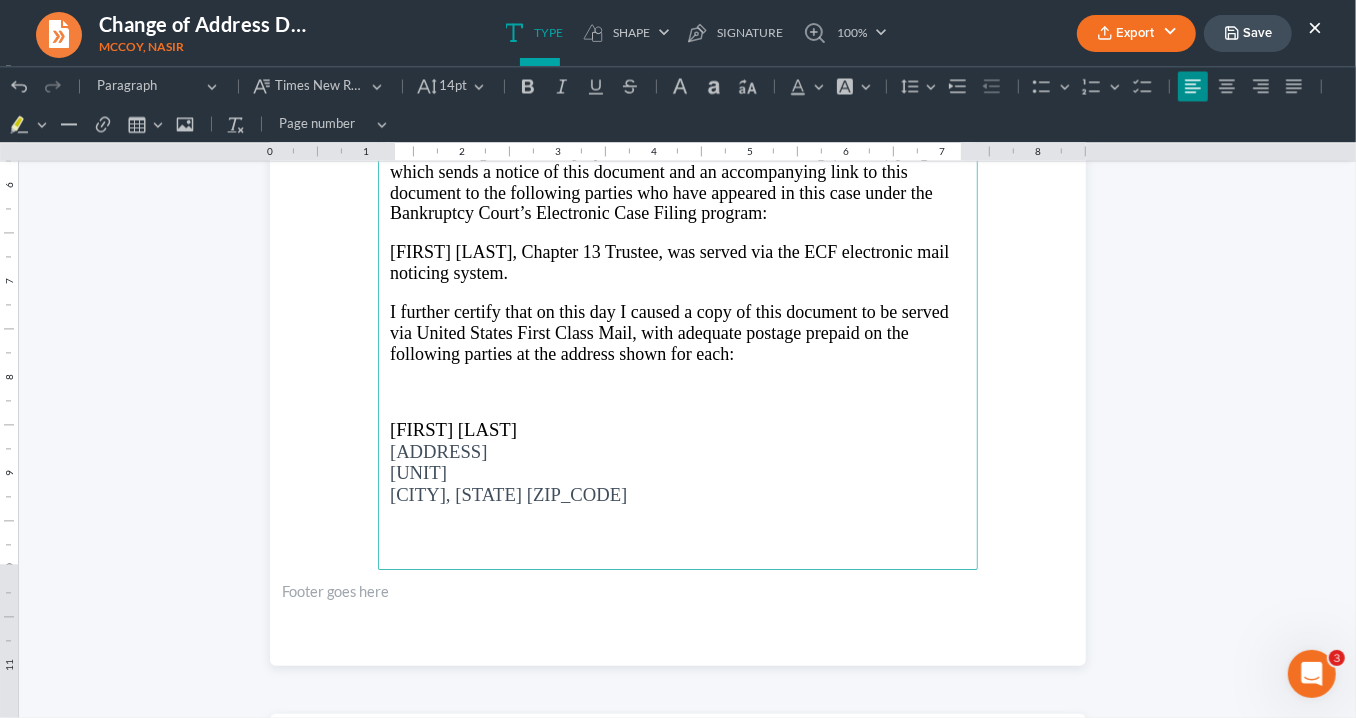 scroll, scrollTop: 2706, scrollLeft: 0, axis: vertical 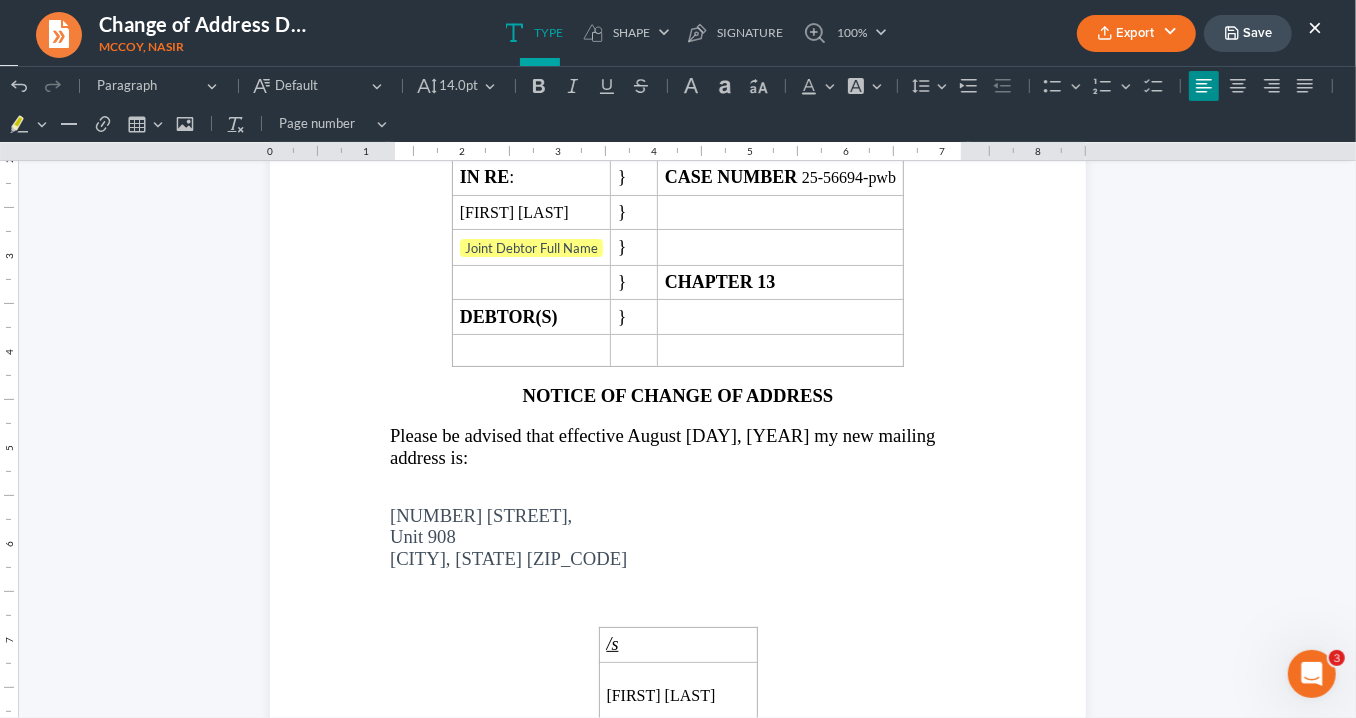 click on "Export" at bounding box center (1136, 33) 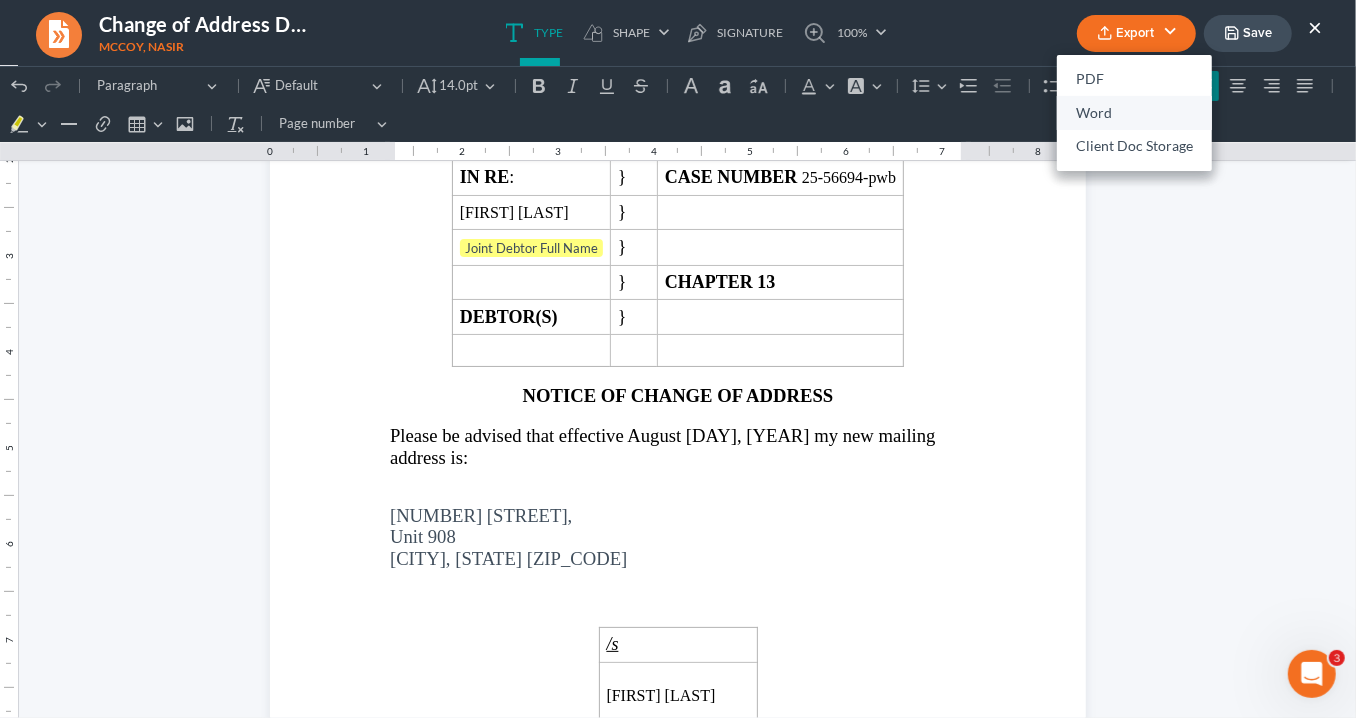 click on "Word" at bounding box center [1134, 113] 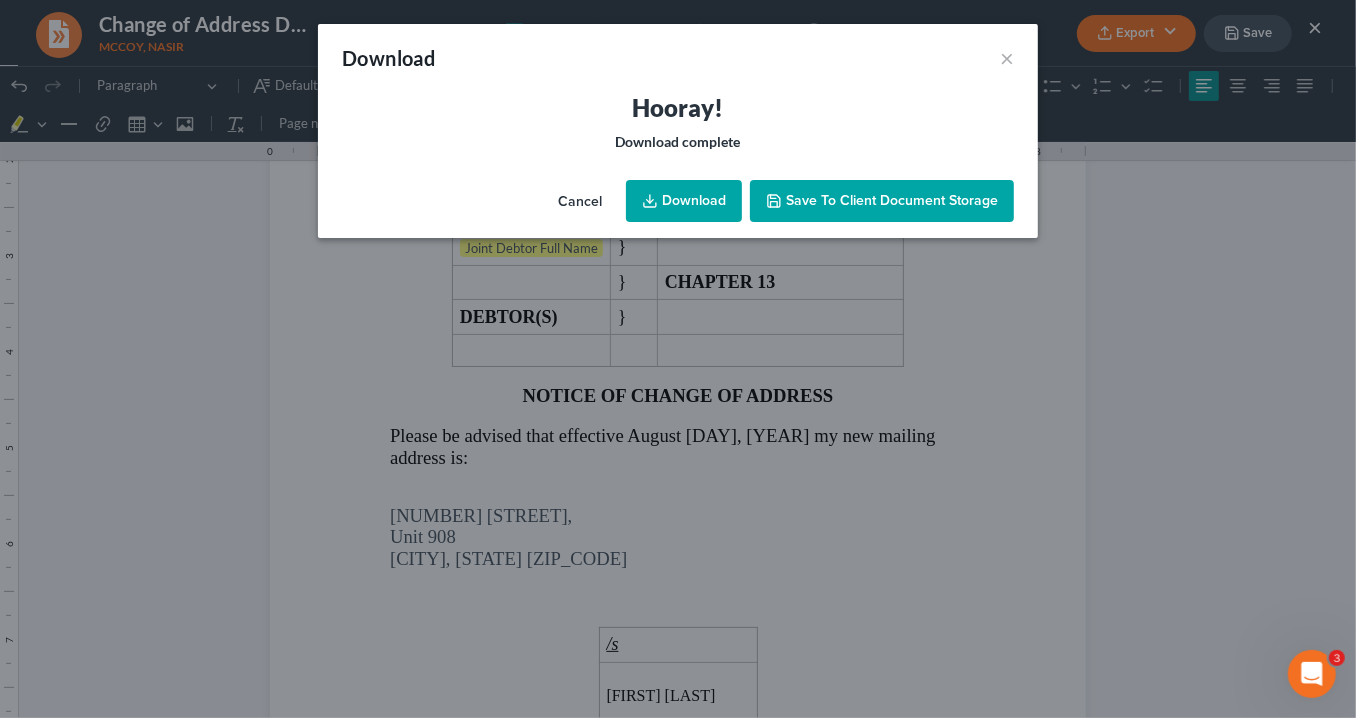 click on "Download" at bounding box center (684, 201) 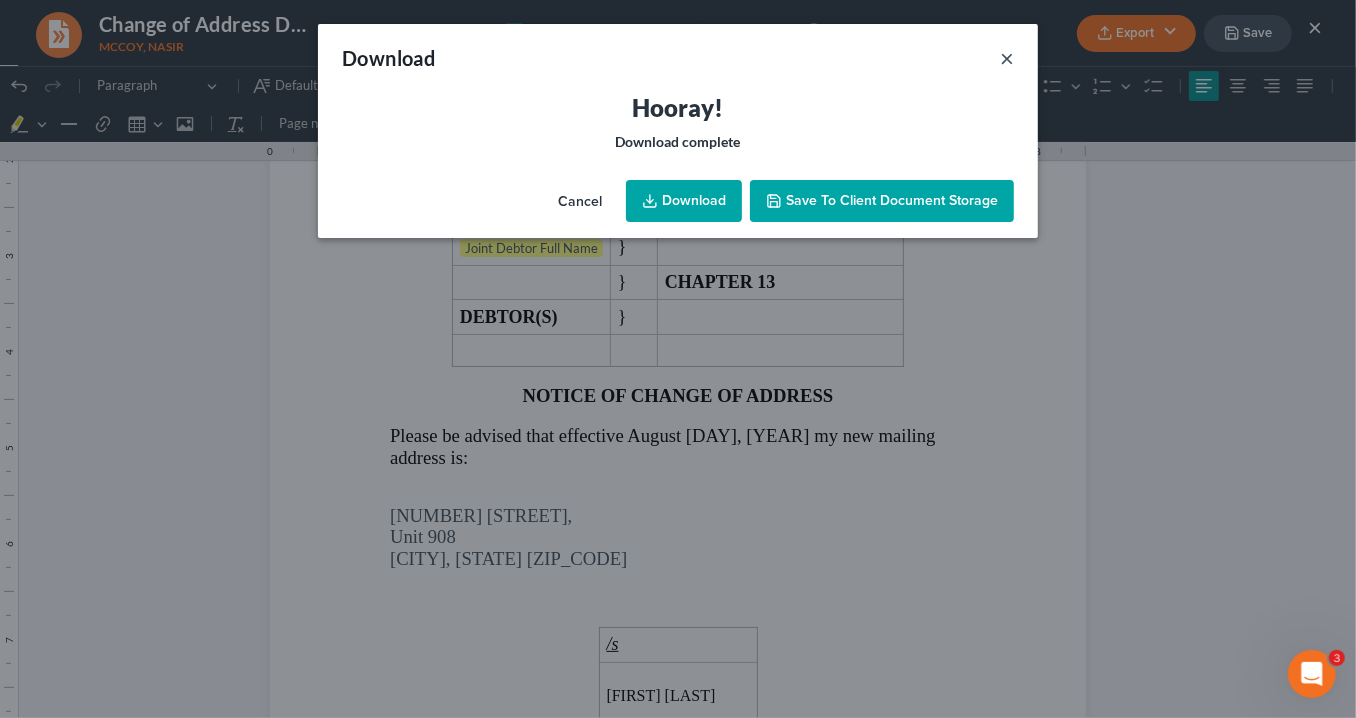 click on "×" at bounding box center (1007, 58) 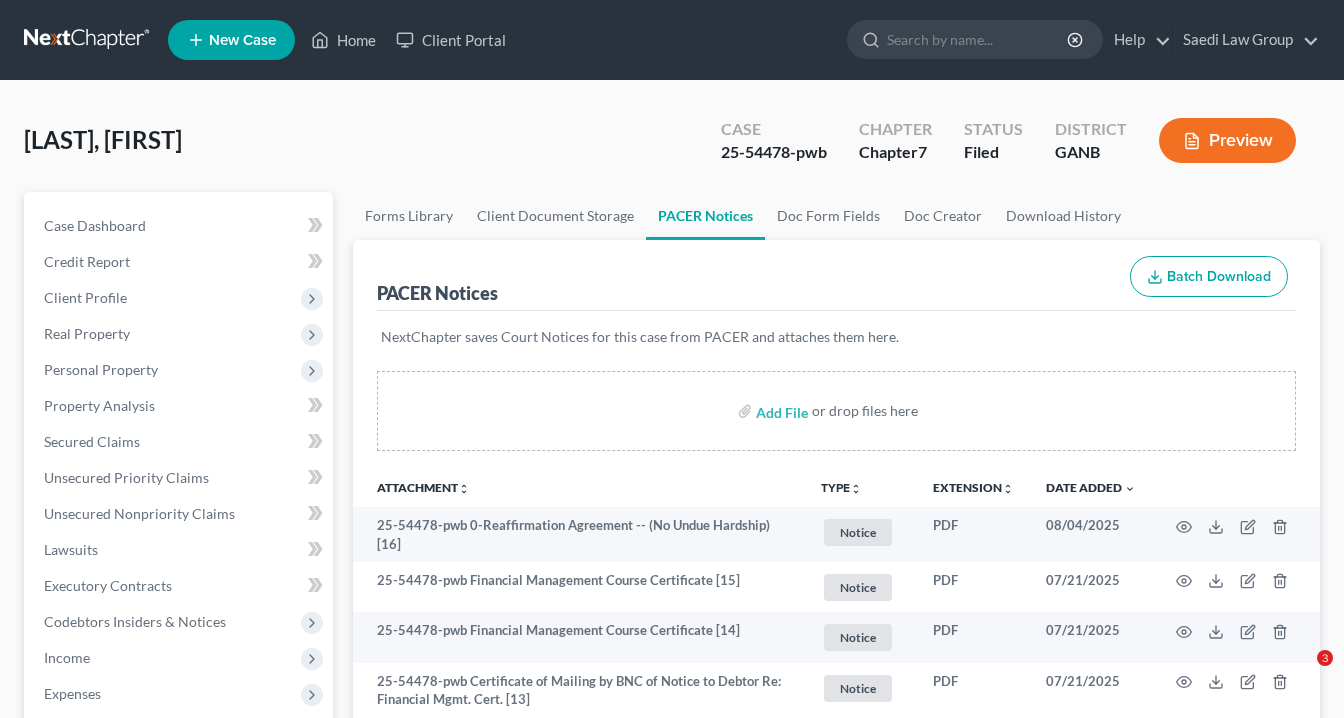 scroll, scrollTop: 51, scrollLeft: 0, axis: vertical 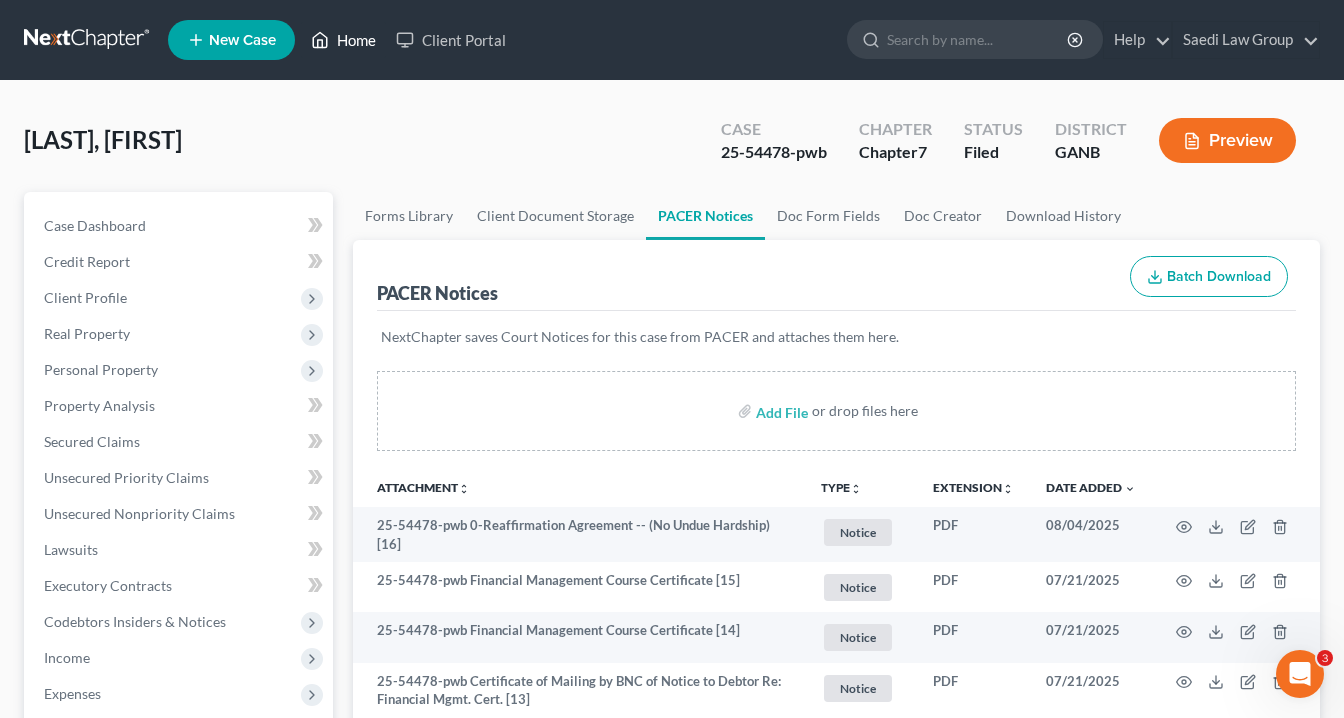 click on "Home" at bounding box center (343, 40) 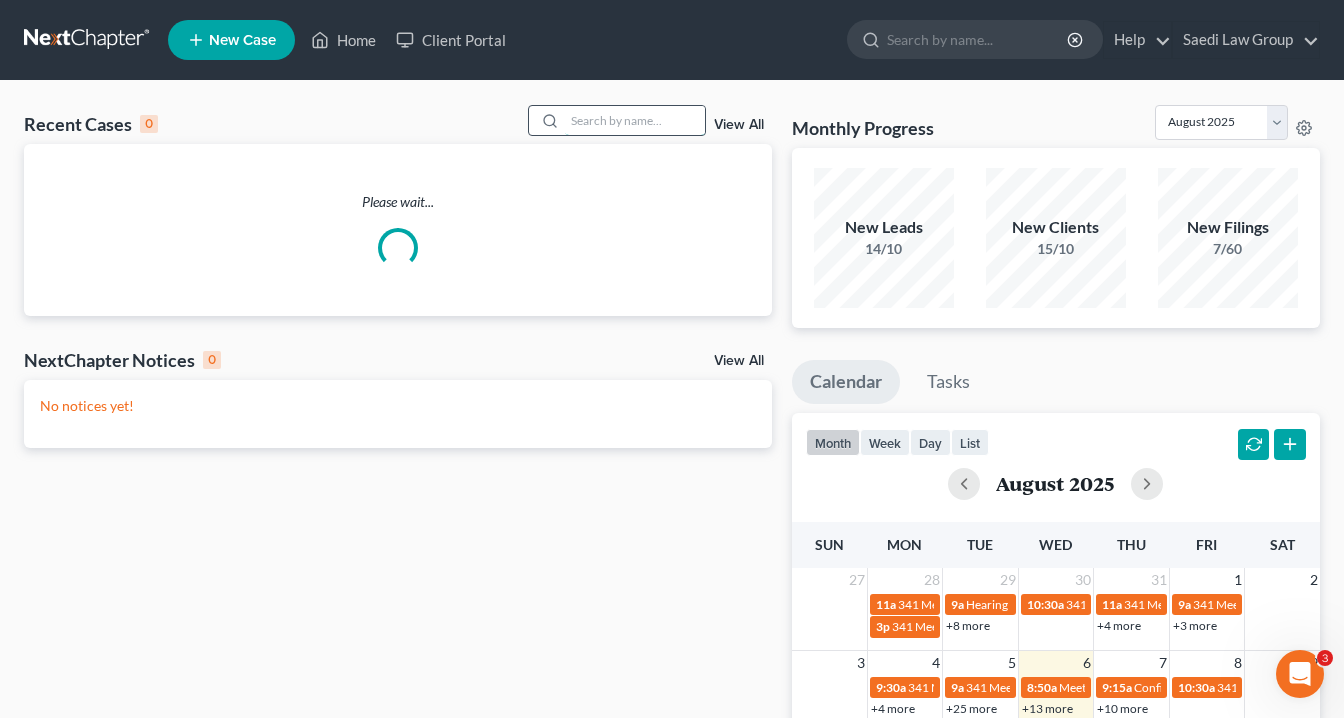 click at bounding box center (635, 120) 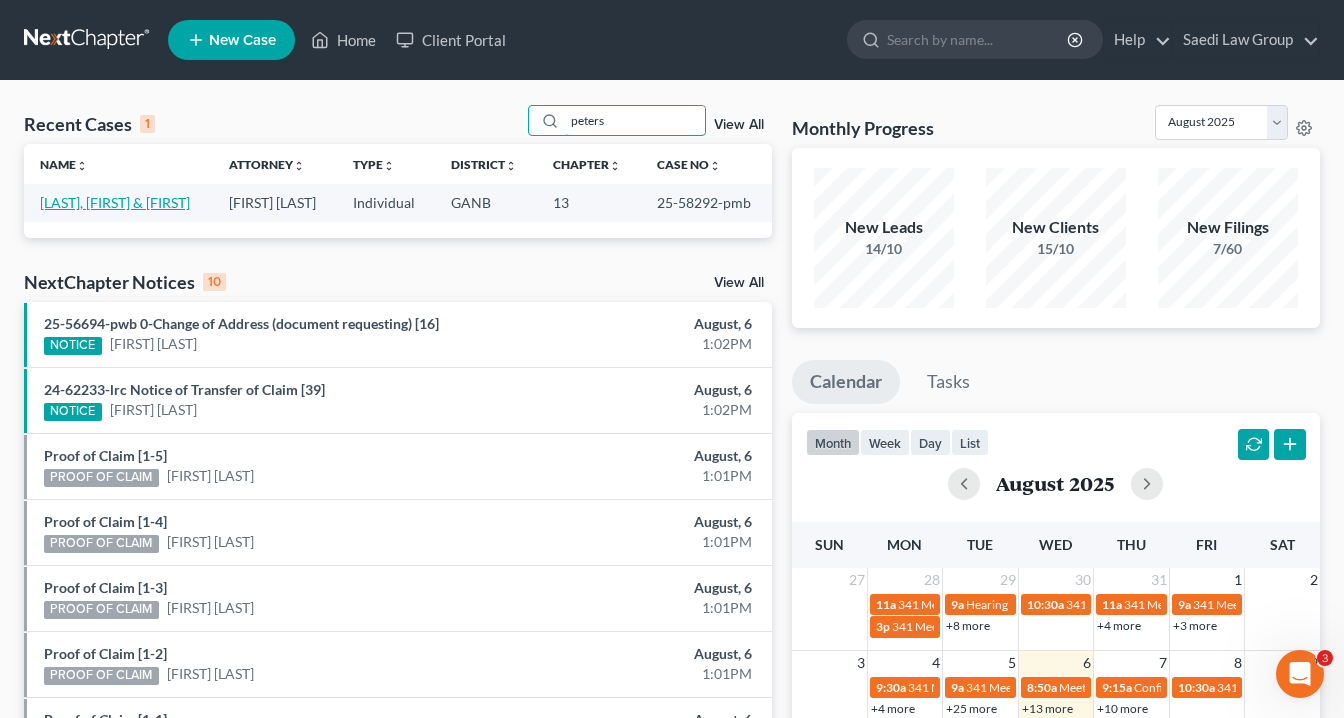 type on "peters" 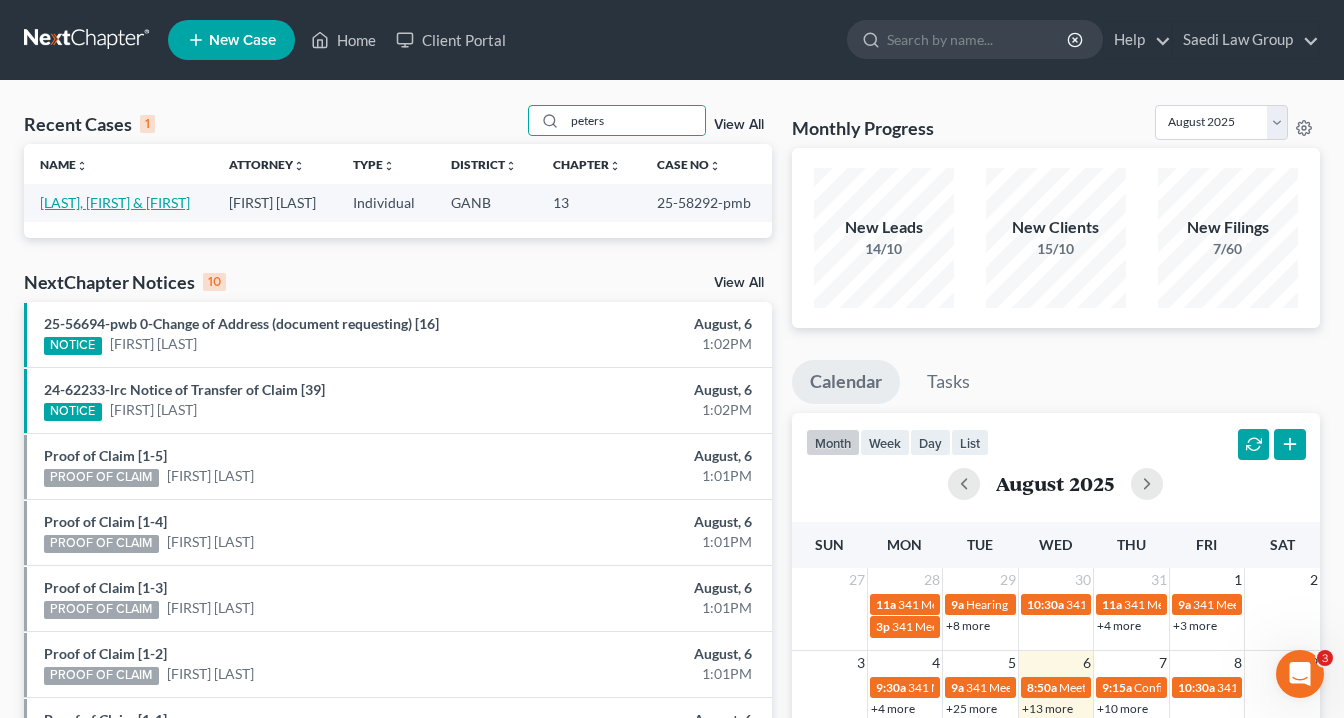 click on "[LAST], [FIRST] & [FIRST]" at bounding box center (115, 202) 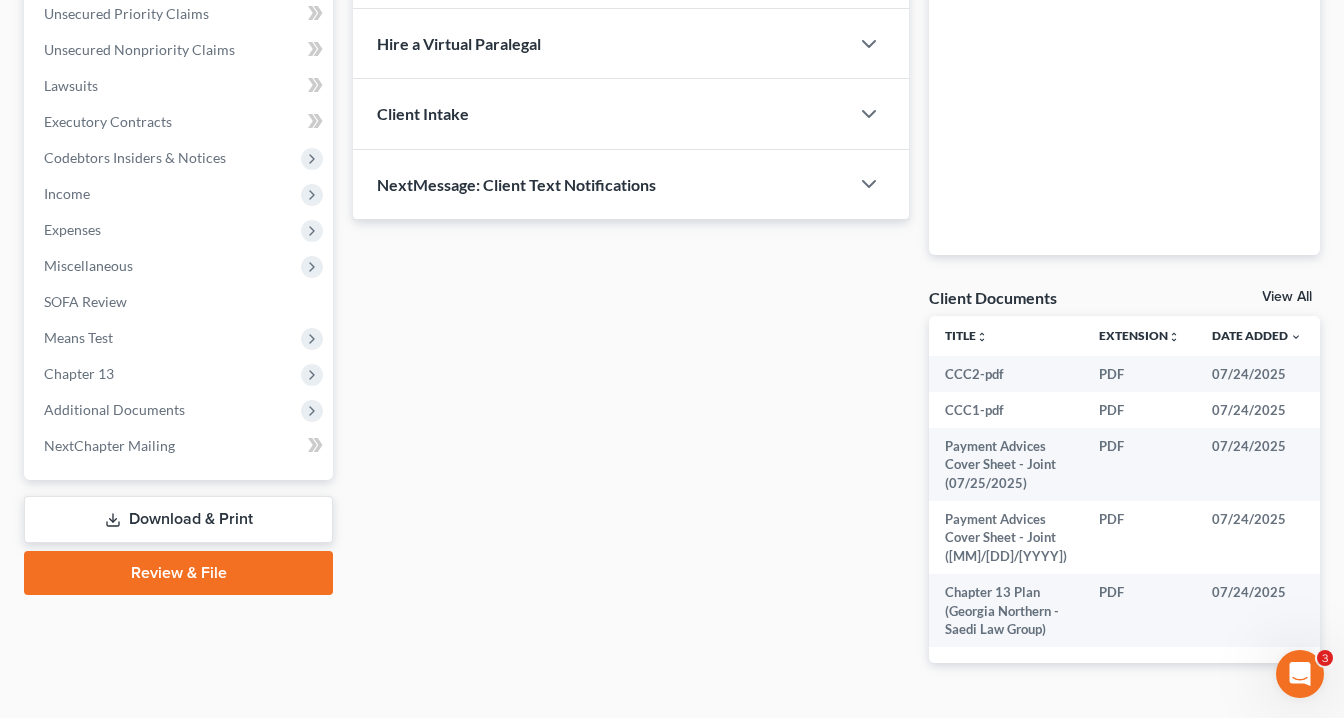 scroll, scrollTop: 240, scrollLeft: 0, axis: vertical 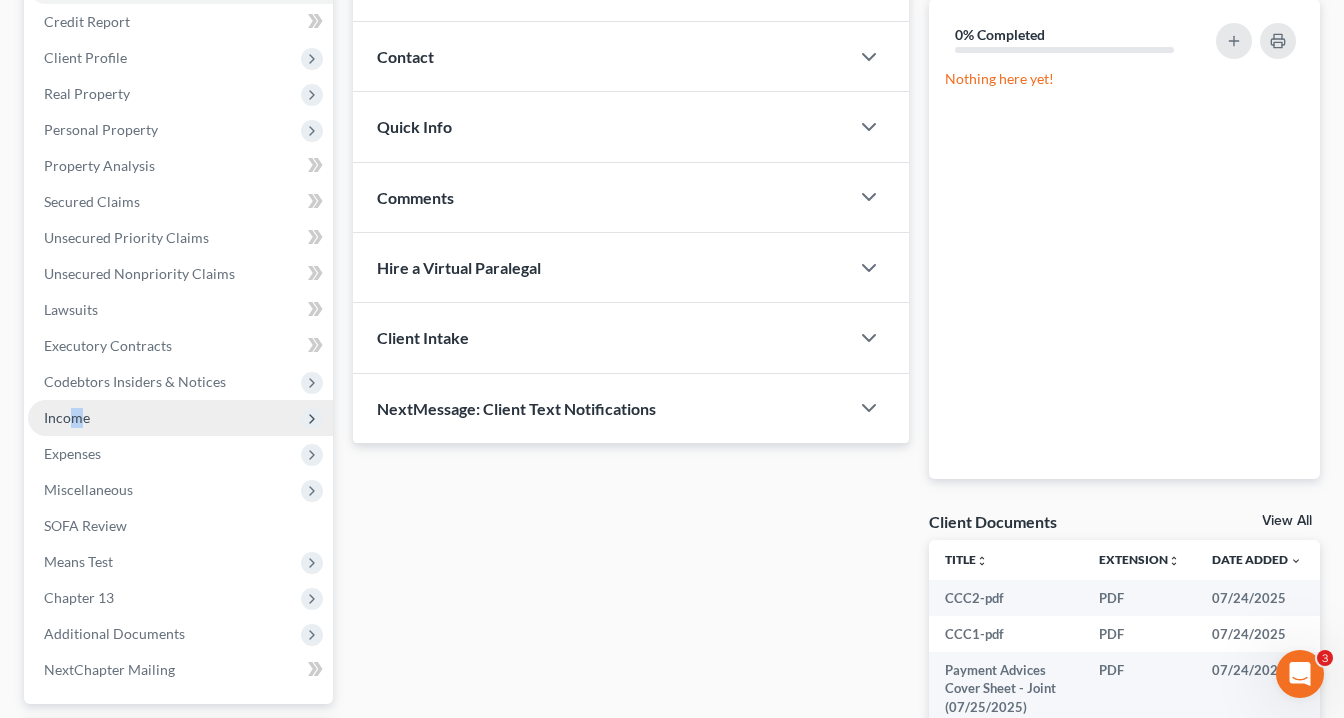 click on "Income" at bounding box center [67, 417] 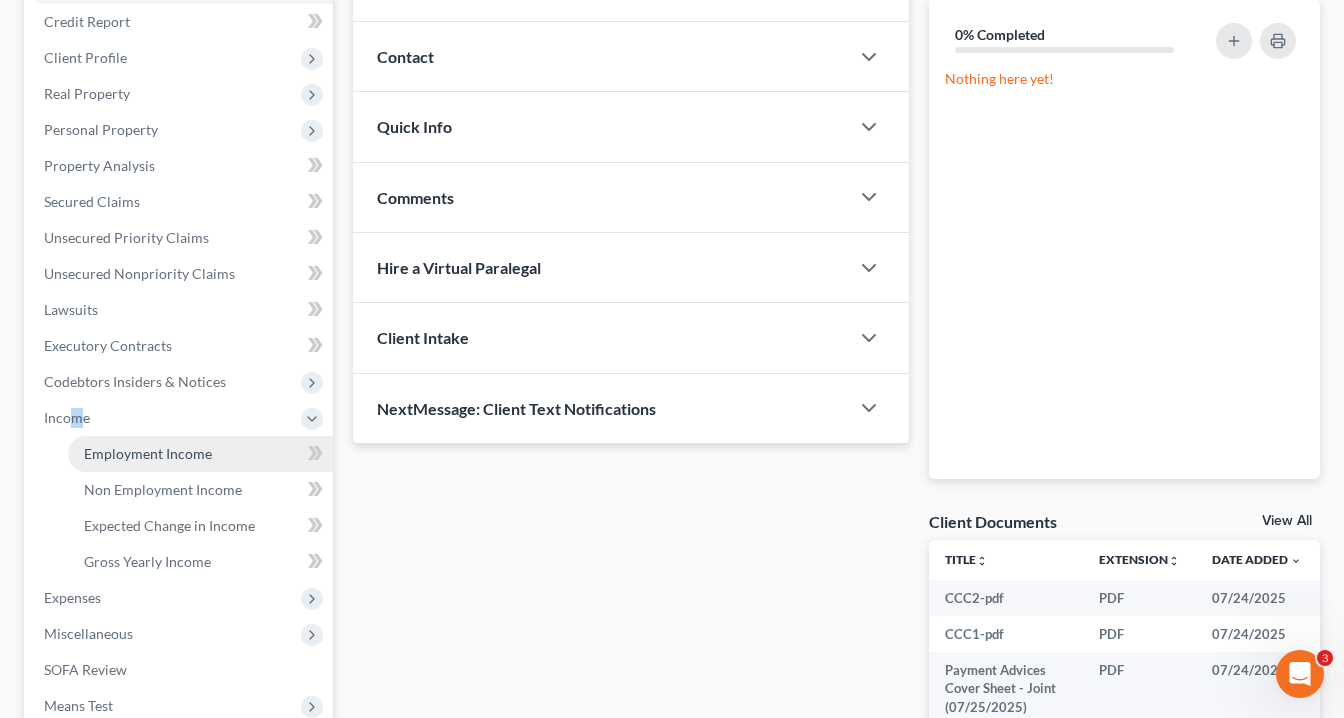 click on "Employment Income" at bounding box center [148, 453] 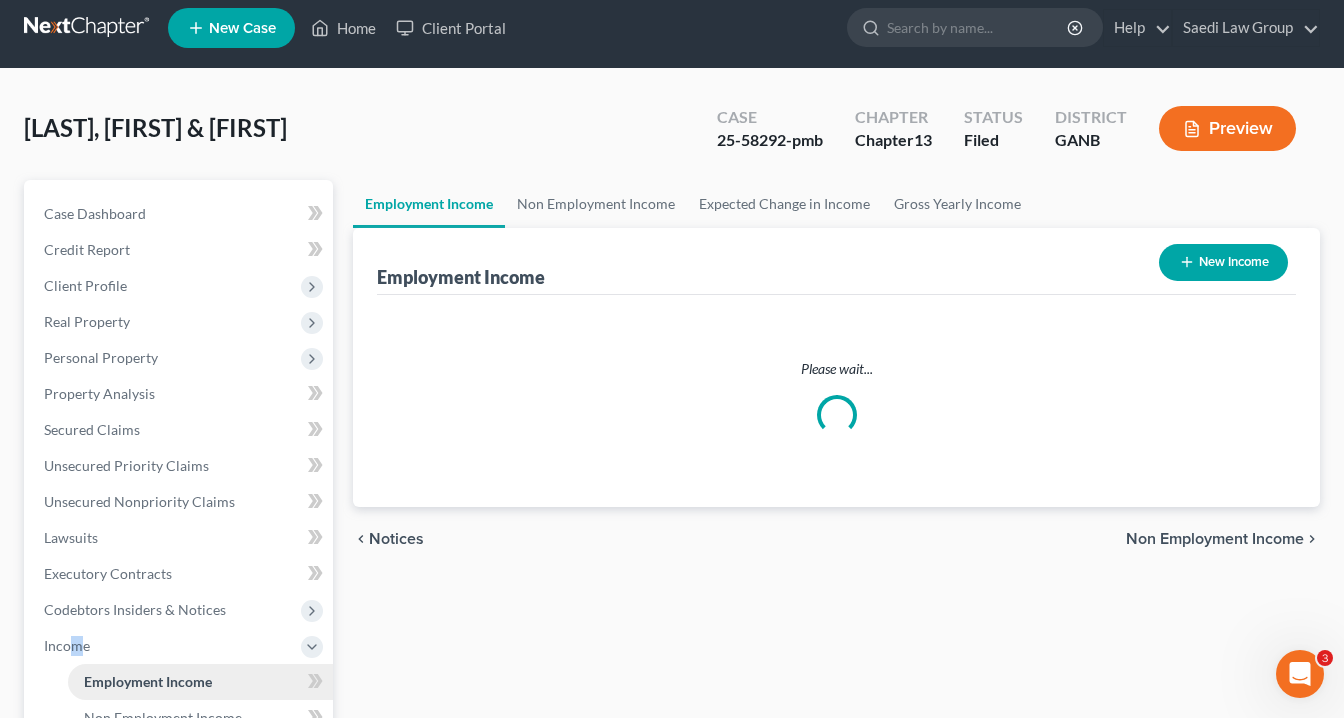 scroll, scrollTop: 0, scrollLeft: 0, axis: both 